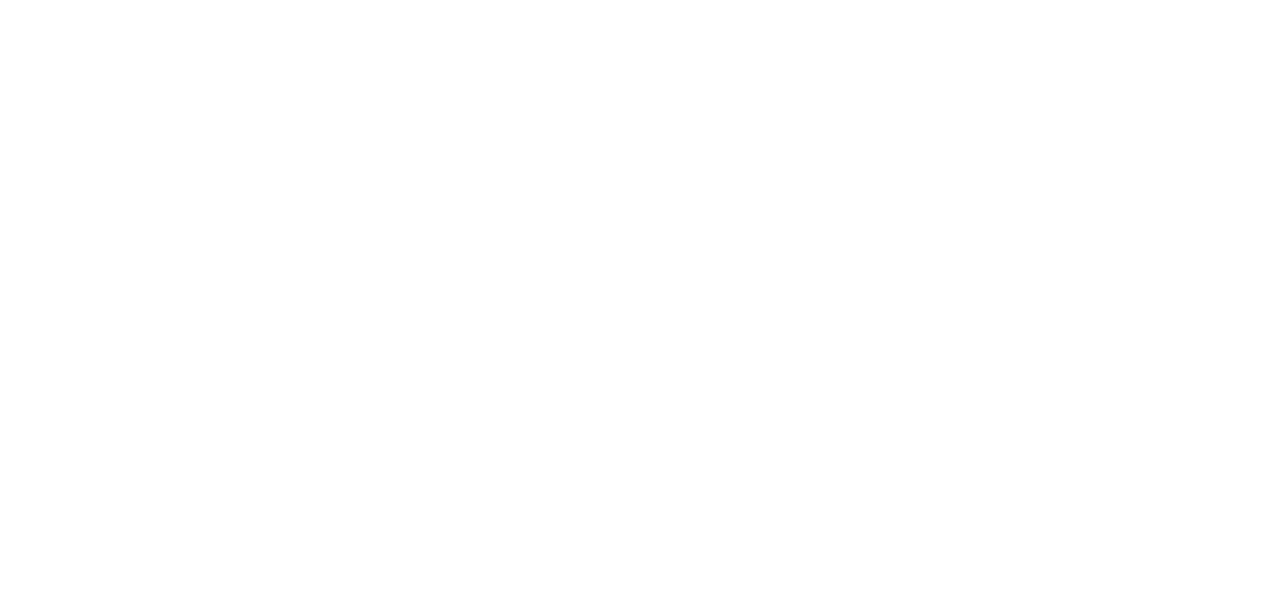 scroll, scrollTop: 0, scrollLeft: 0, axis: both 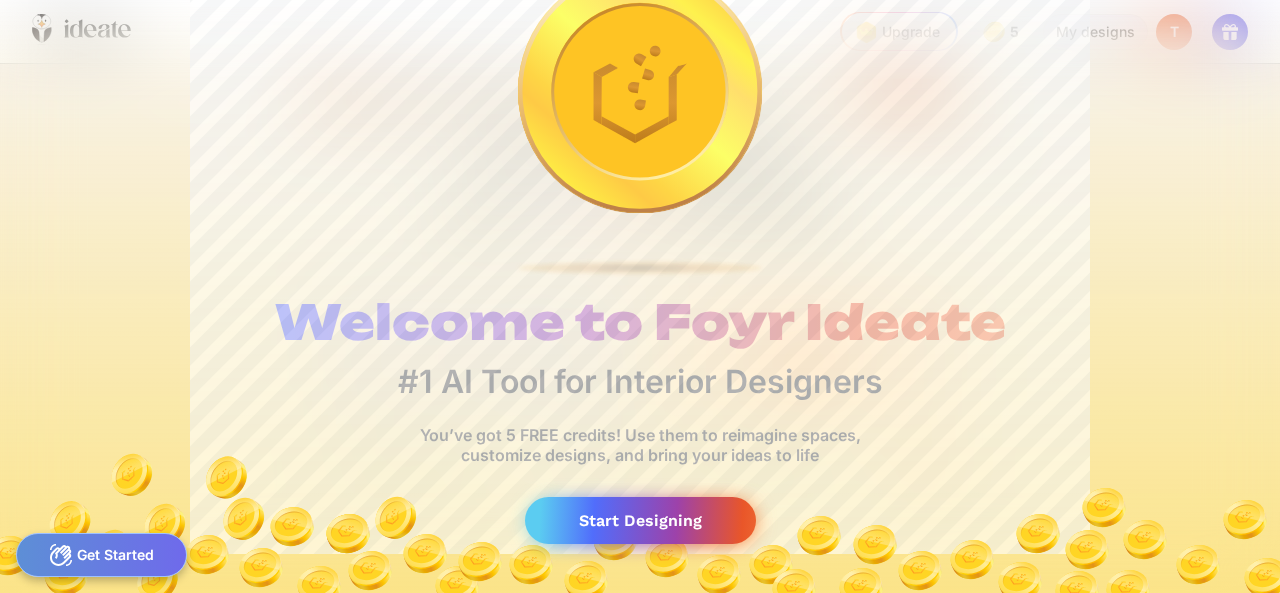 click on "Start Designing" at bounding box center (640, 520) 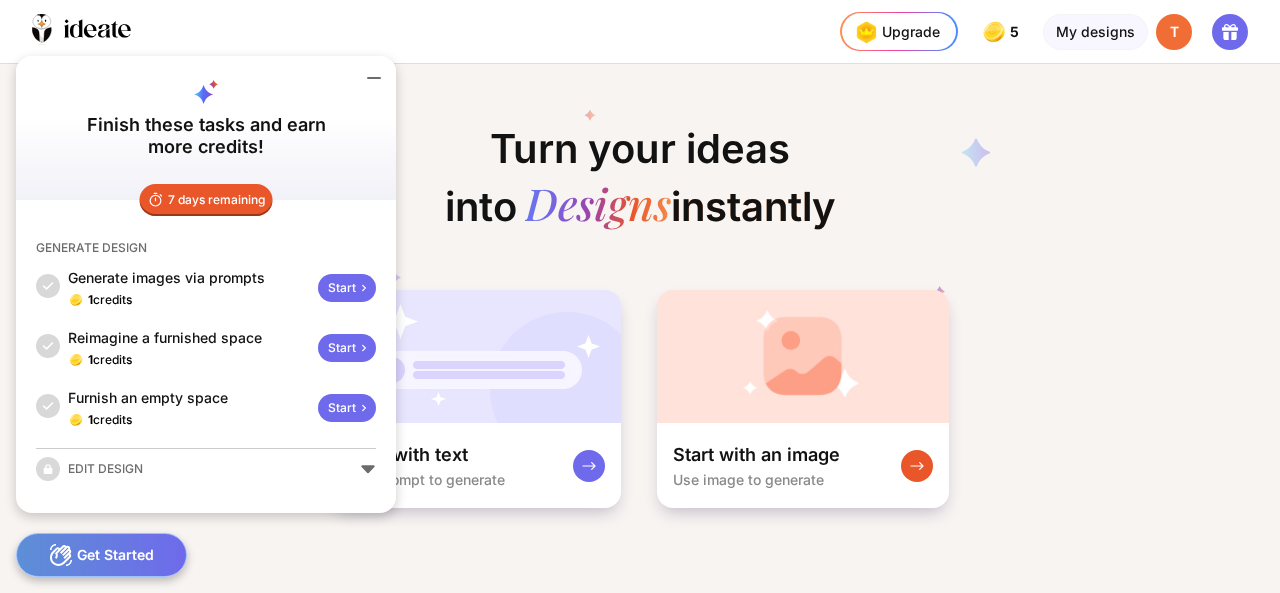 click 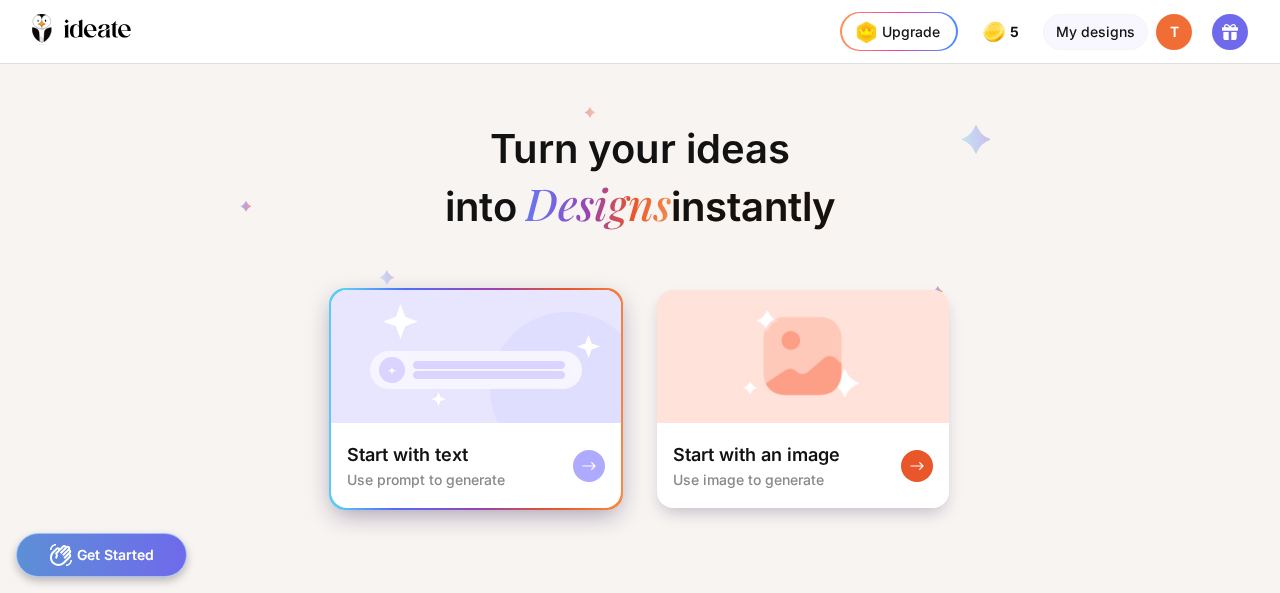 click at bounding box center (476, 356) 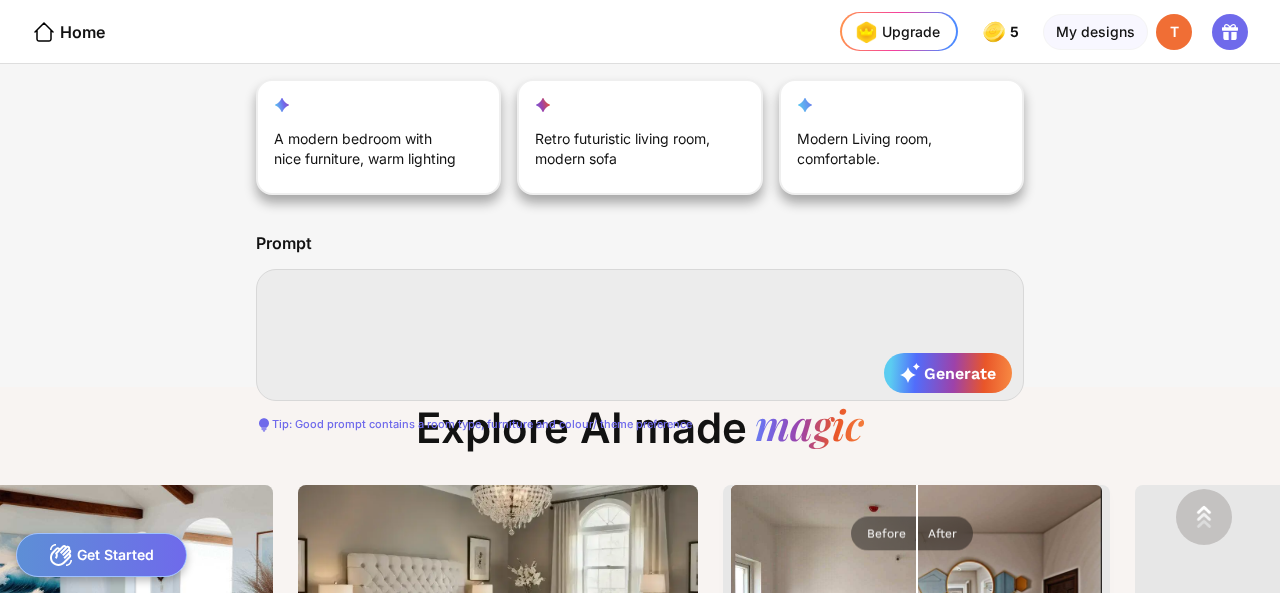 click at bounding box center [640, 335] 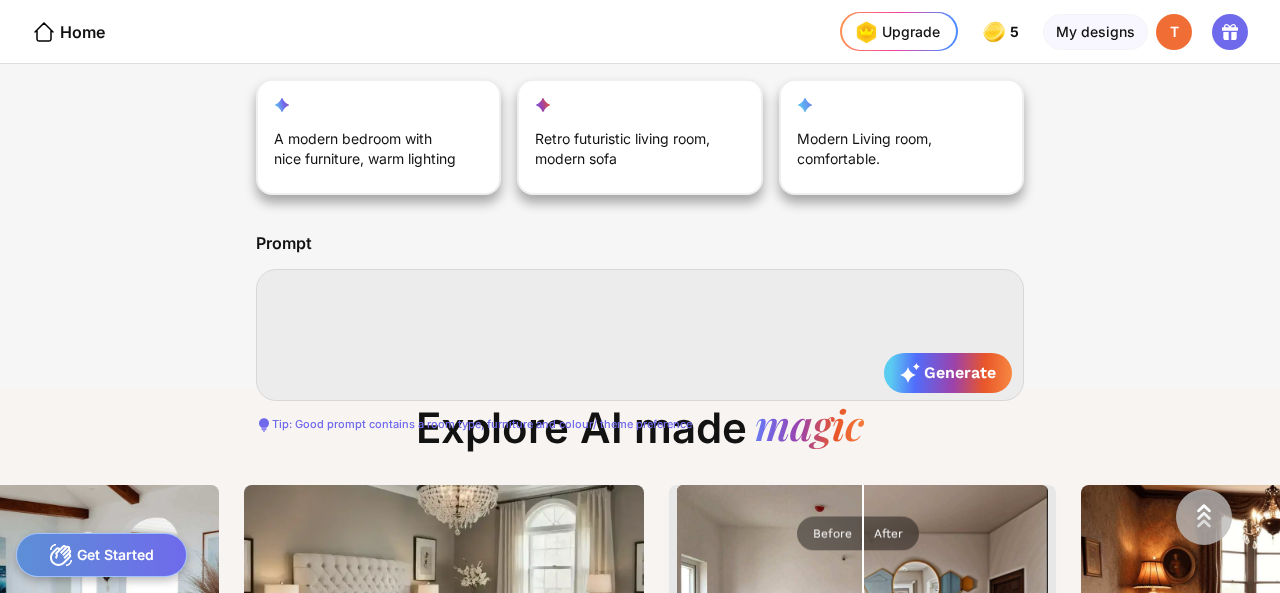 type on "*" 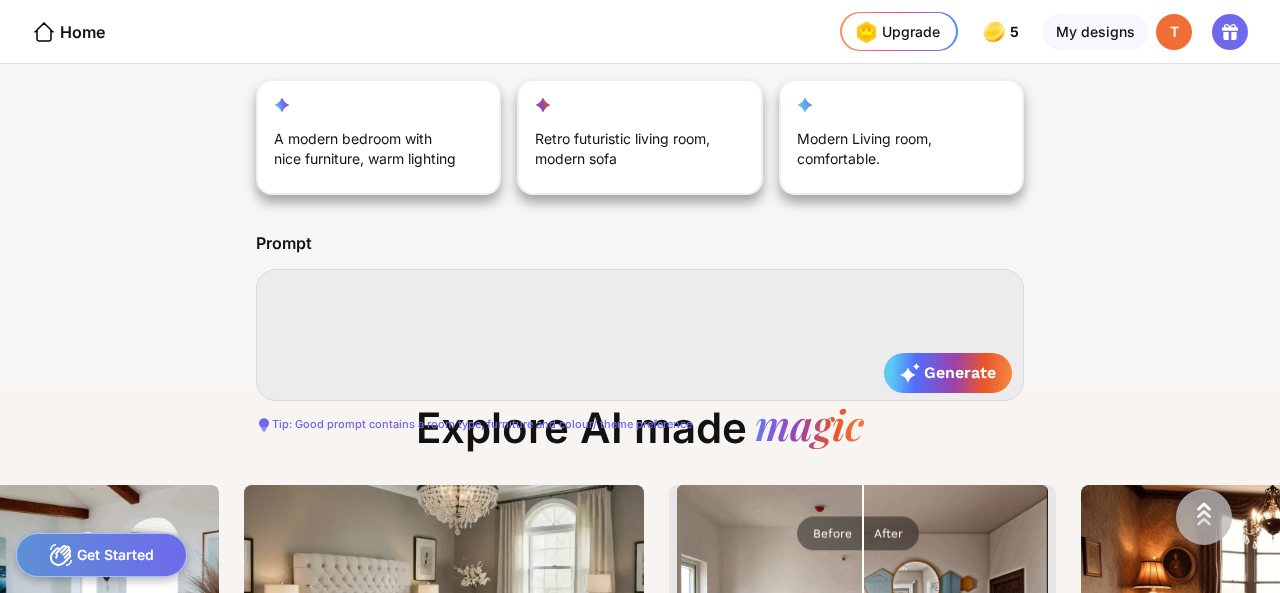 type on "*" 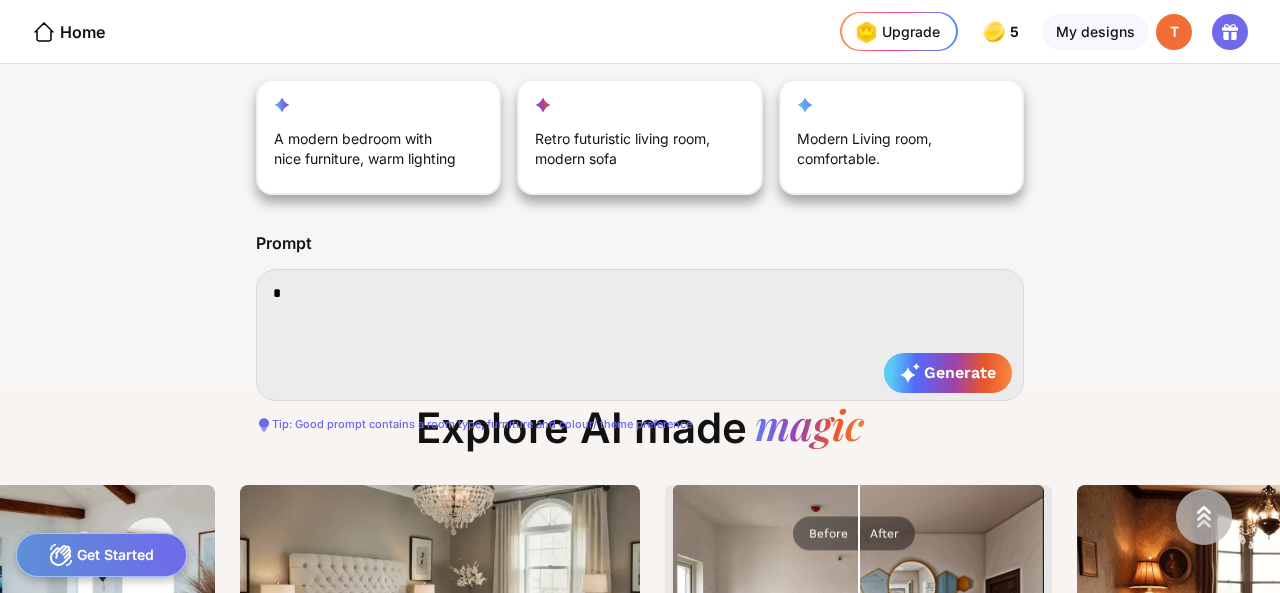 type on "*" 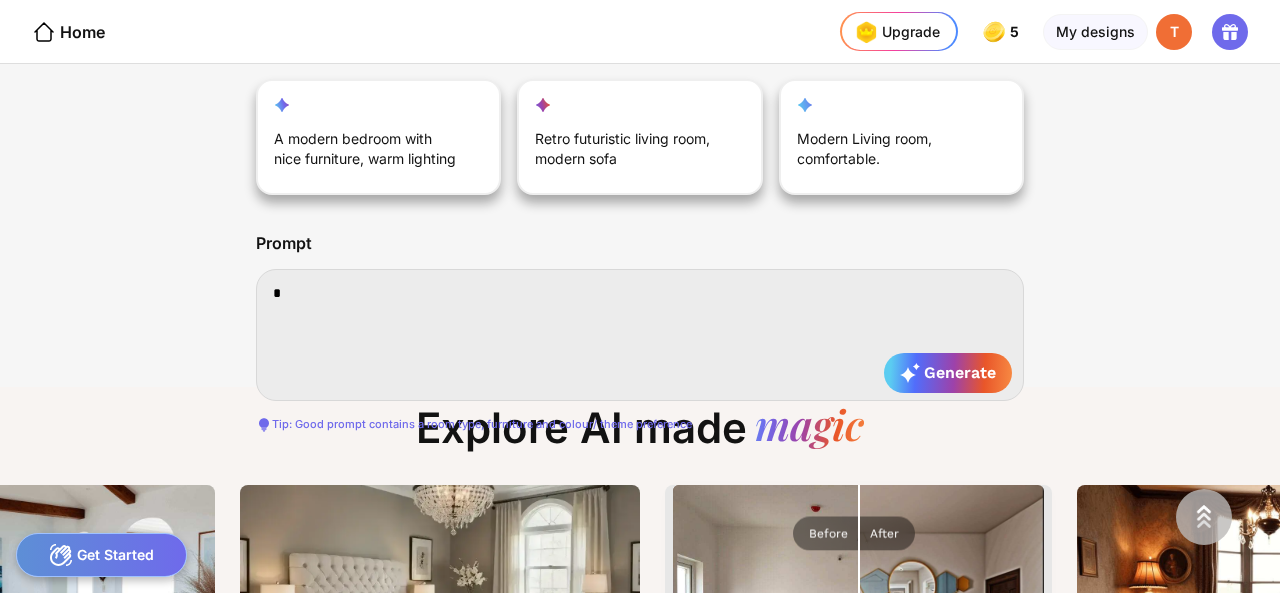 type on "*" 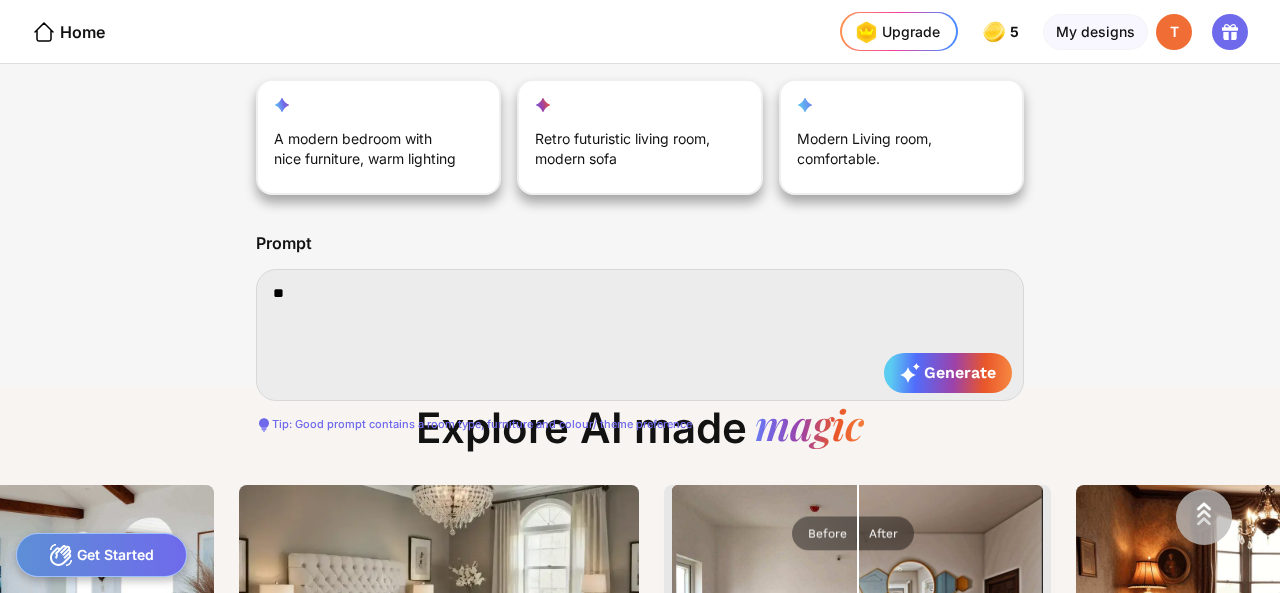 type on "***" 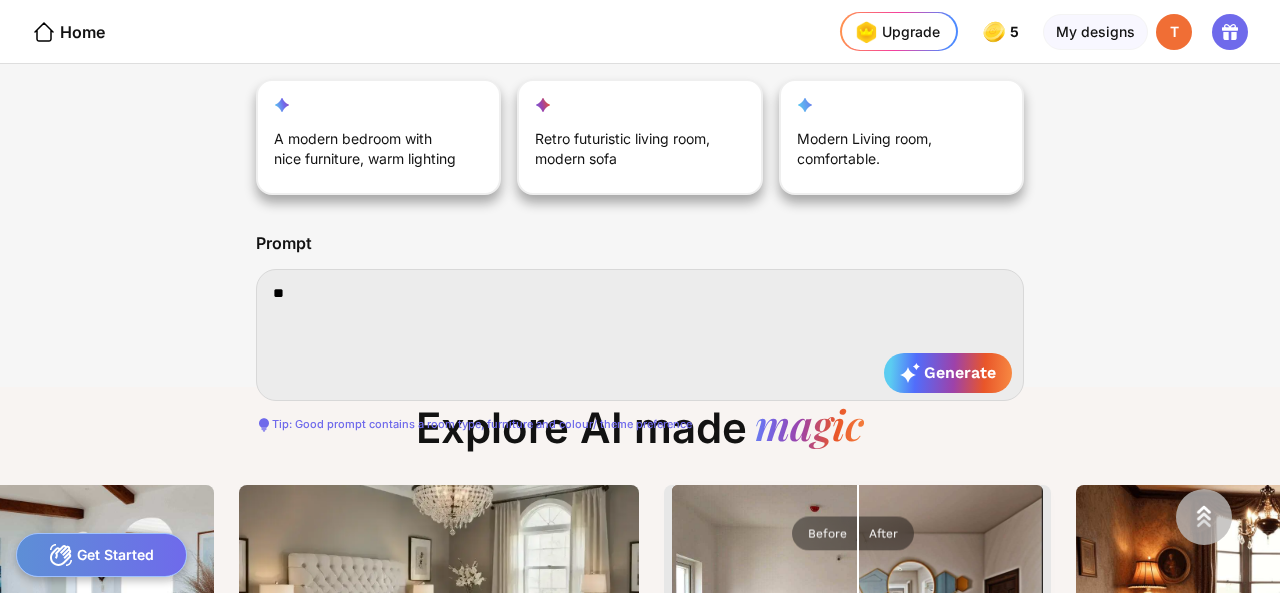 type on "***" 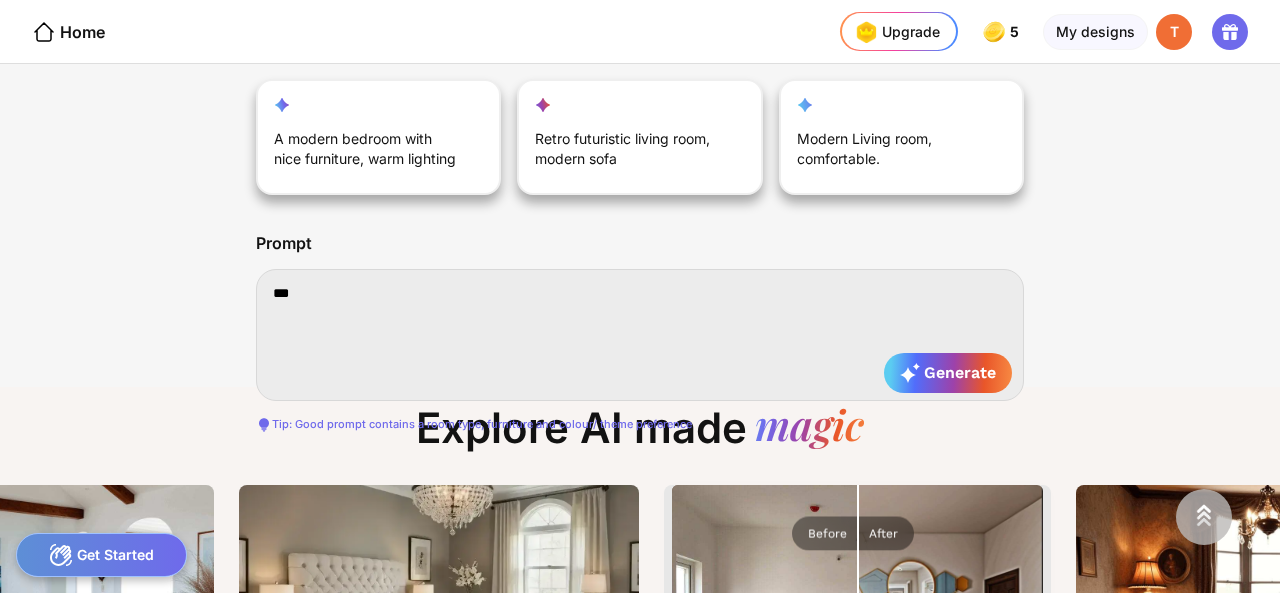 type on "****" 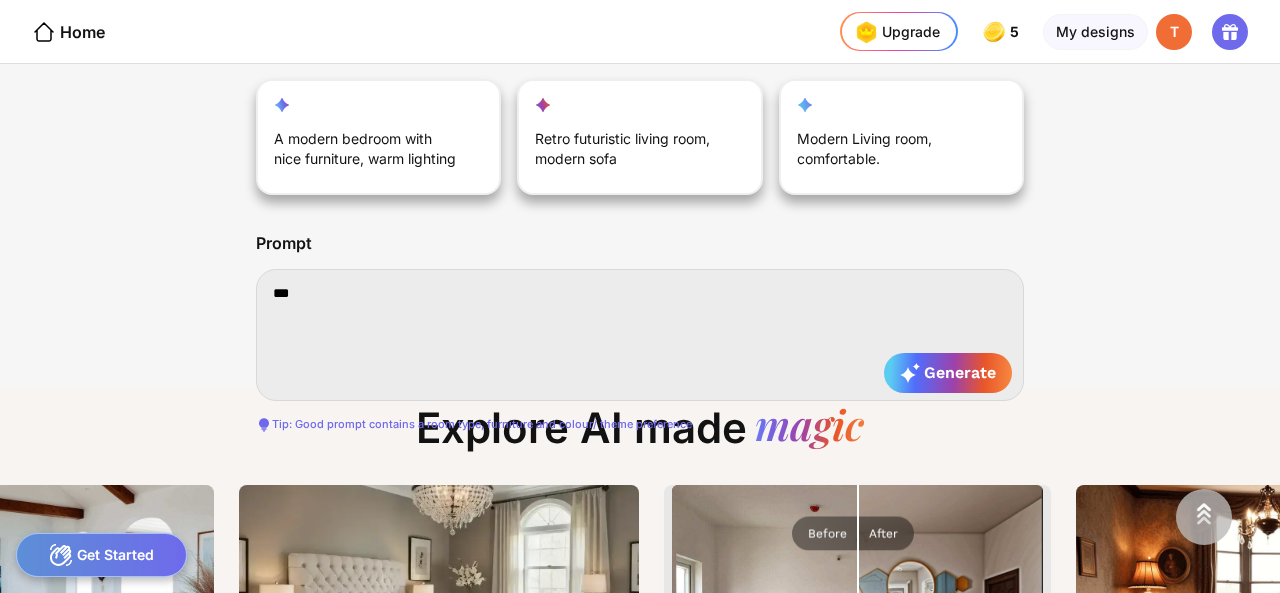 type on "****" 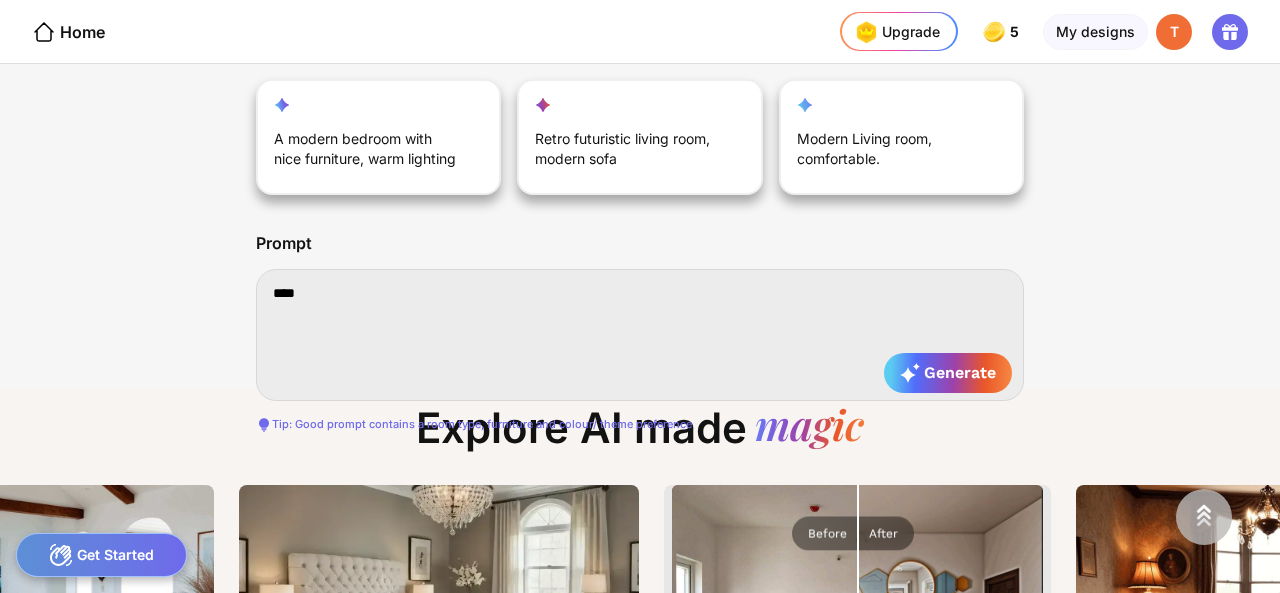 type on "*****" 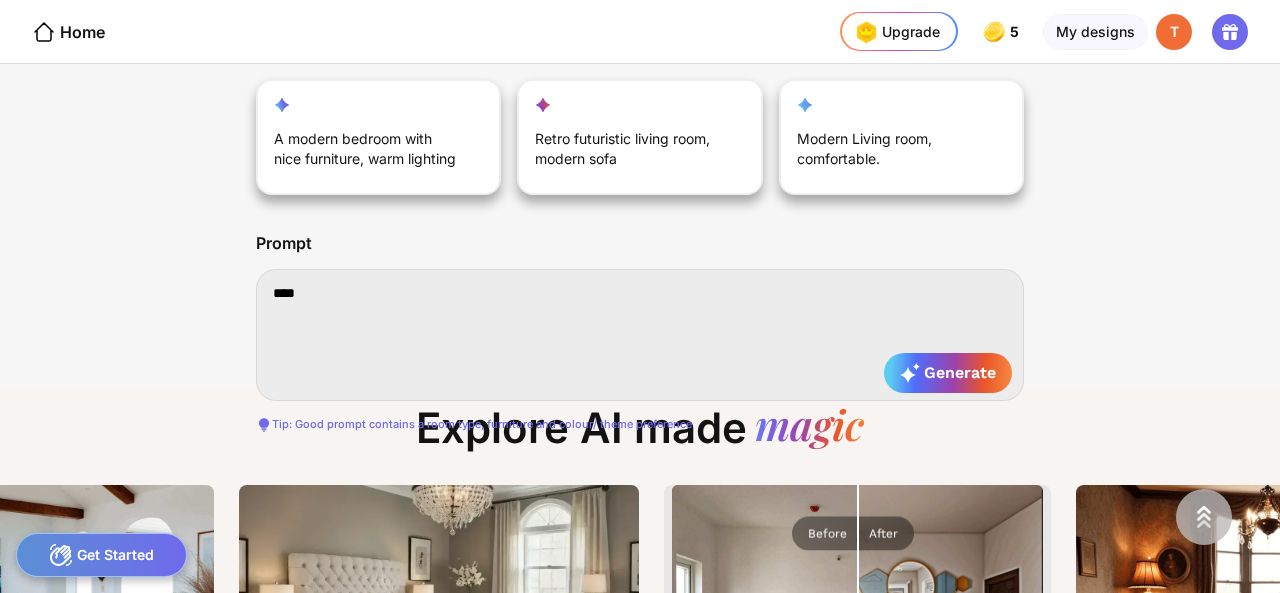 type on "*****" 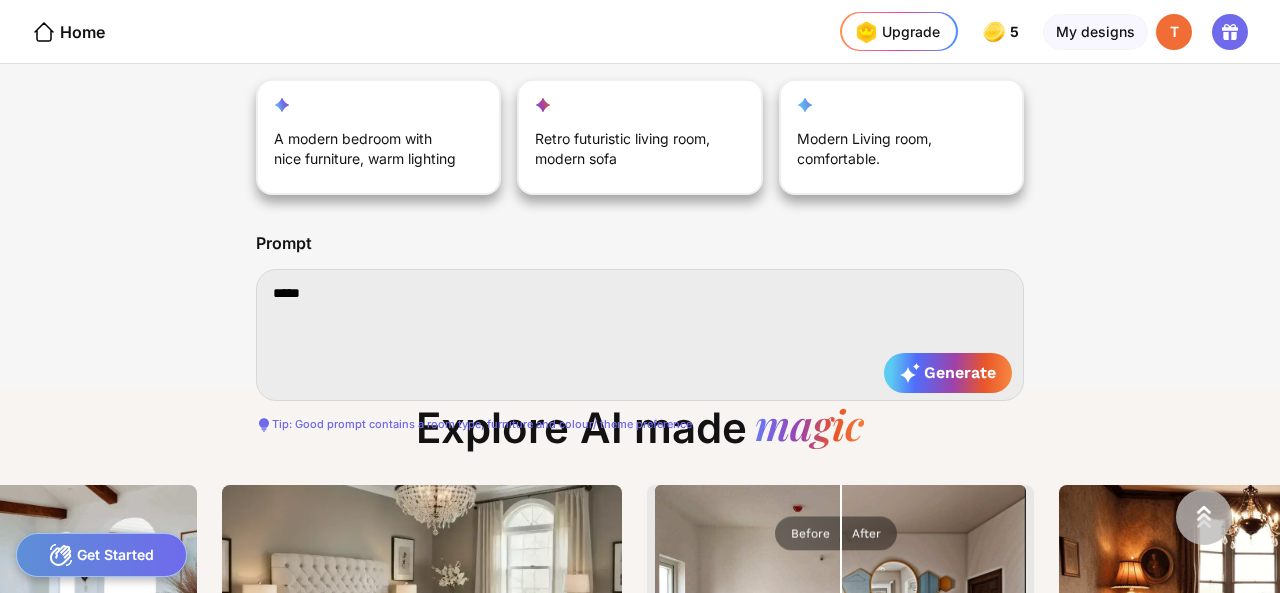 type on "******" 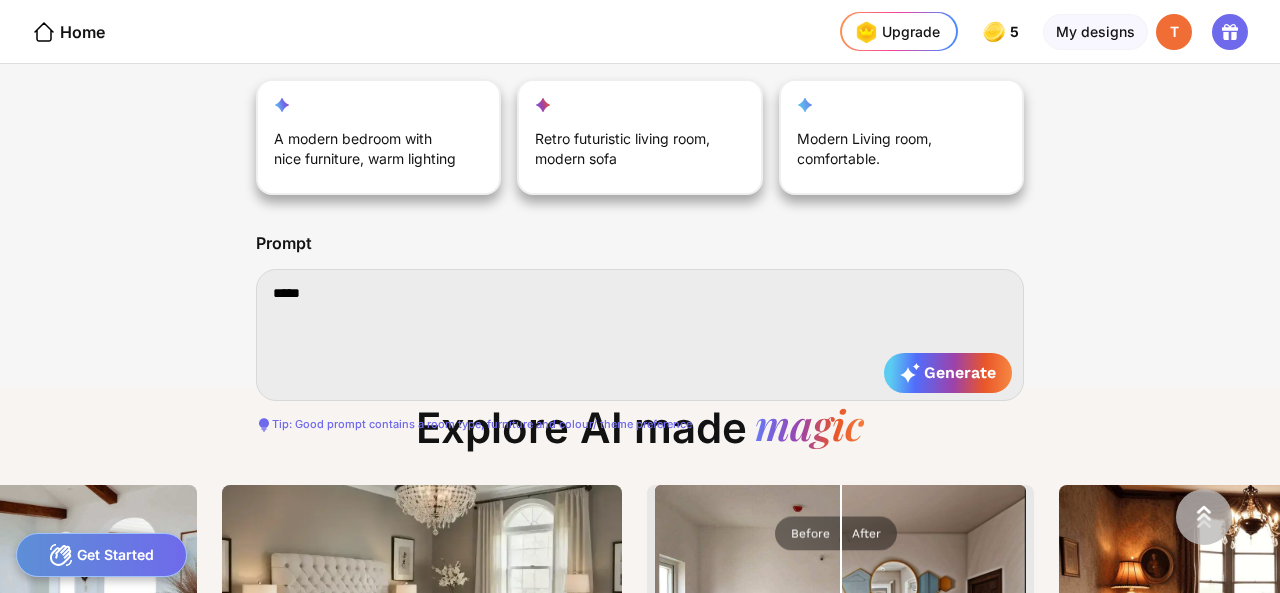 type on "******" 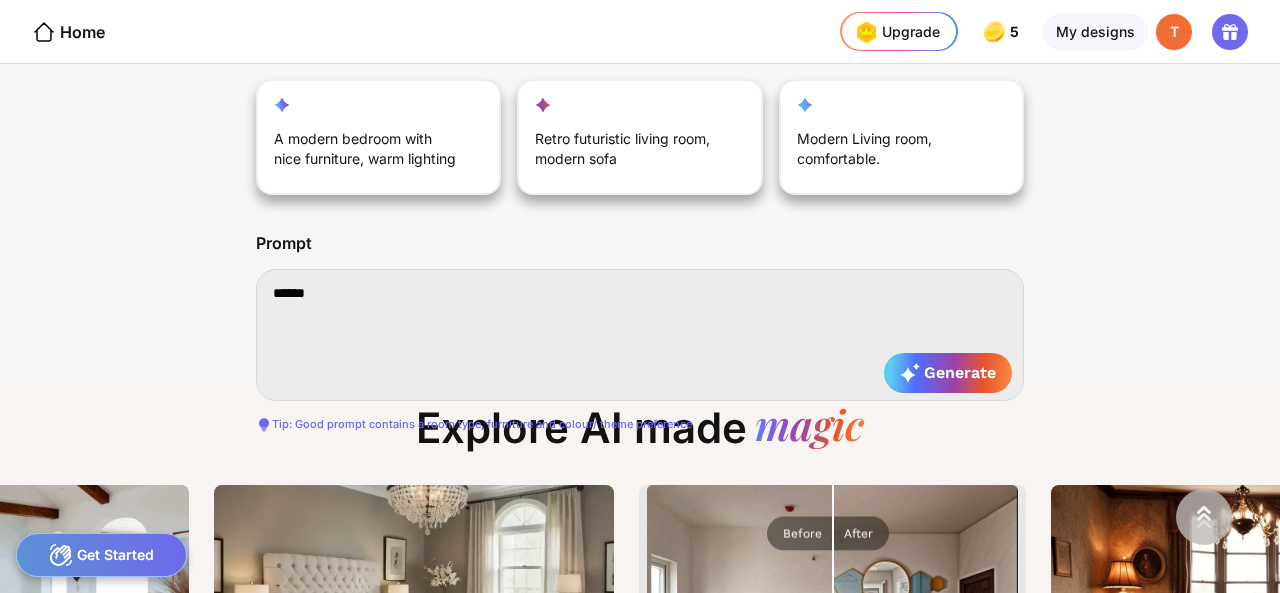 type on "*****" 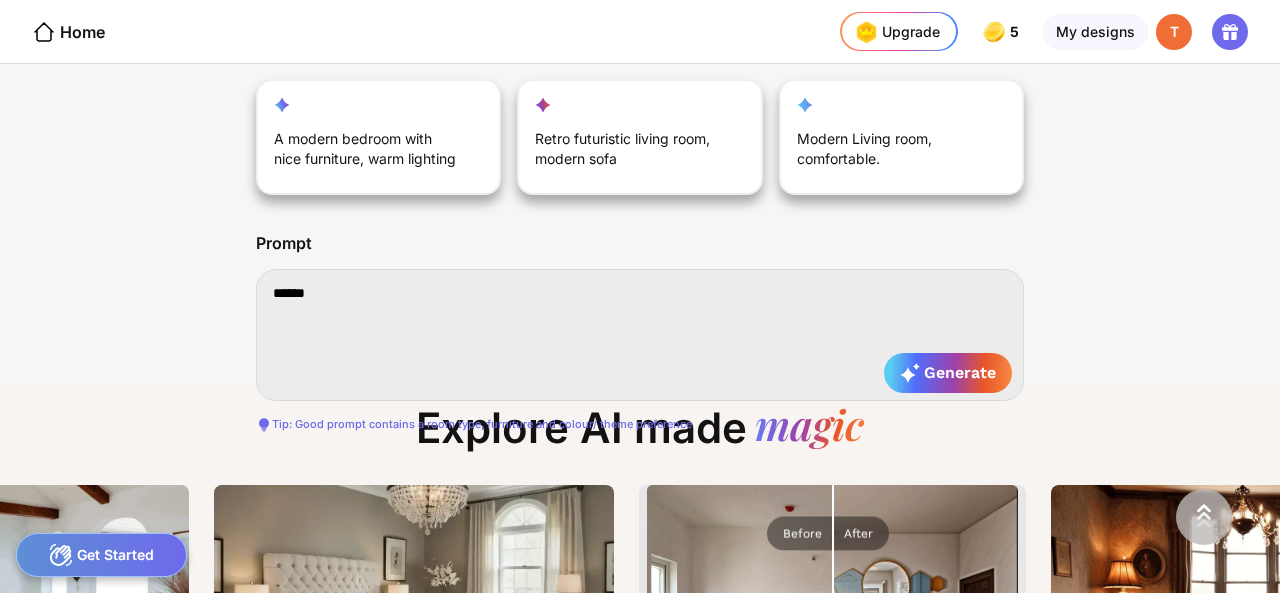 type on "*****" 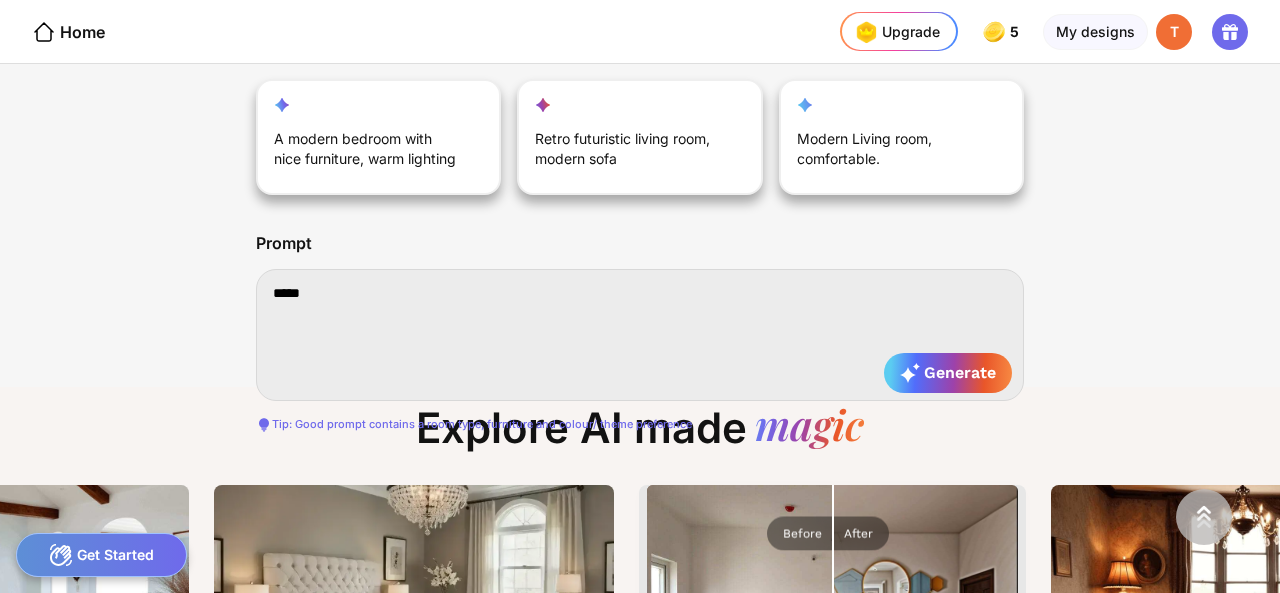 type on "****" 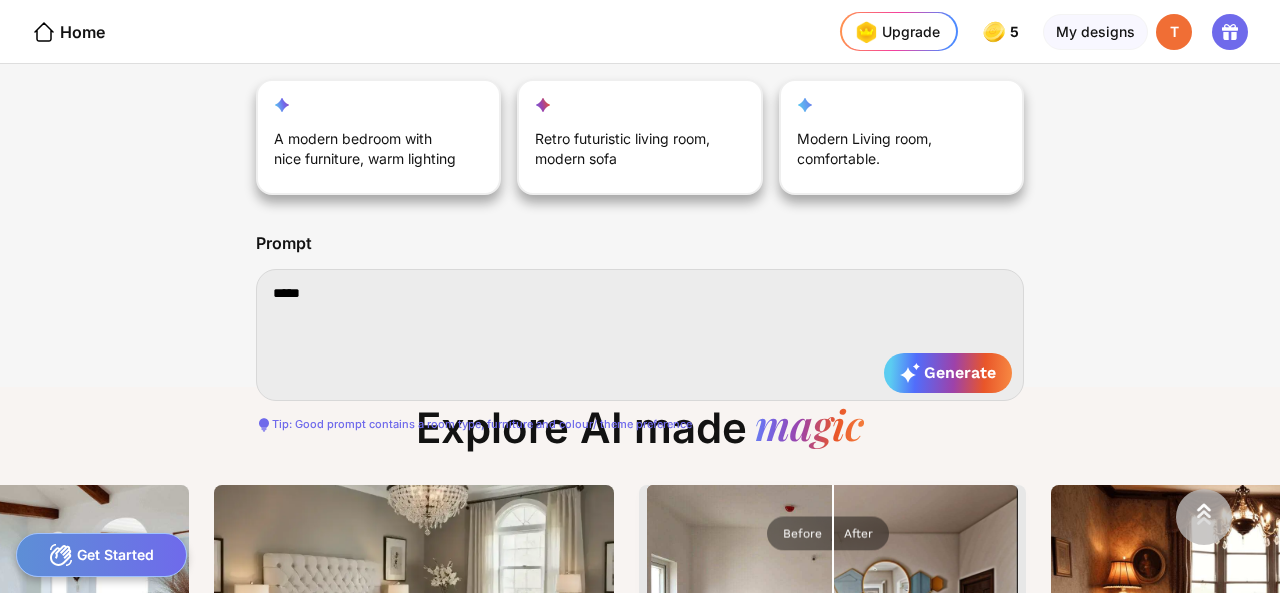 type on "****" 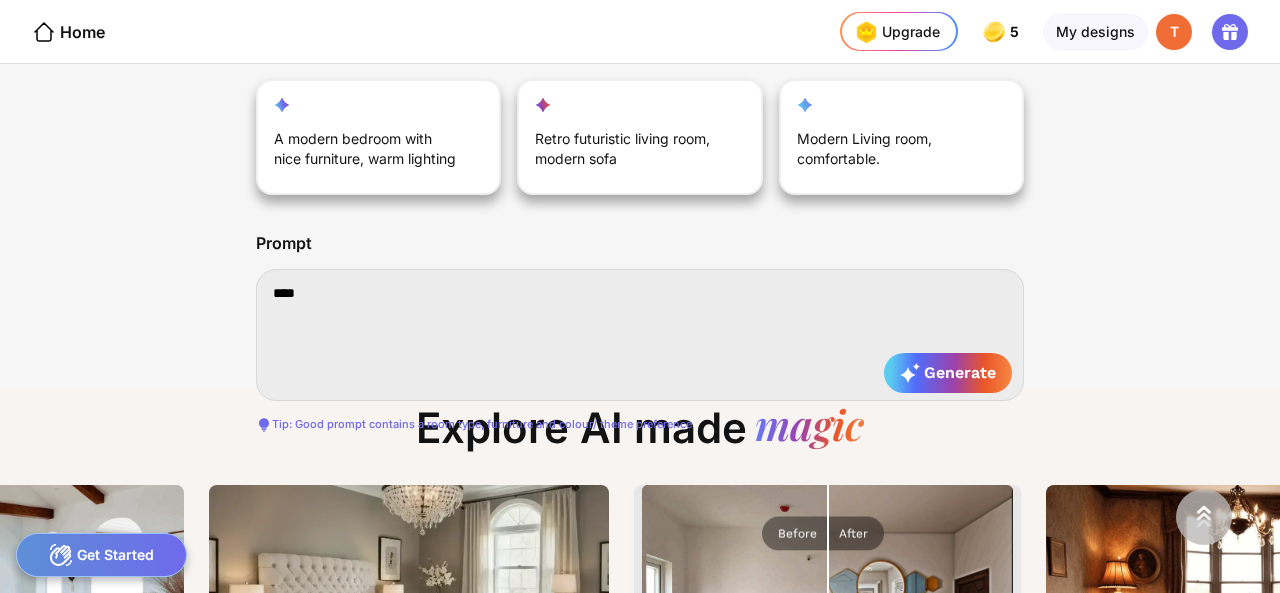 type on "***" 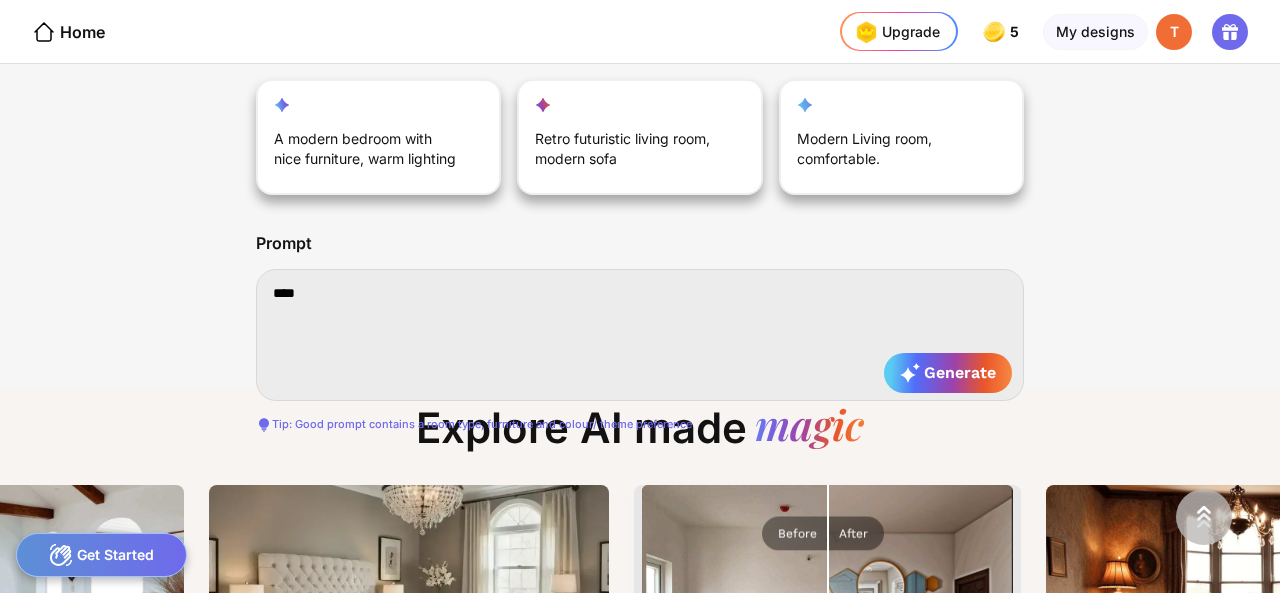 type on "***" 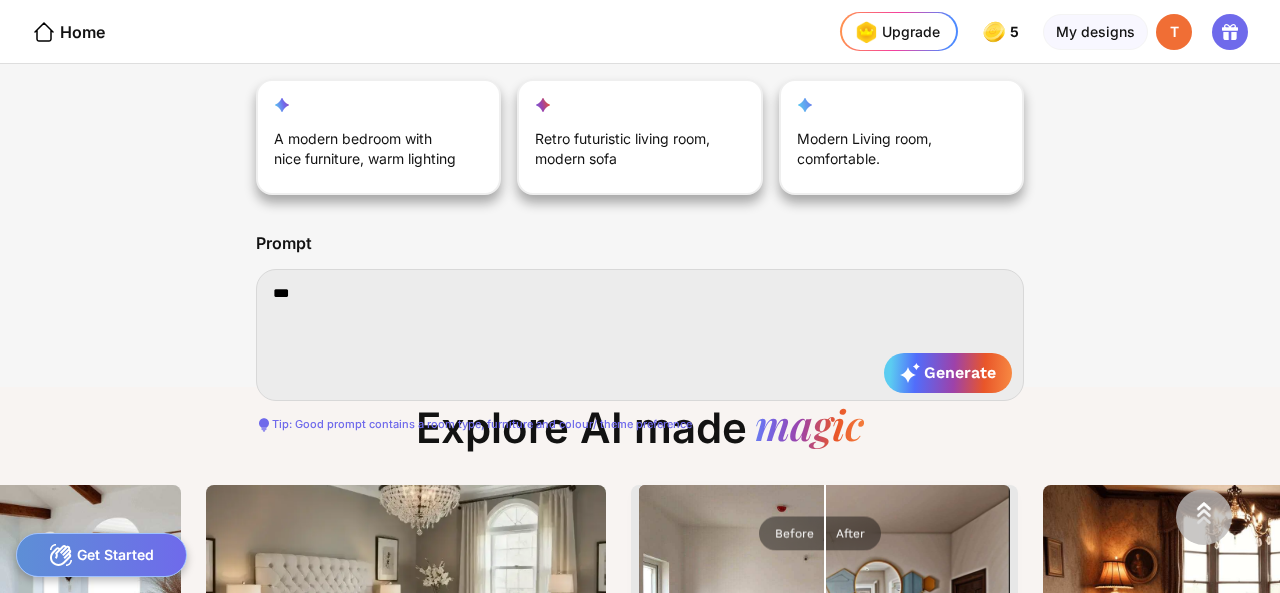 type on "*" 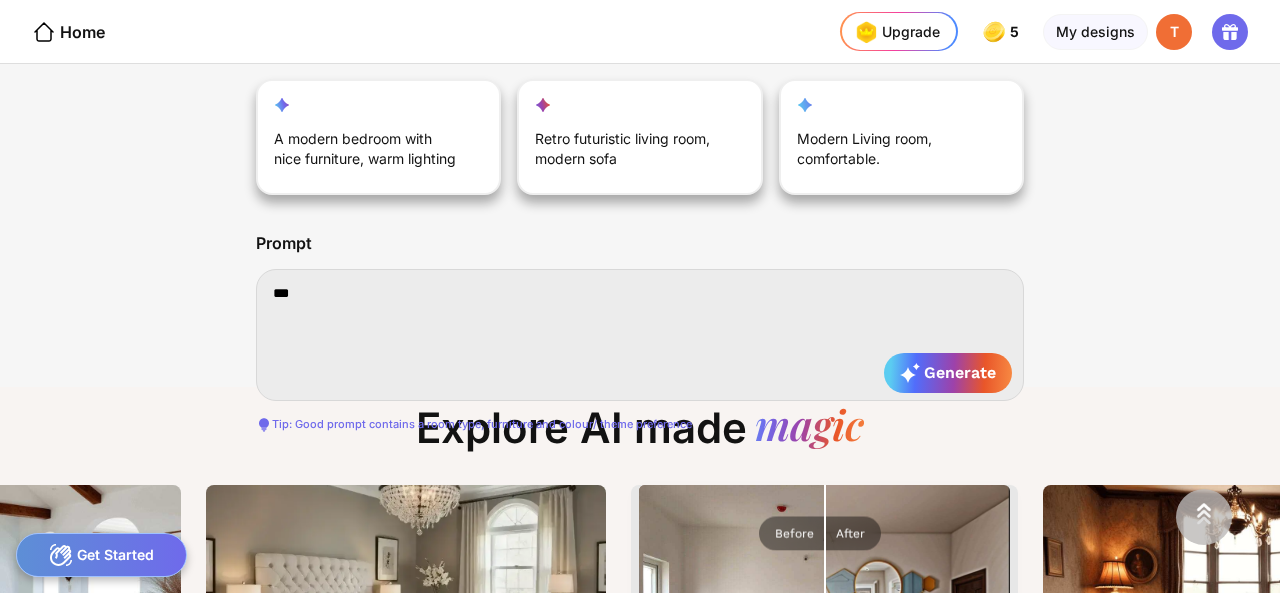 type on "*" 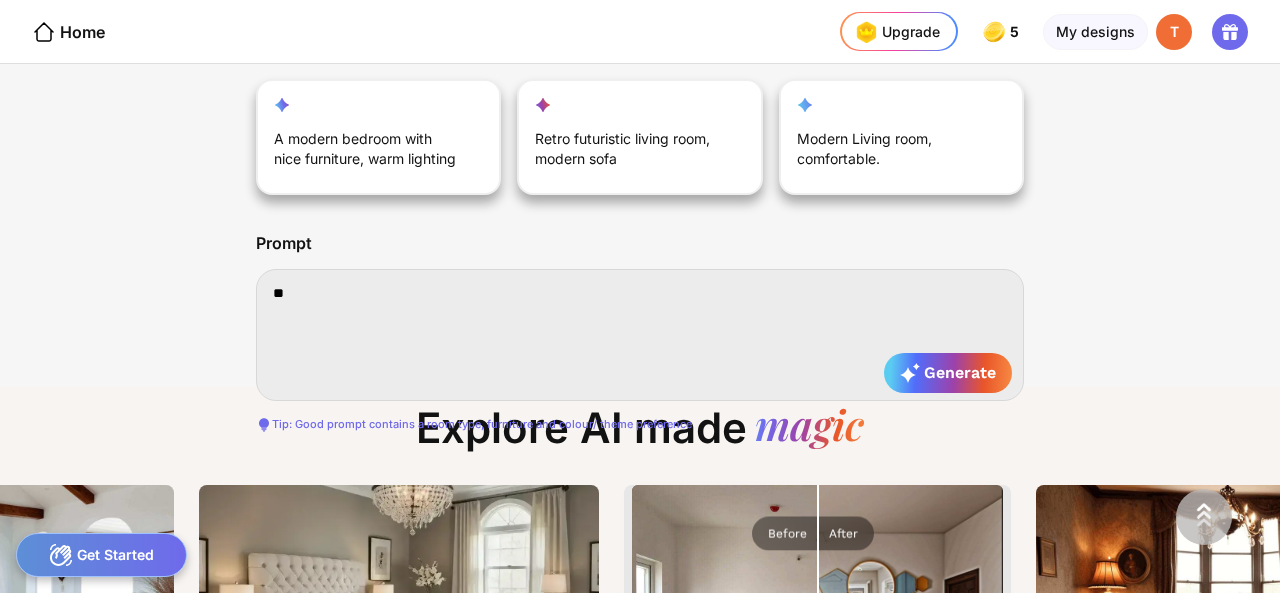 type on "*" 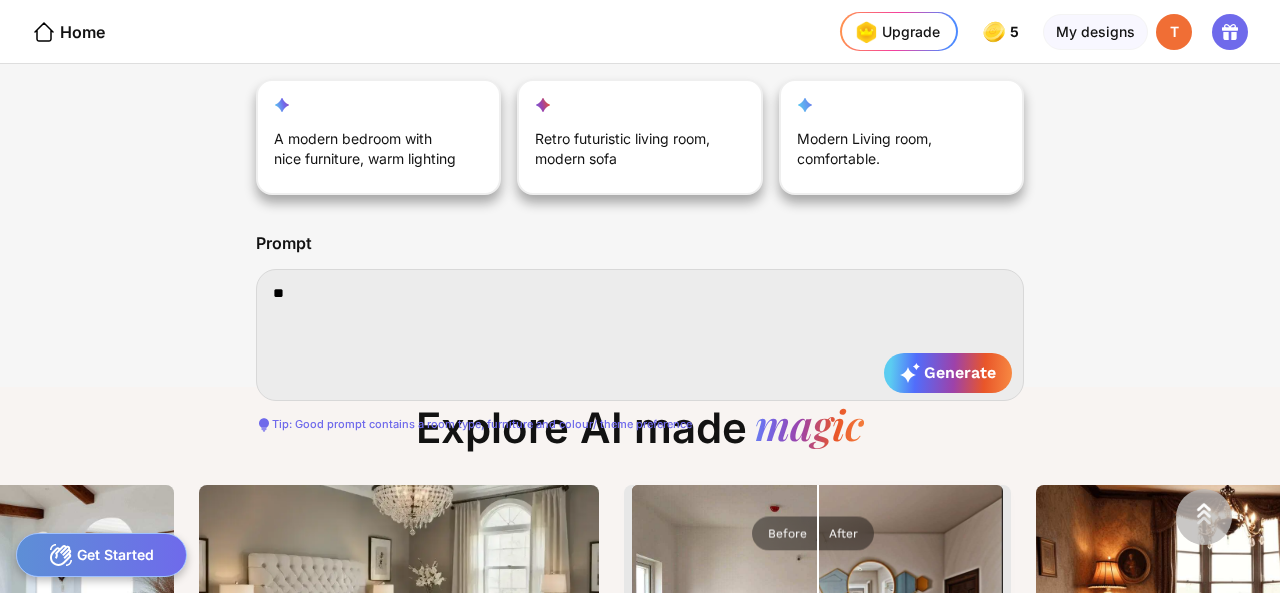 type on "*" 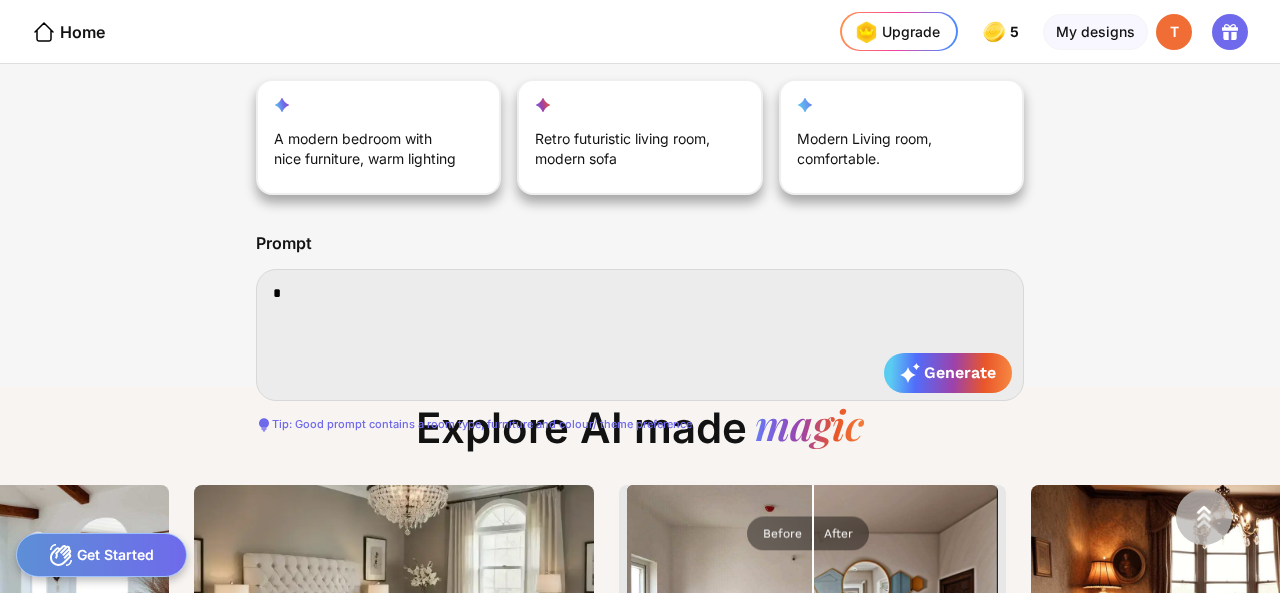 type 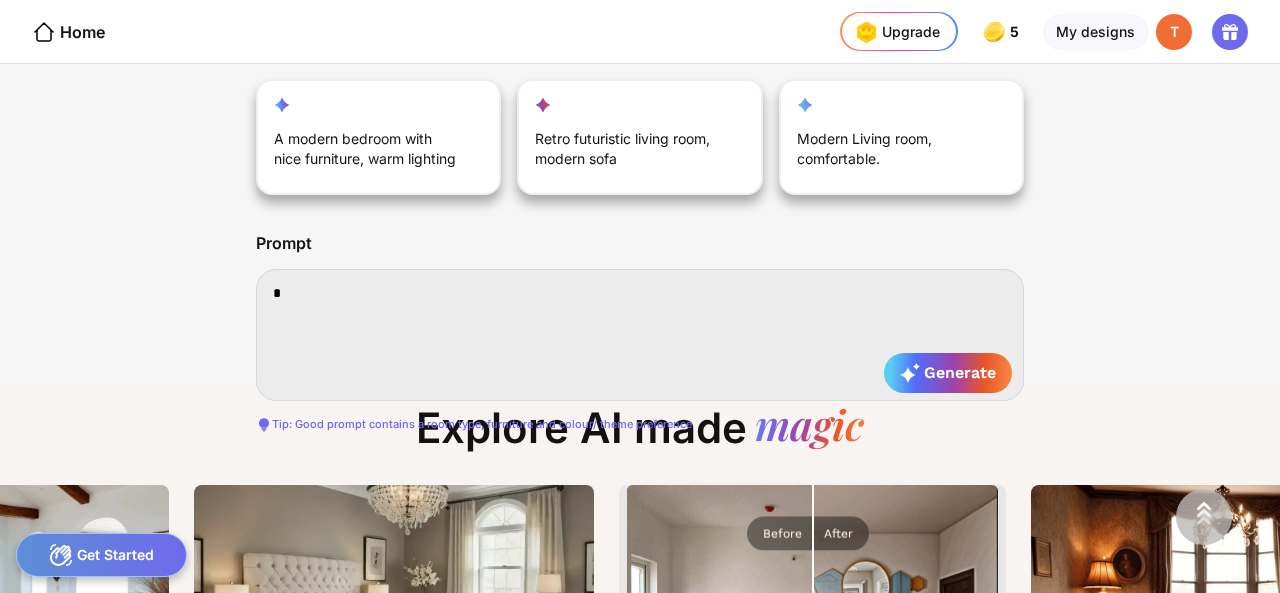 type 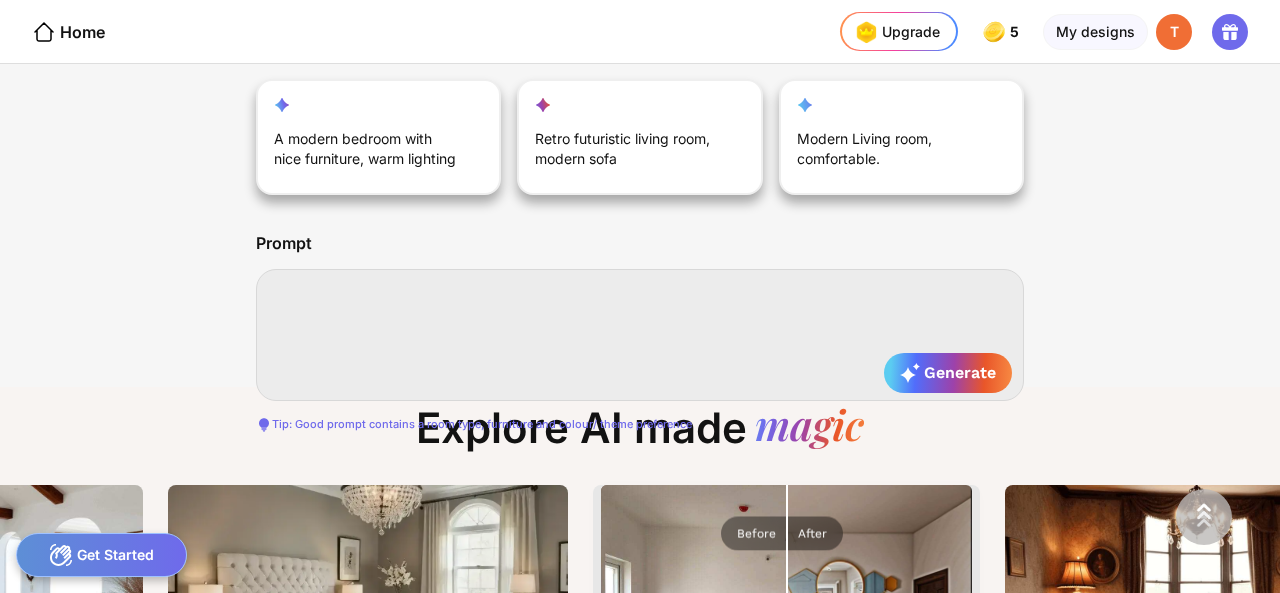 type on "*" 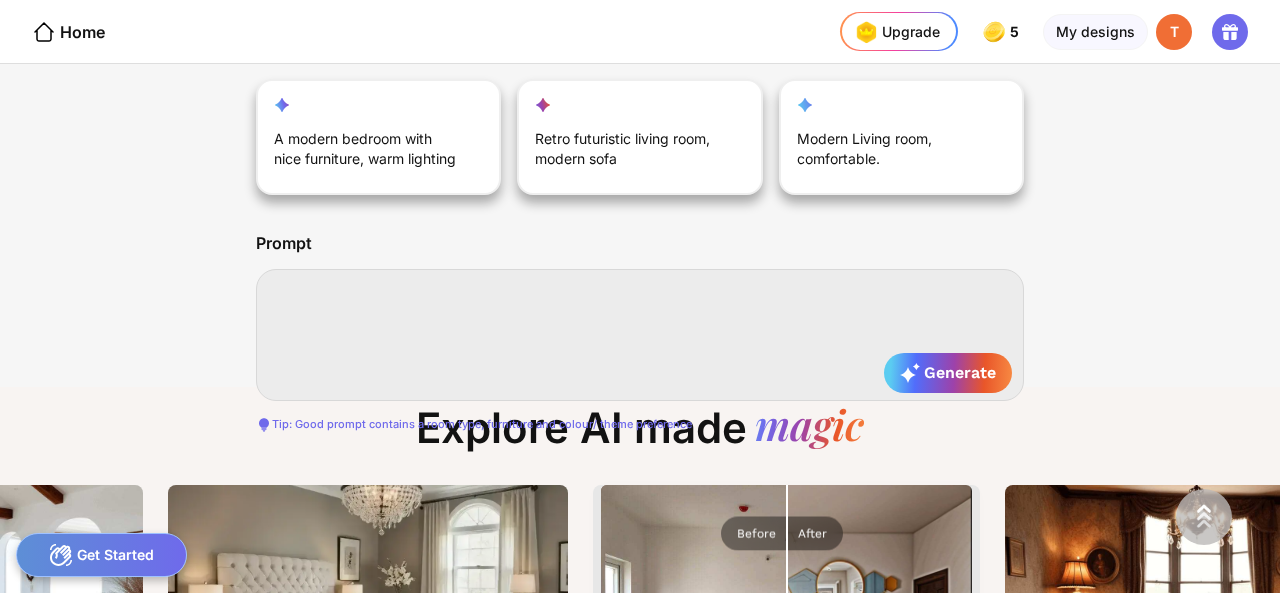 type on "*" 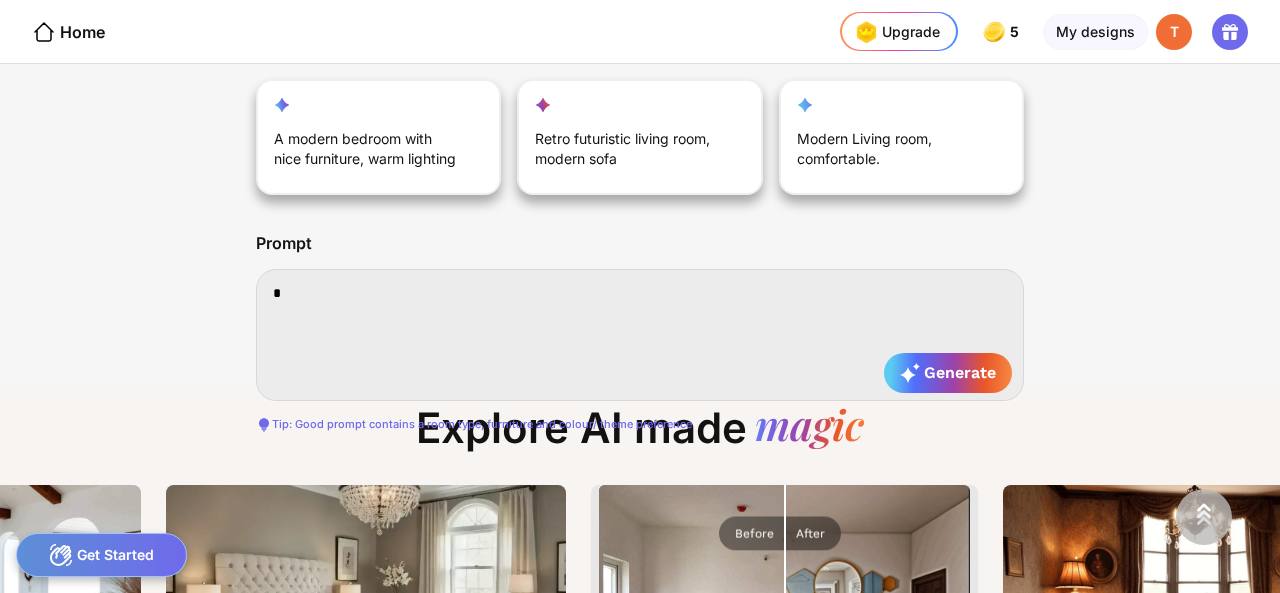 type on "*" 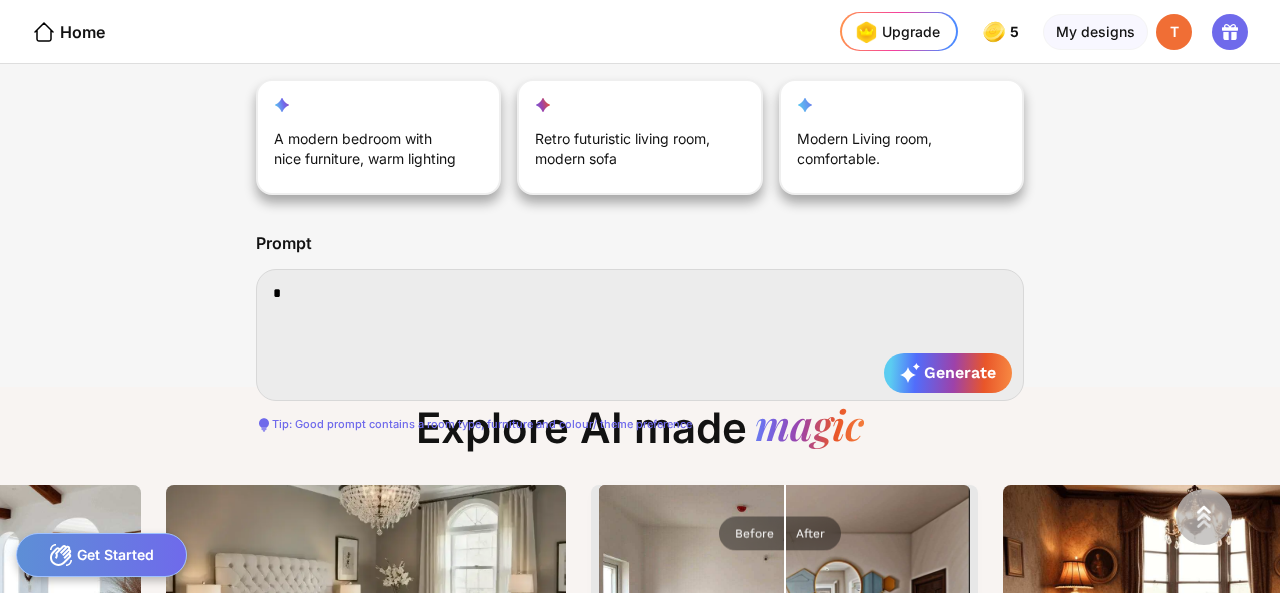 type on "*" 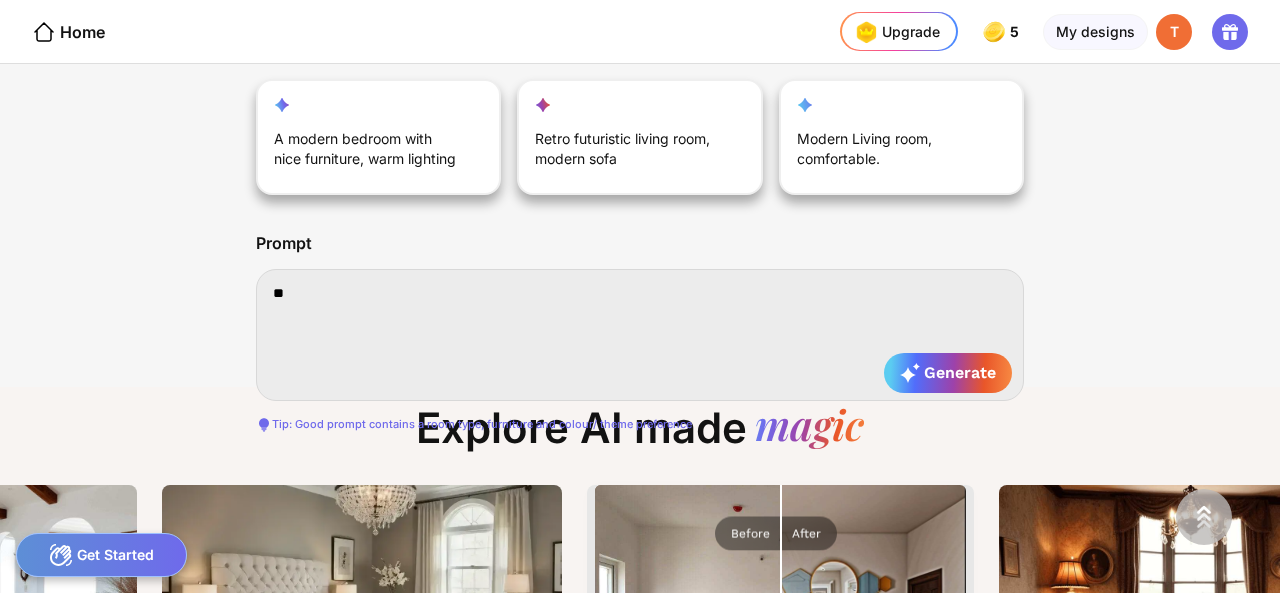 type on "***" 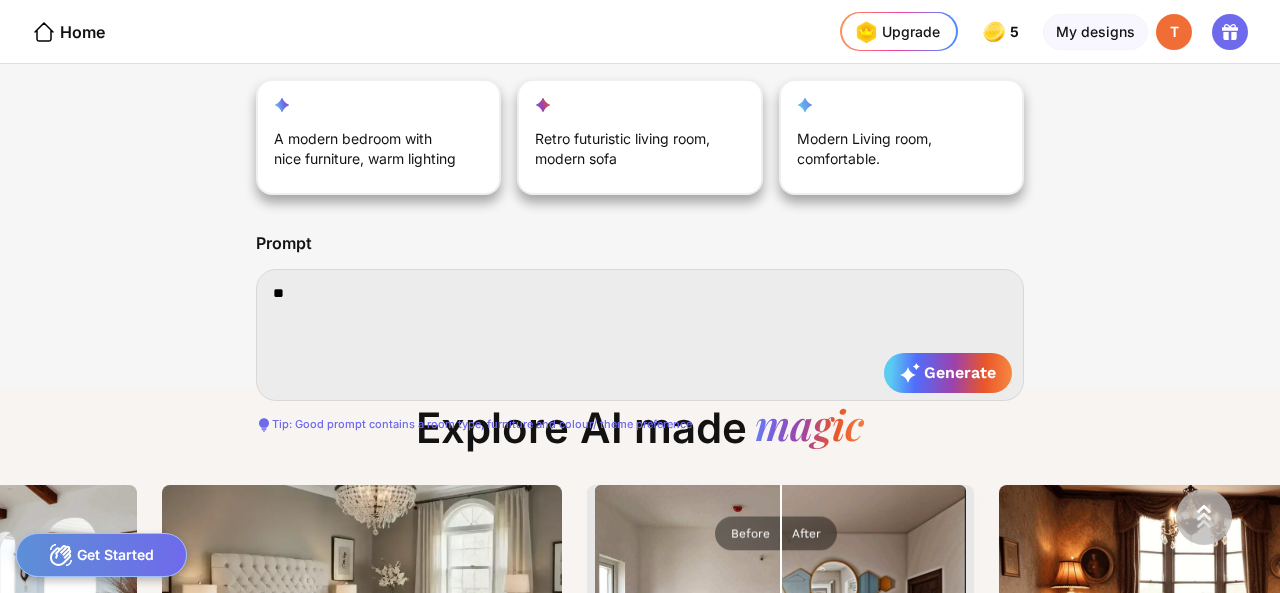 type on "***" 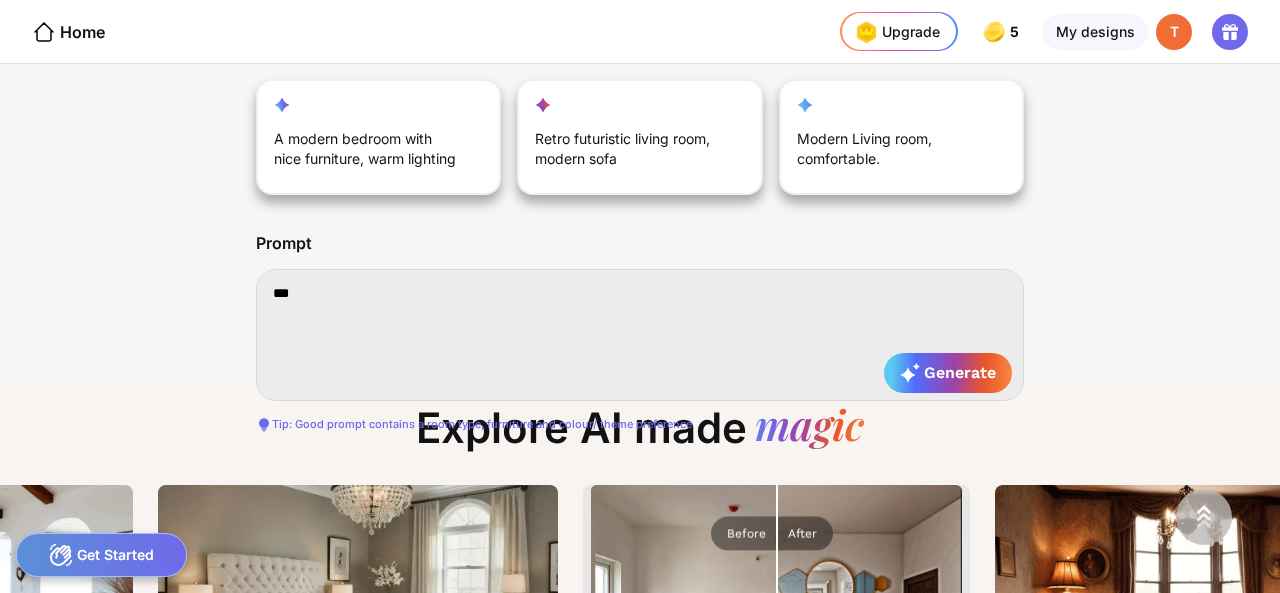 type on "****" 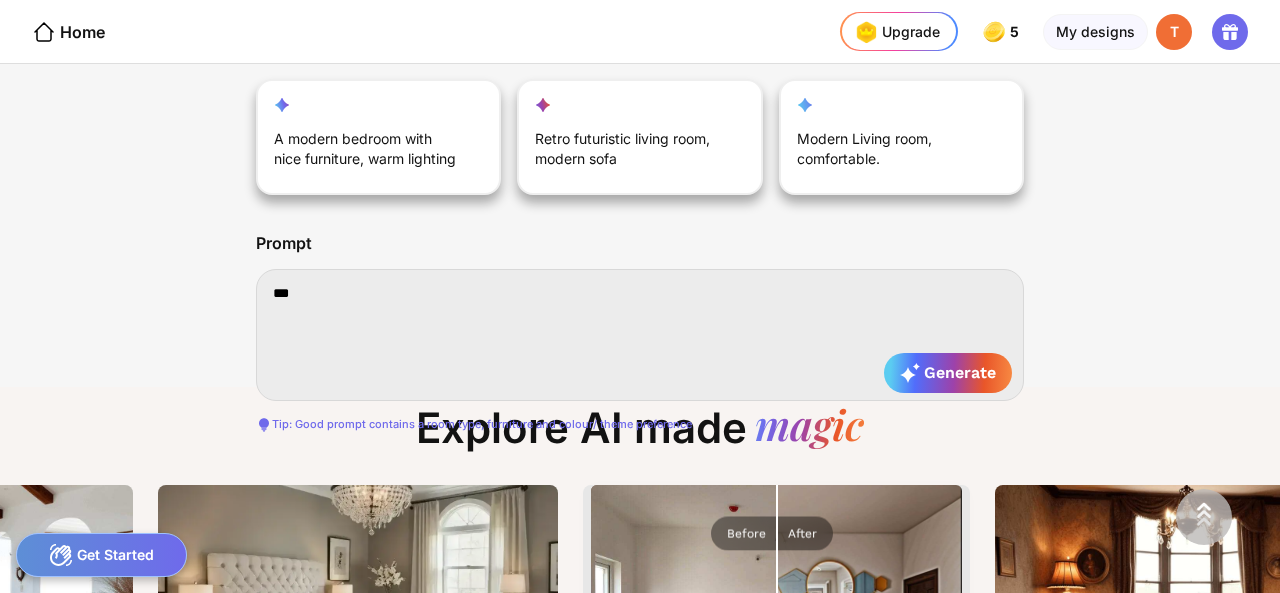 type on "****" 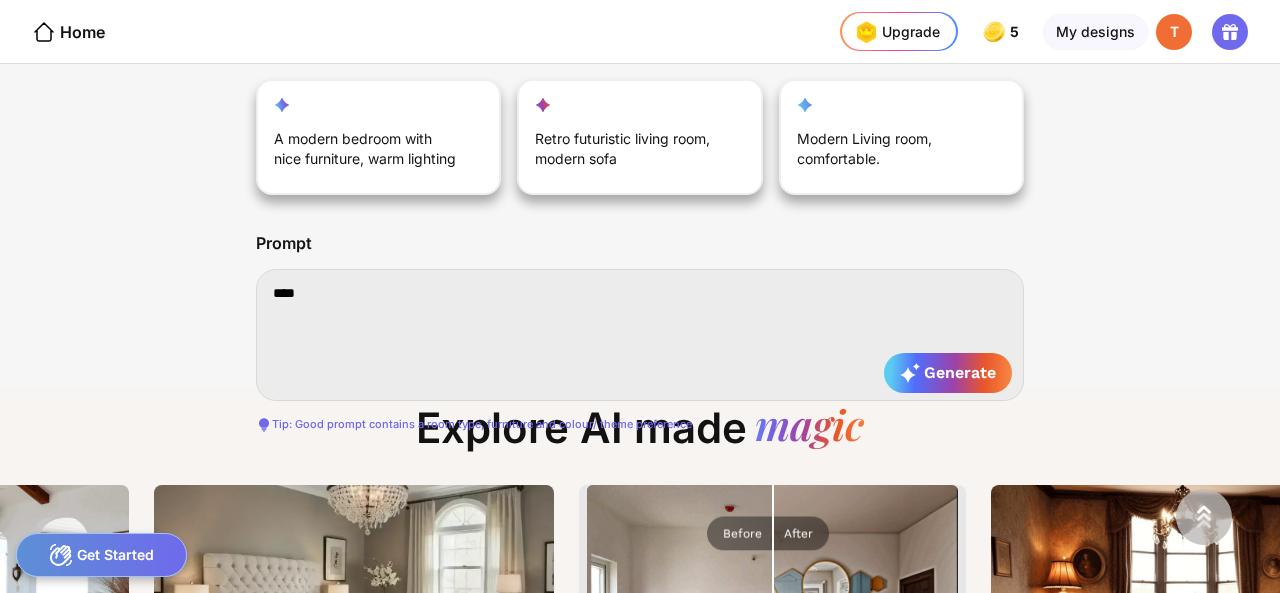 type on "*****" 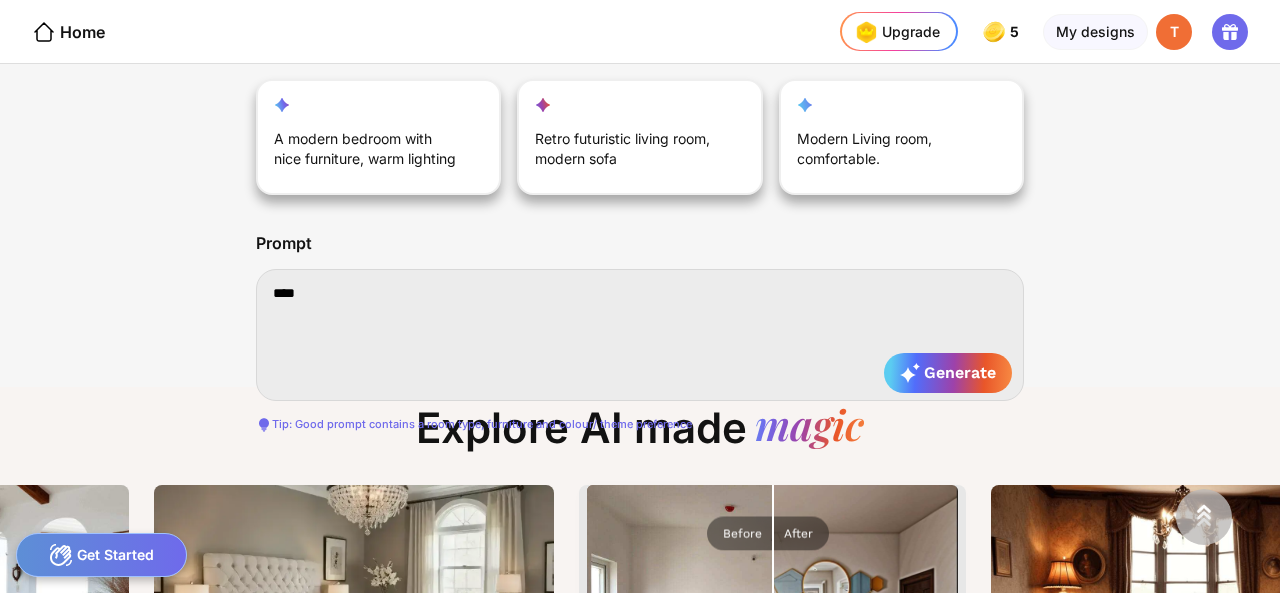 type on "*****" 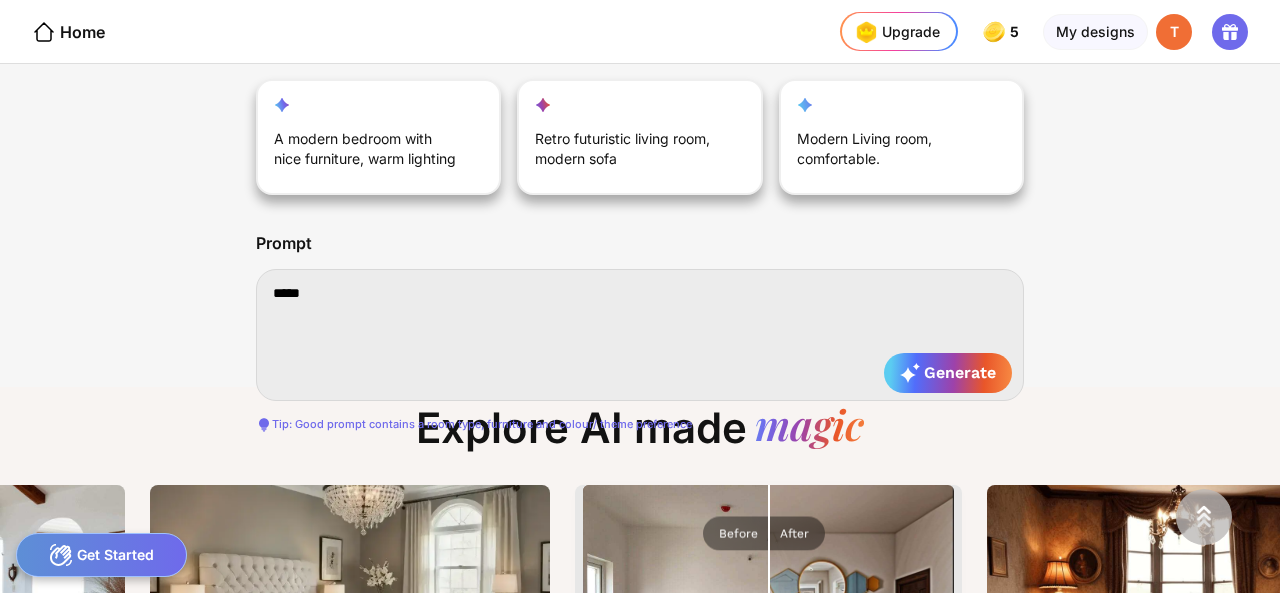 type on "******" 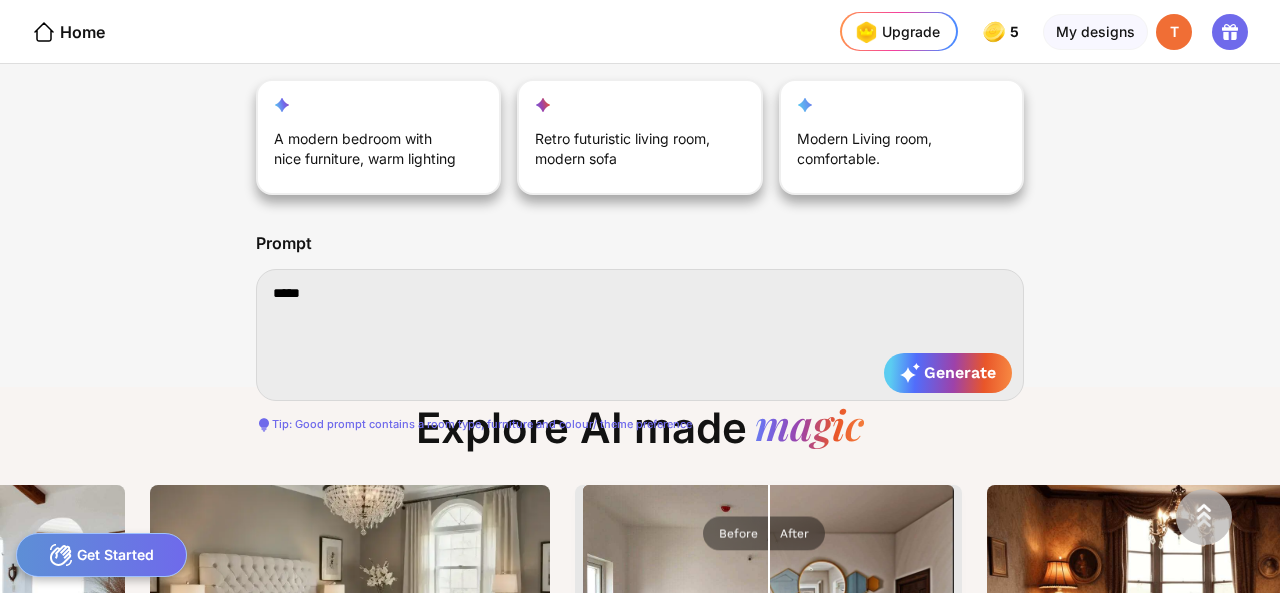 type on "******" 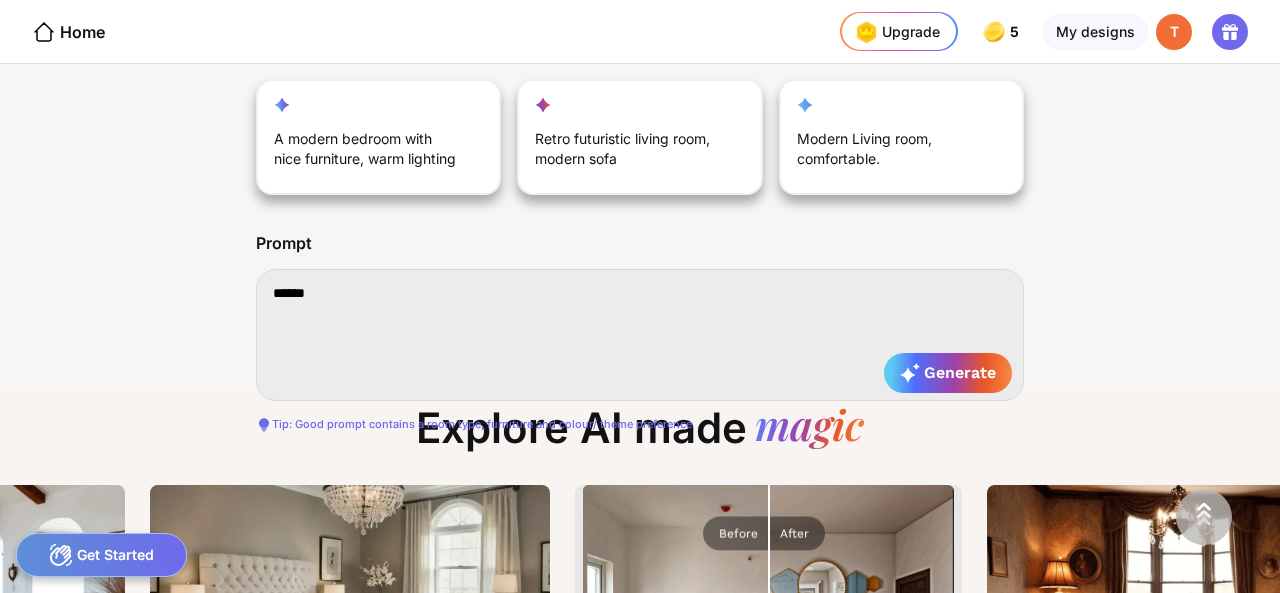 type on "******" 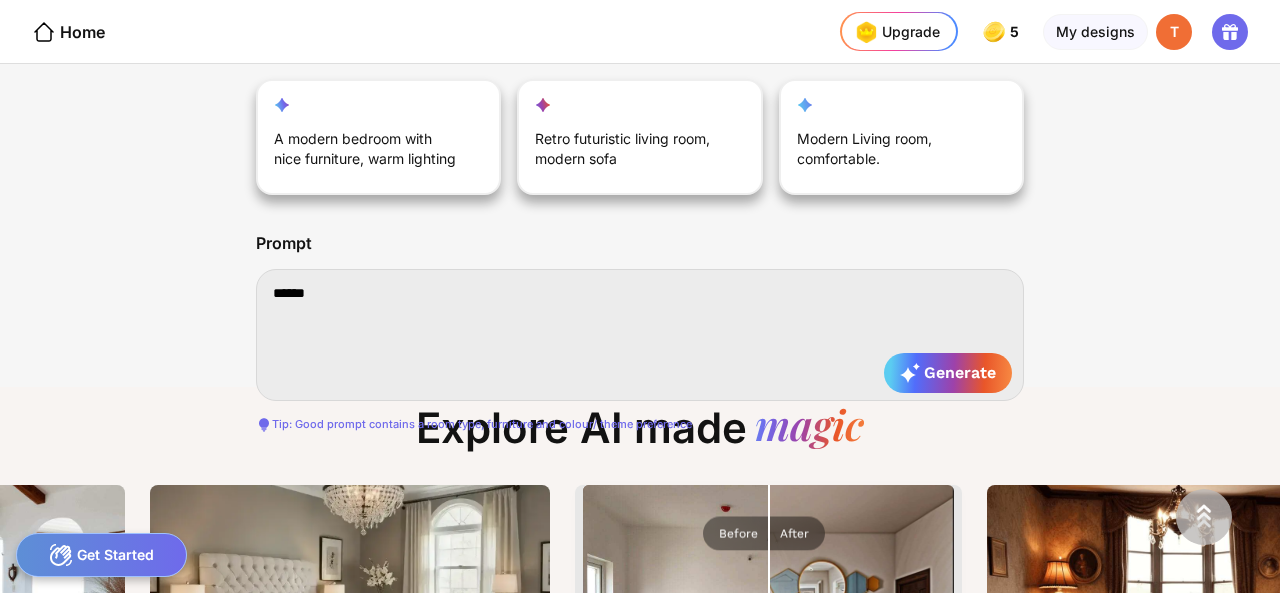 type on "******" 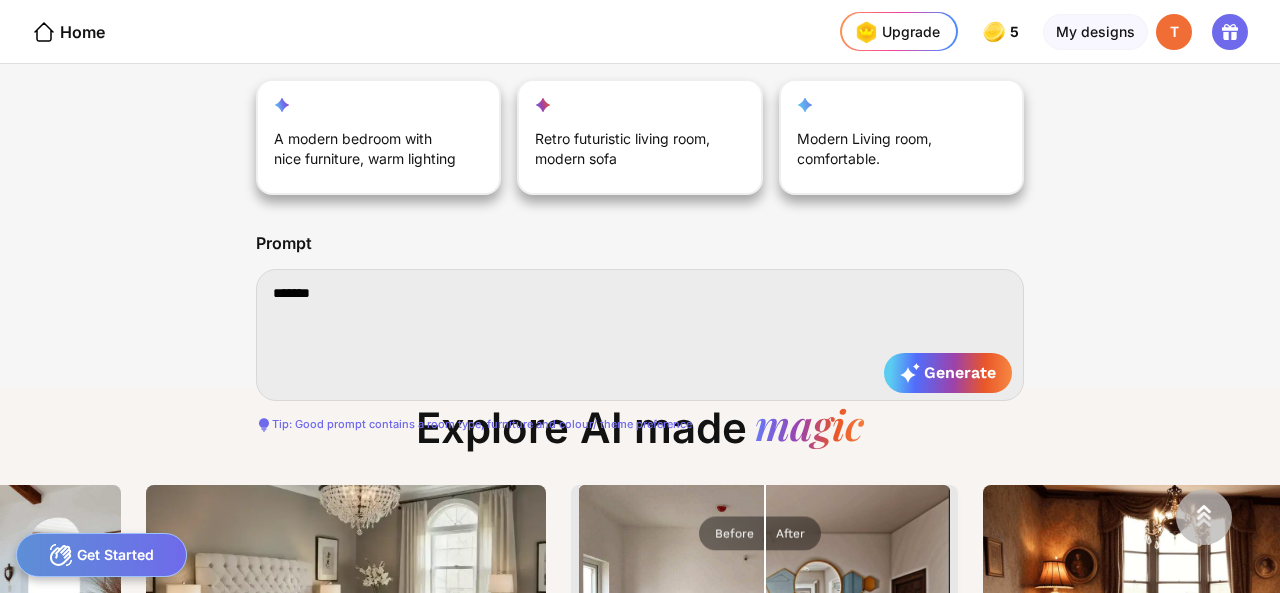 type on "********" 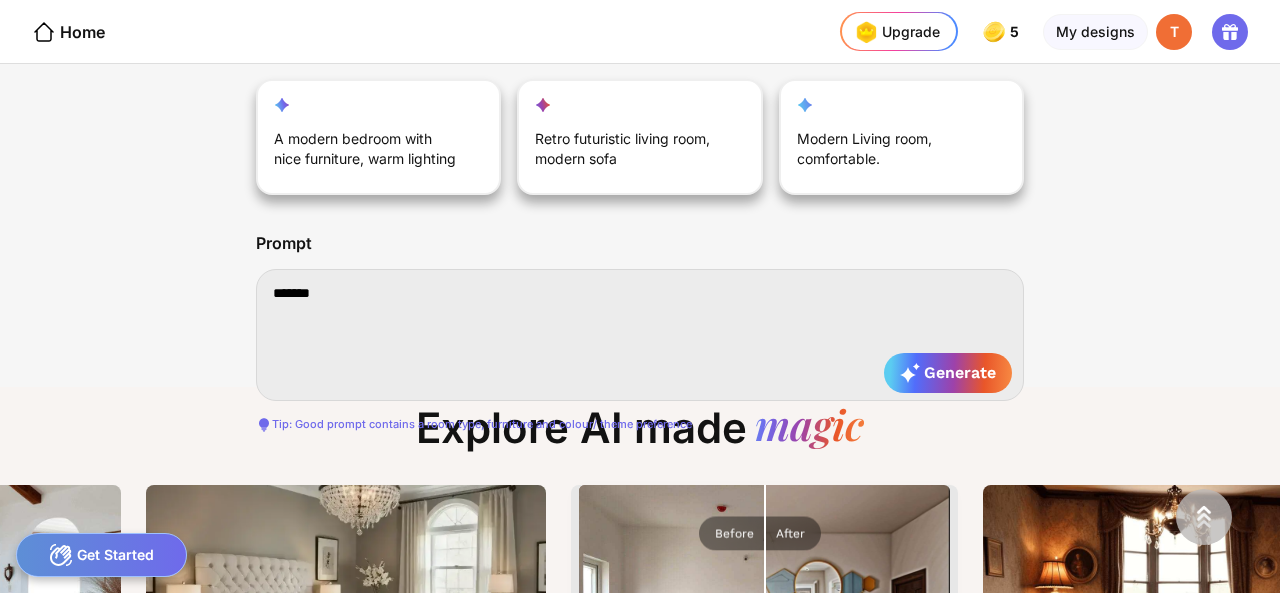 type on "********" 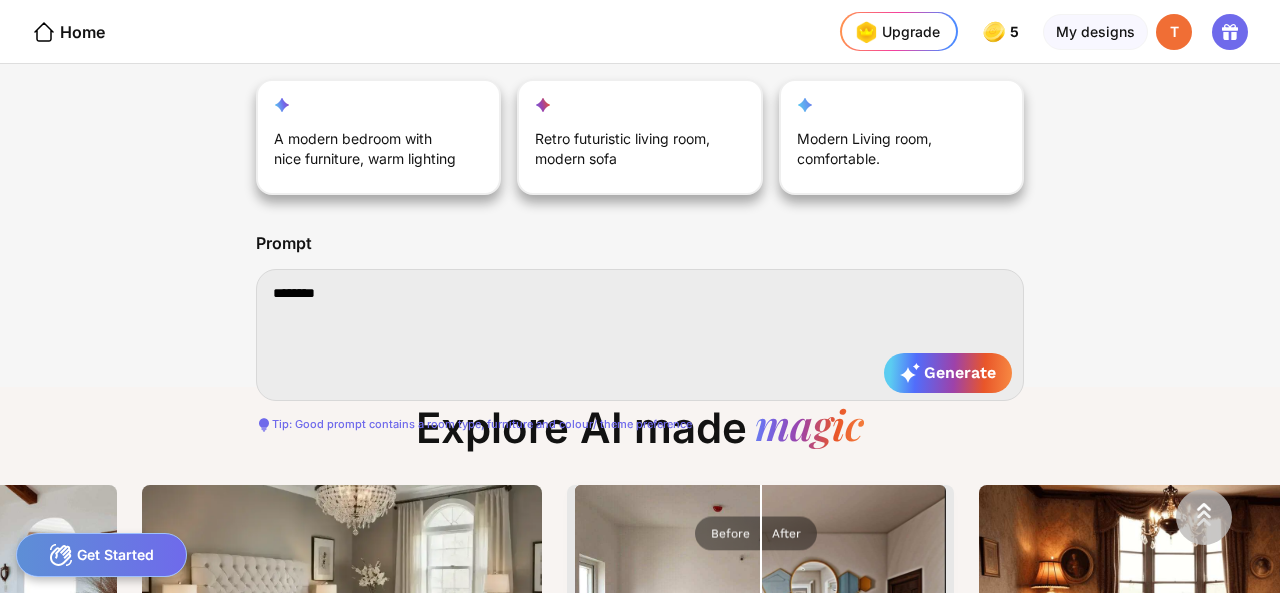 type on "********" 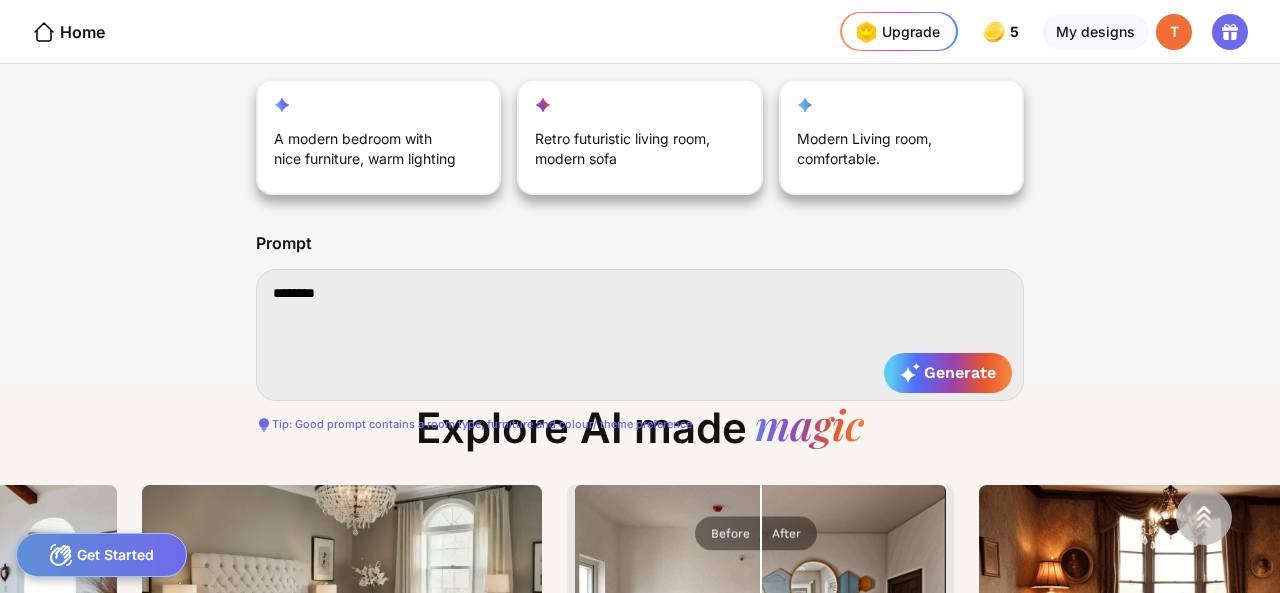 type on "********" 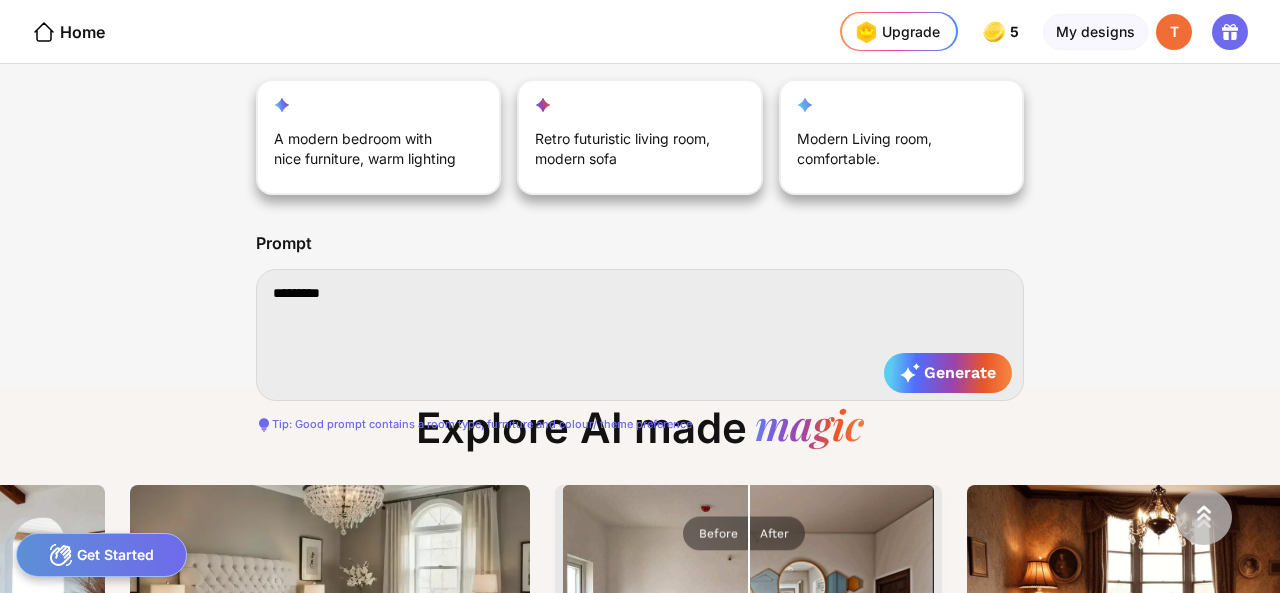type on "**********" 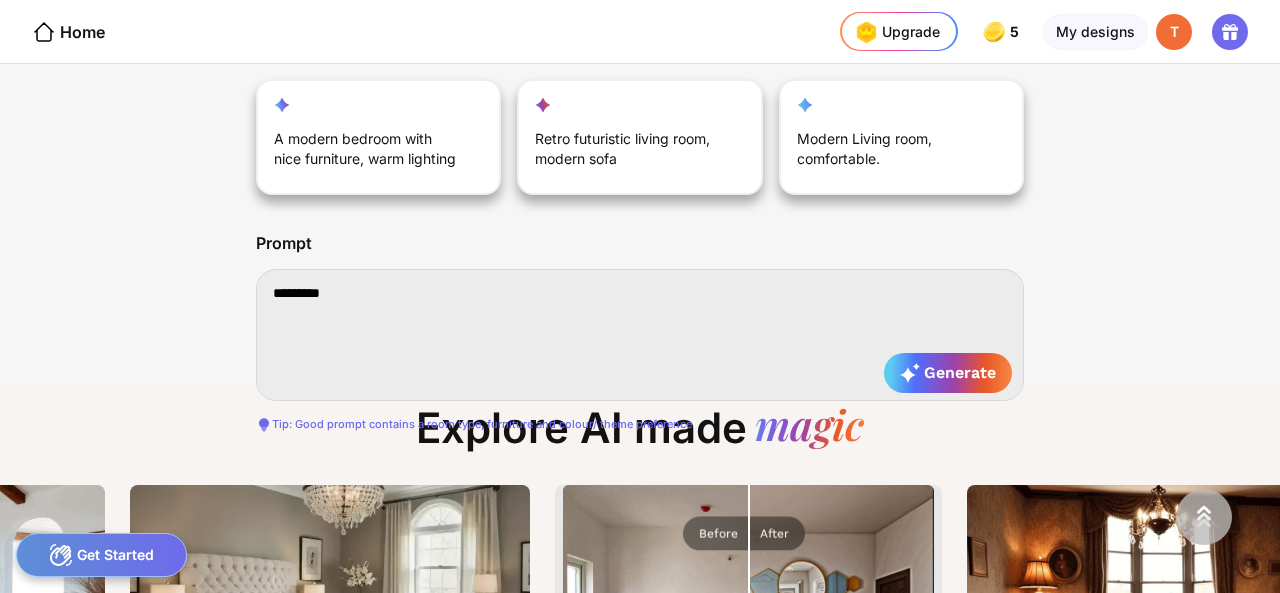 type on "**********" 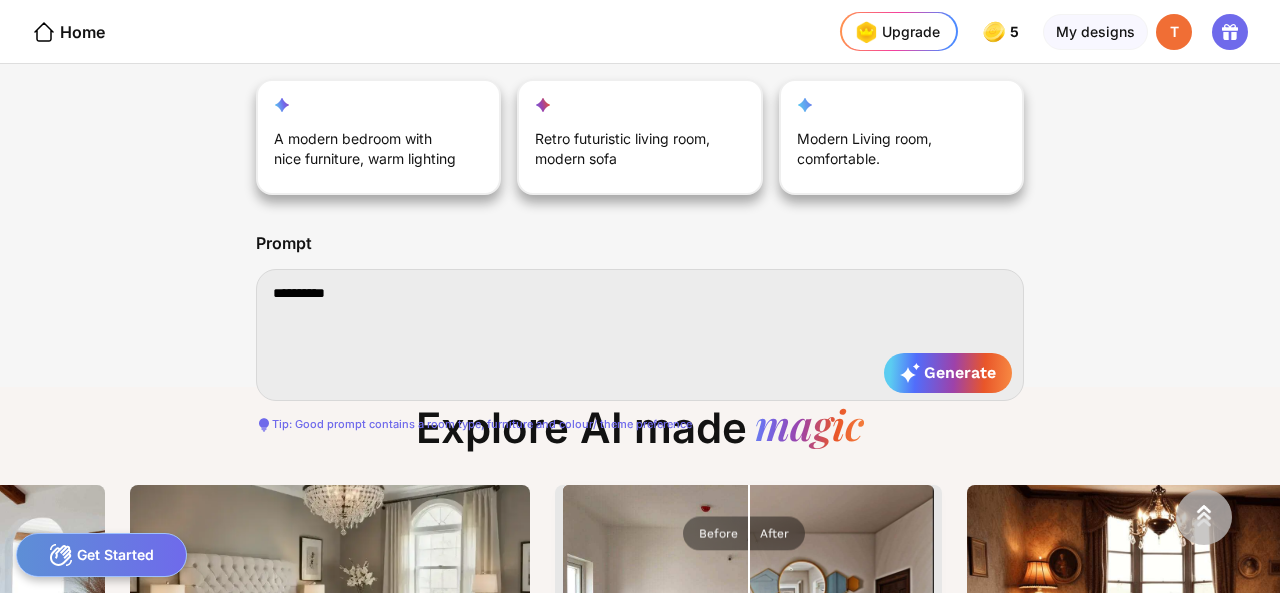 type on "**********" 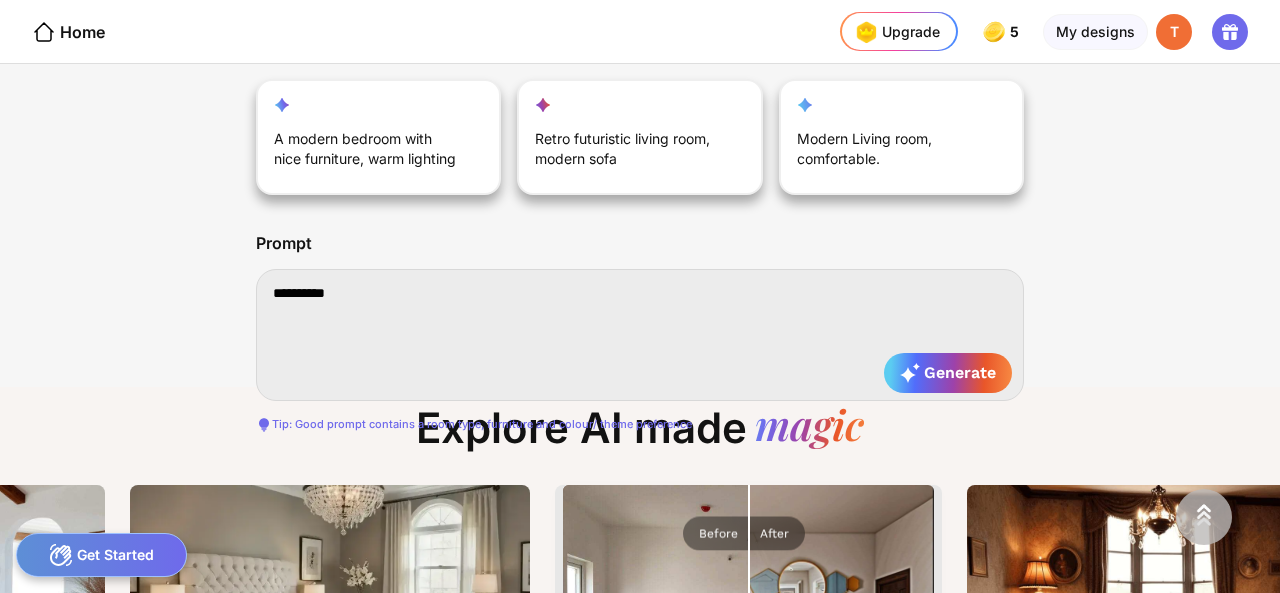 type on "**********" 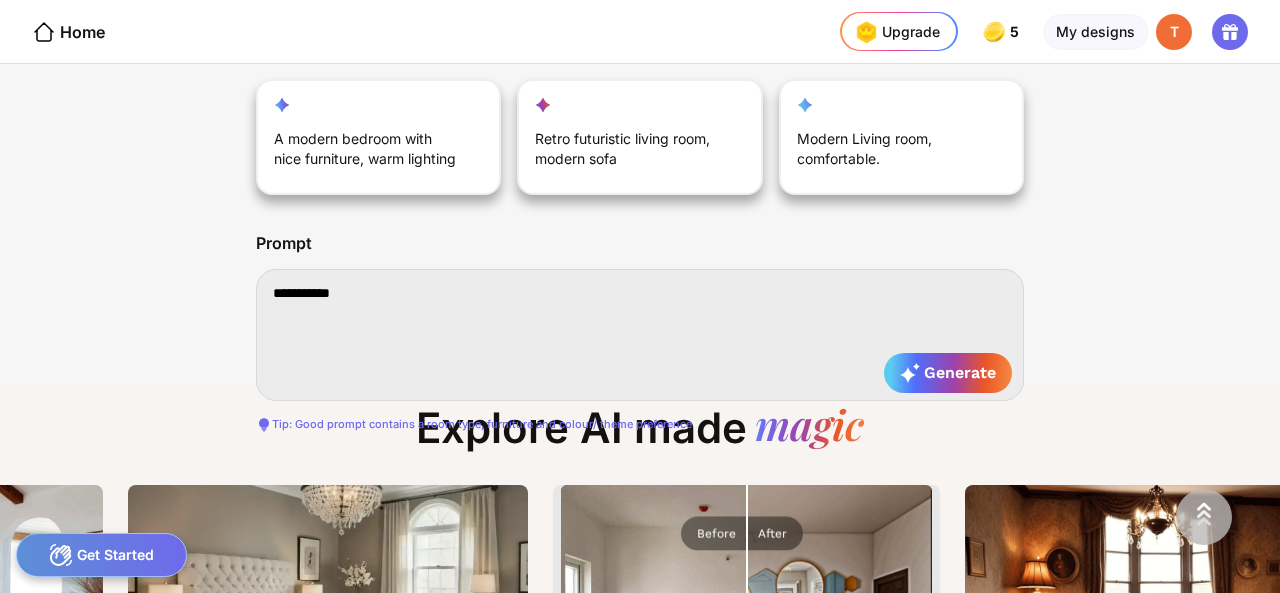 type on "**********" 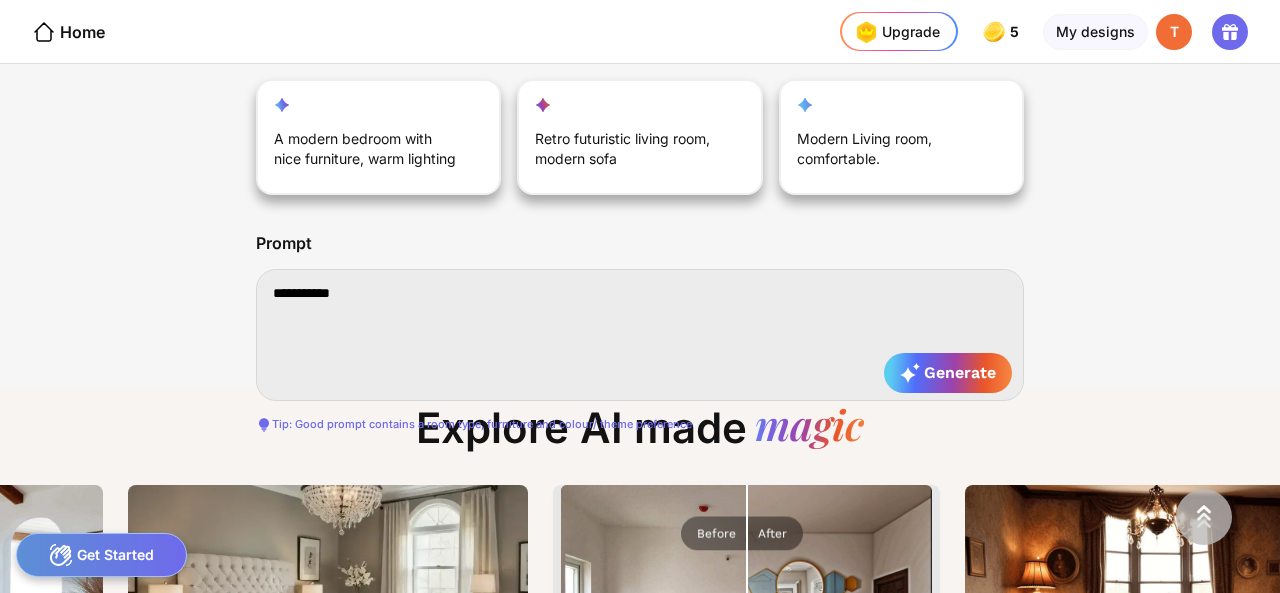 type on "**********" 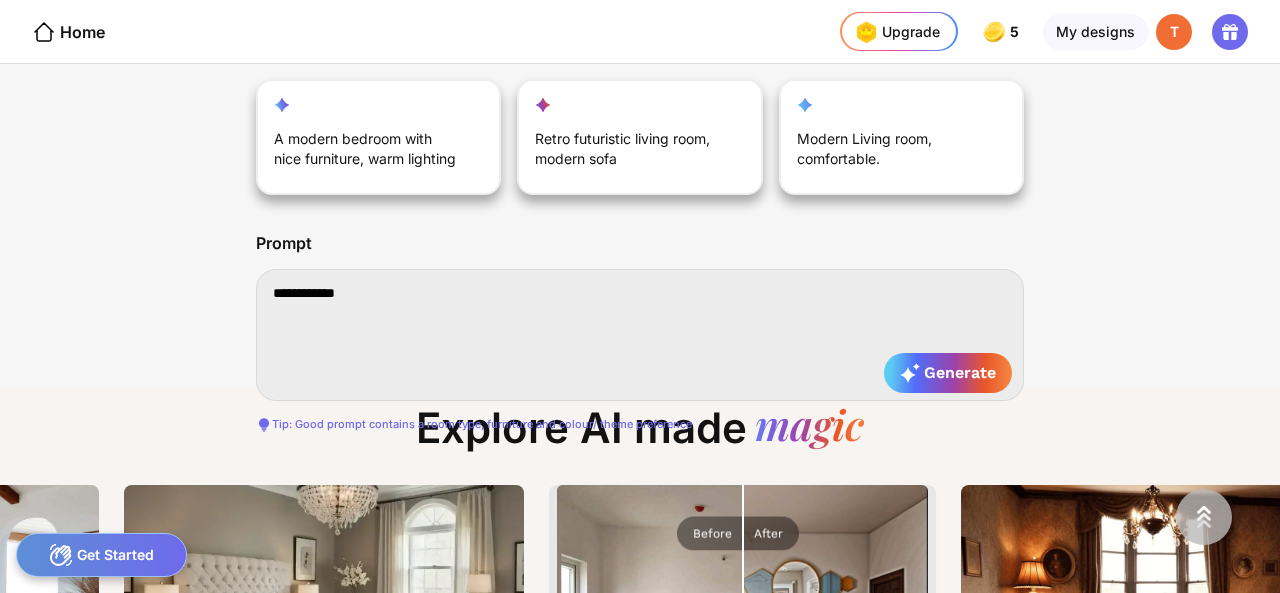 type on "**********" 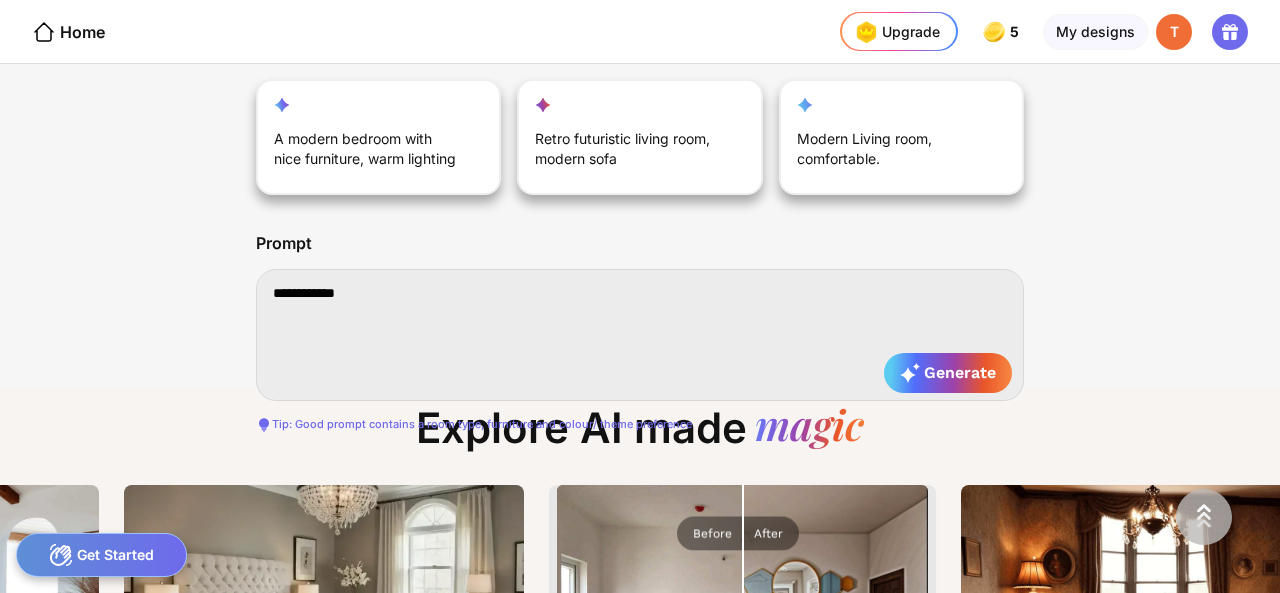 type on "**********" 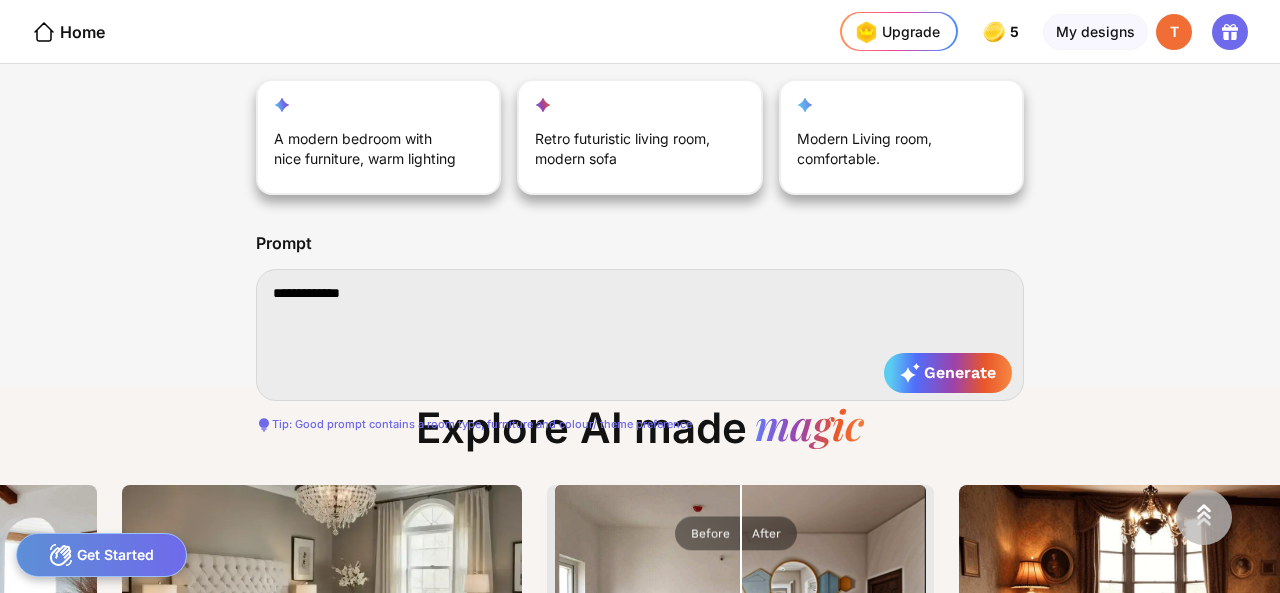 type on "**********" 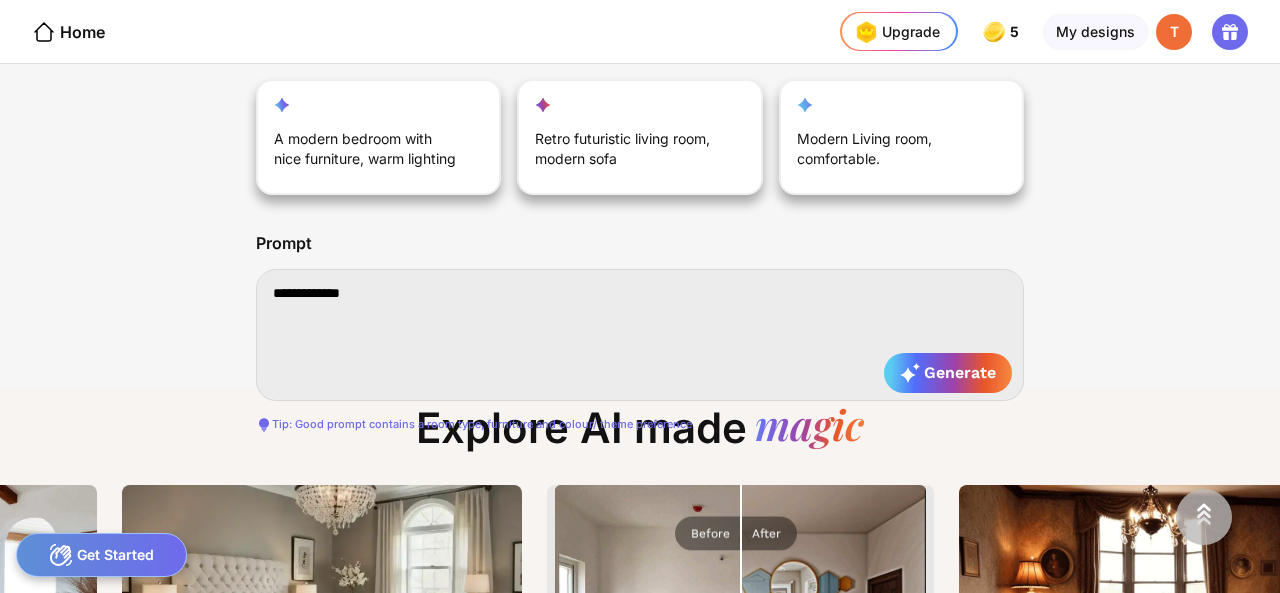 type on "**********" 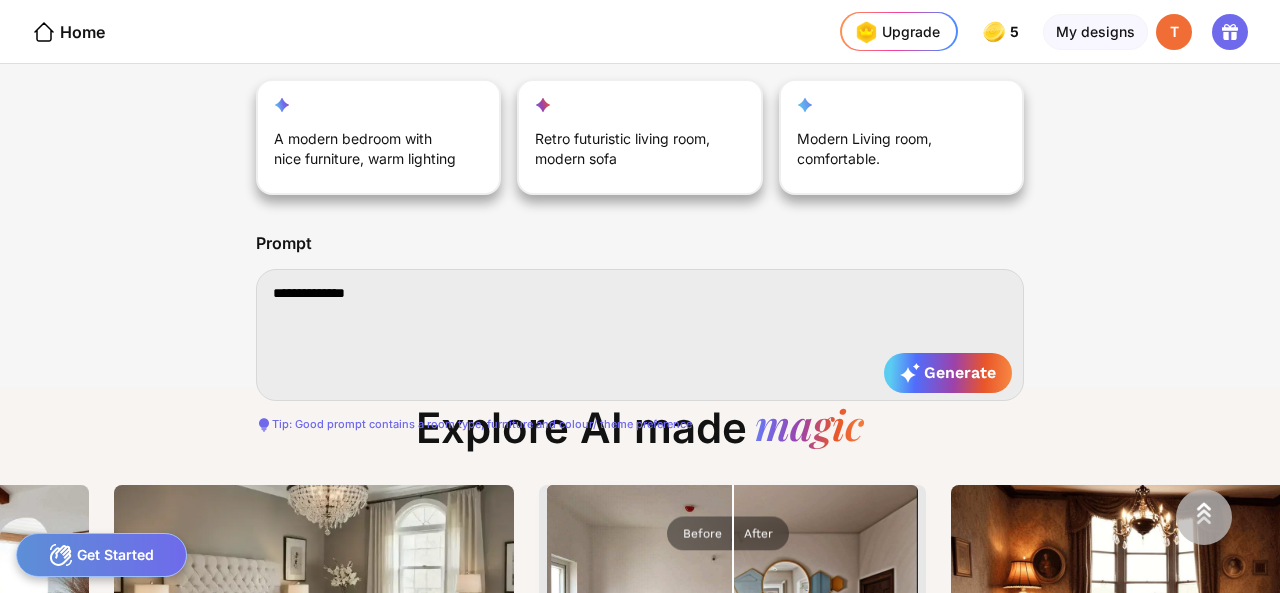 type on "**********" 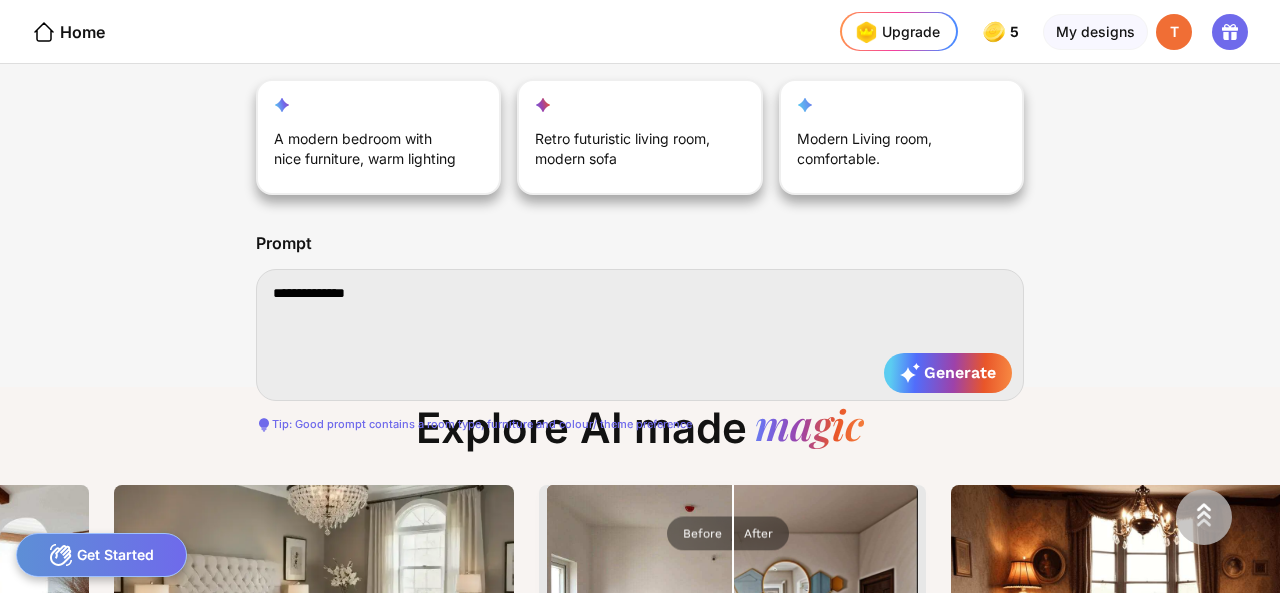type on "**********" 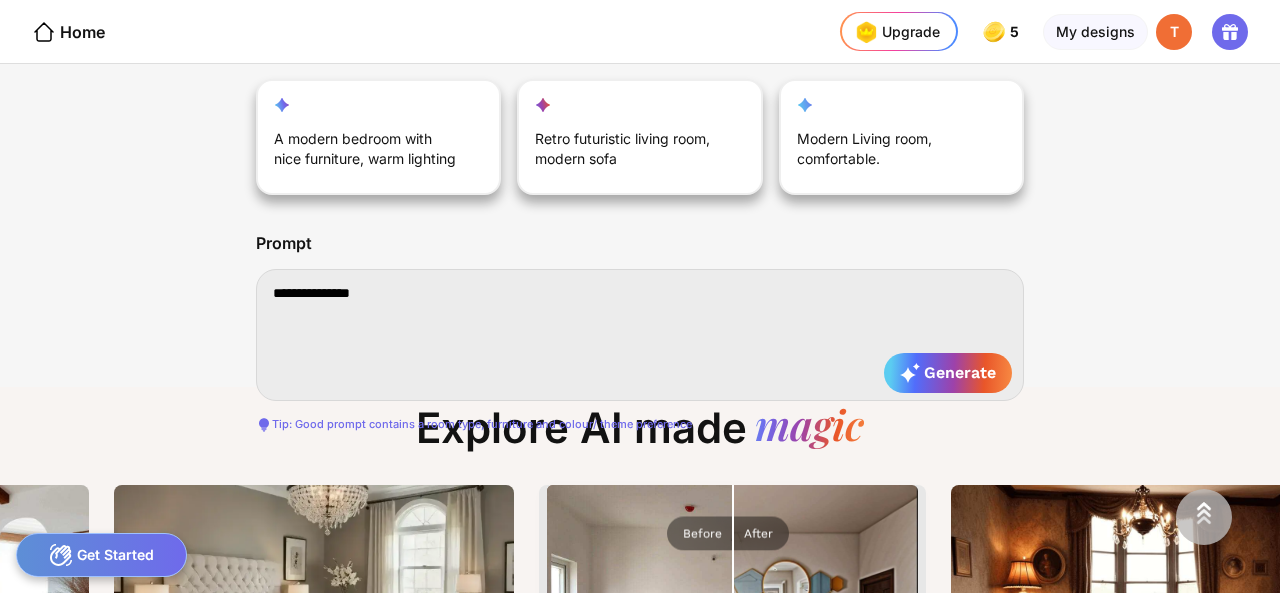 type on "**********" 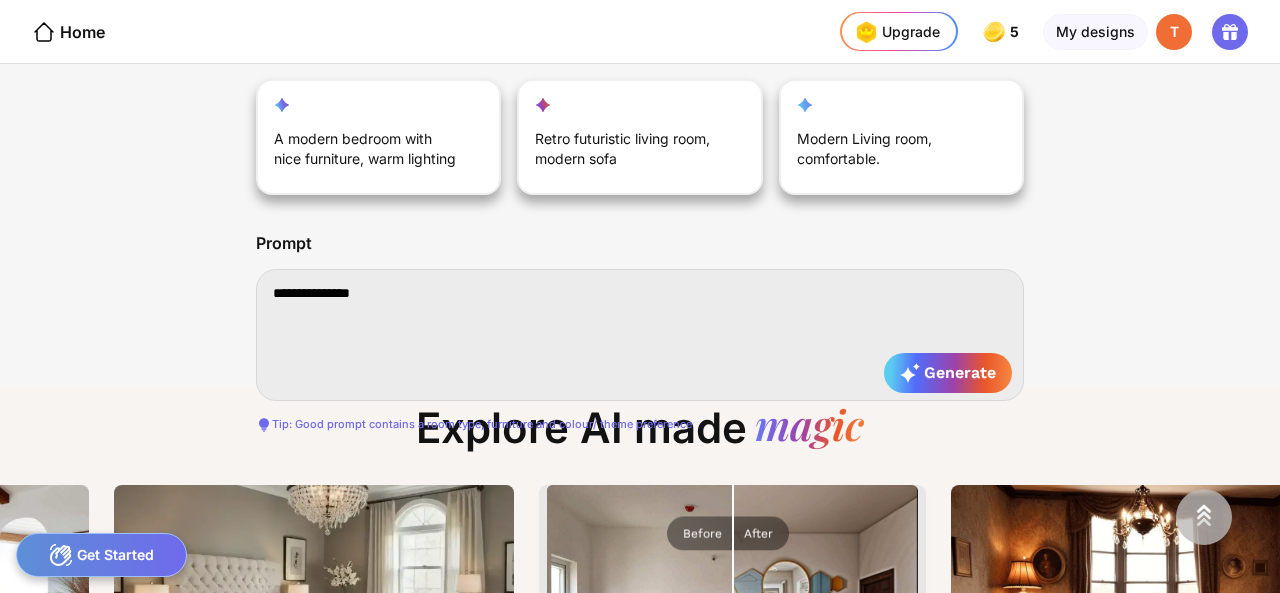 type on "**********" 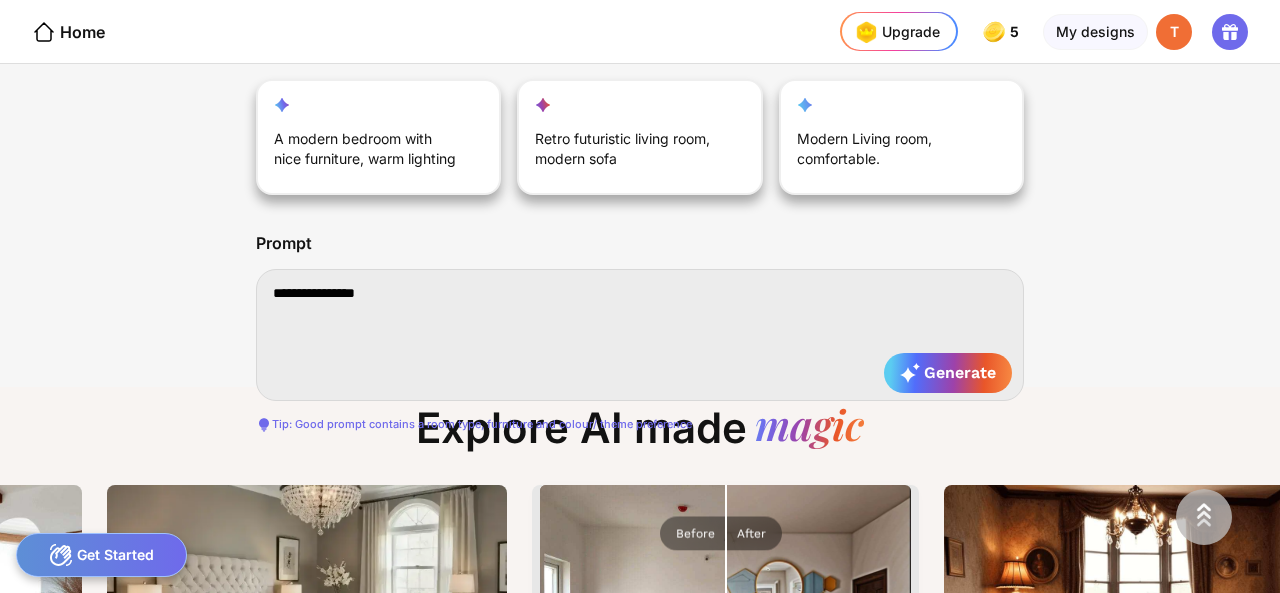 type on "**********" 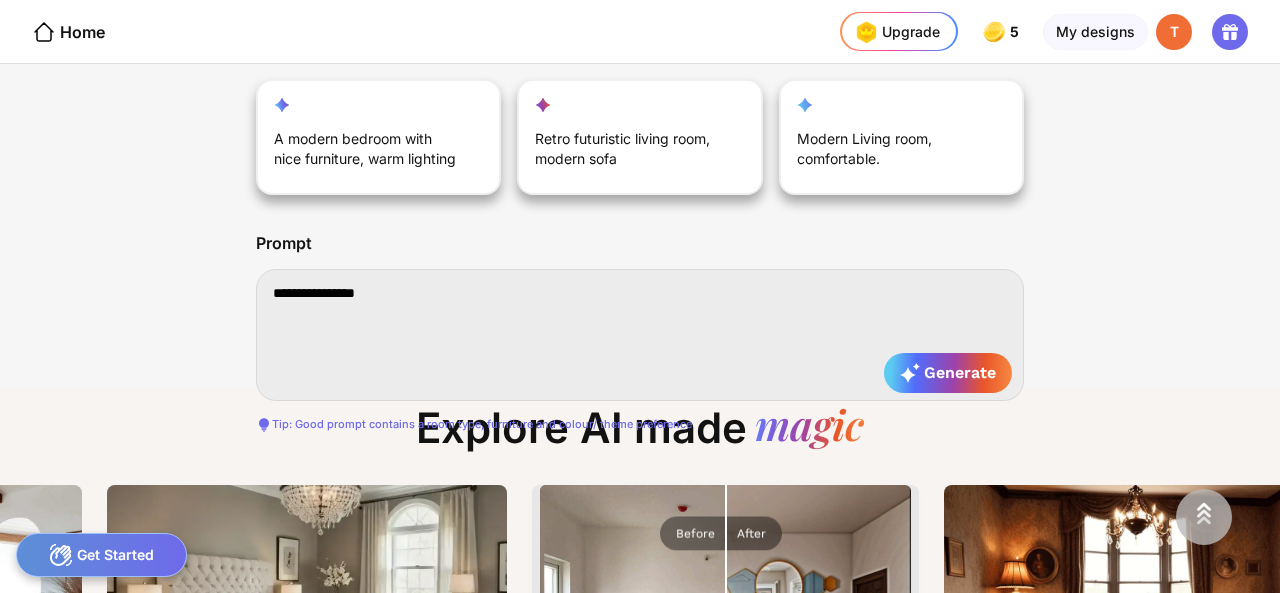 type on "**********" 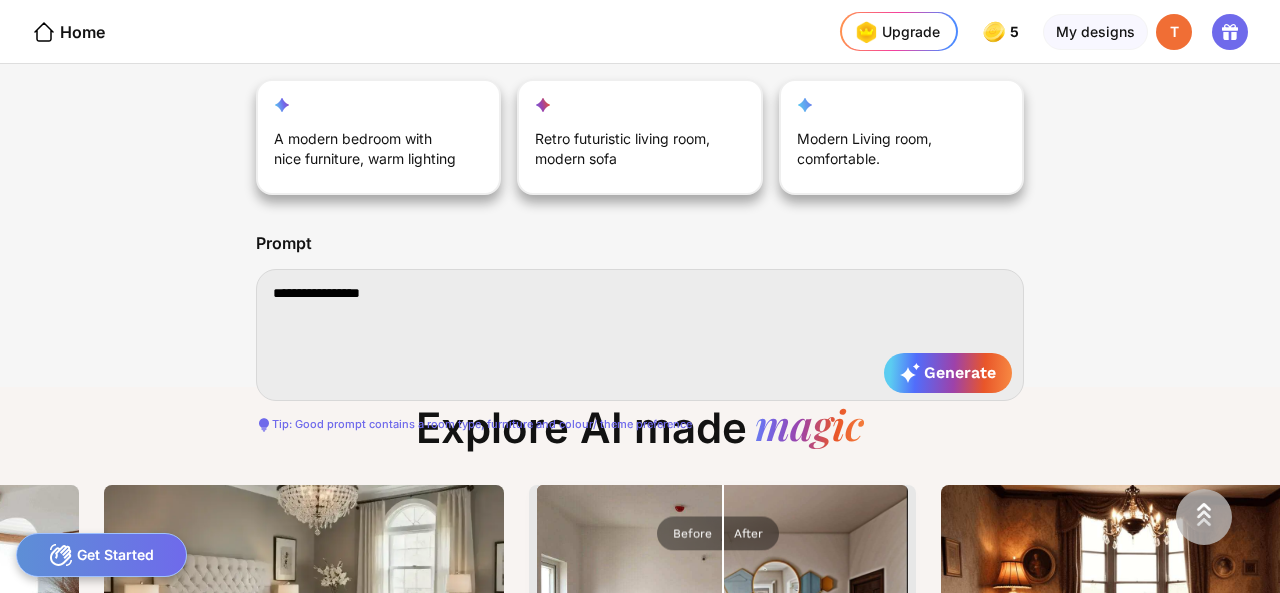 type on "**********" 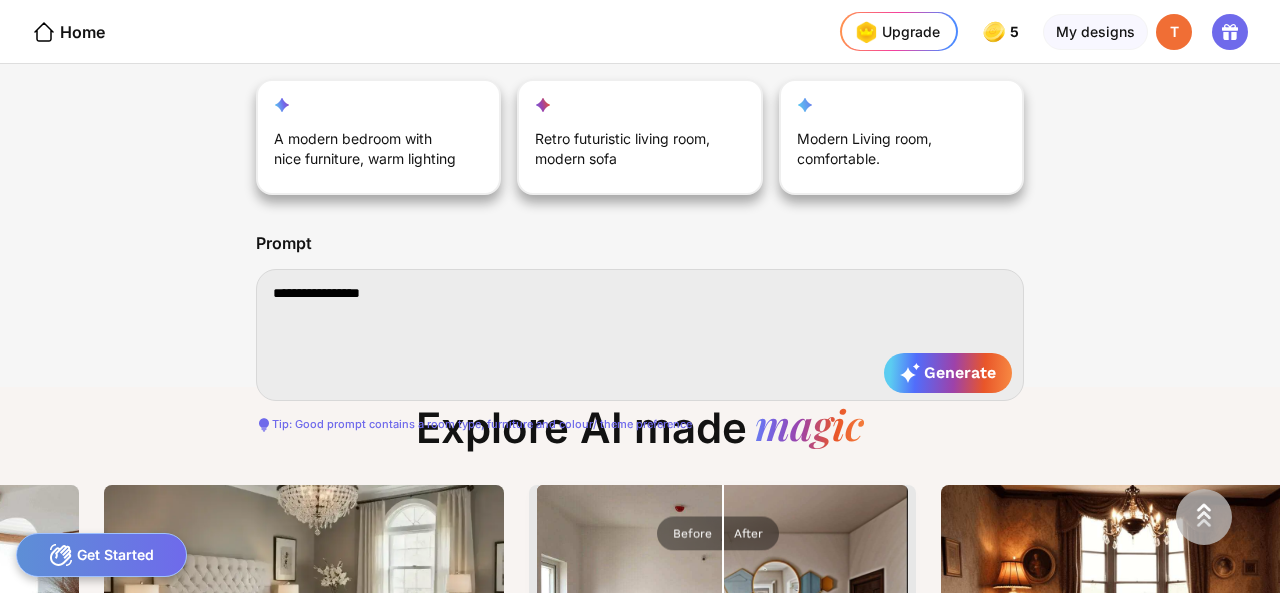 type on "**********" 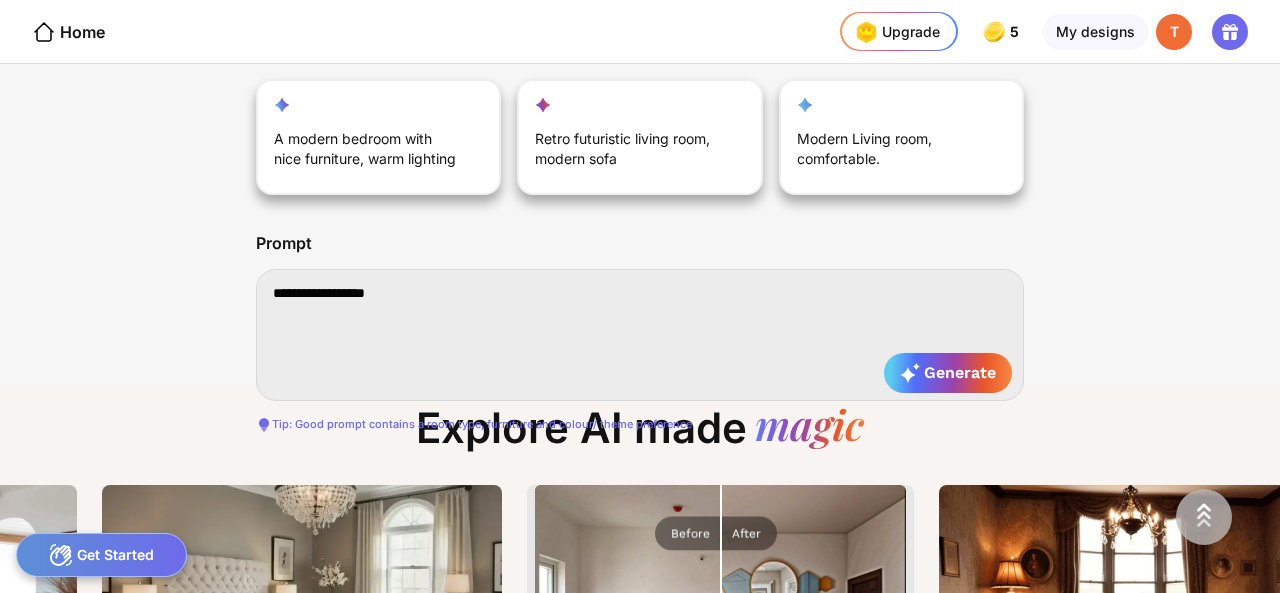 type on "**********" 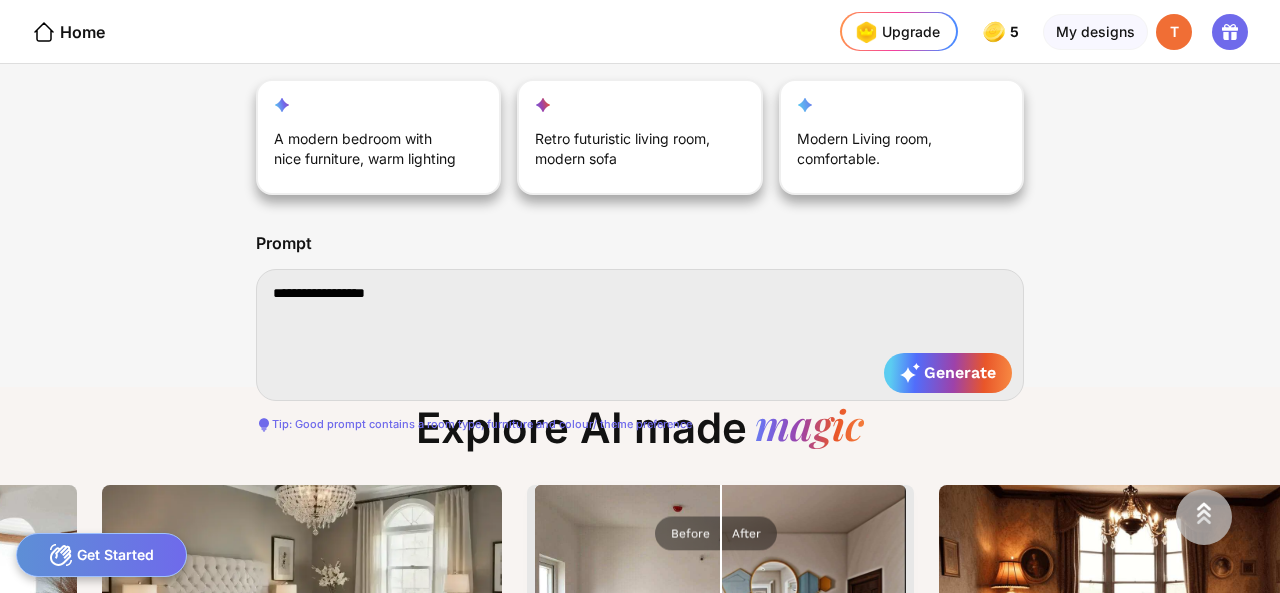 type on "**********" 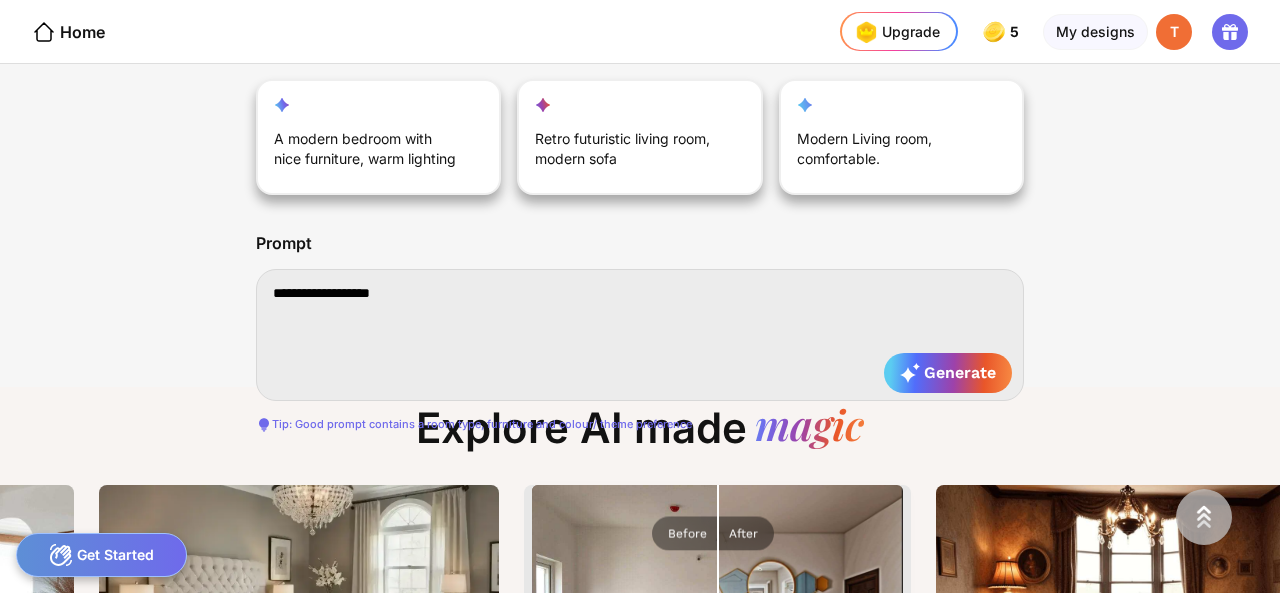 type on "**********" 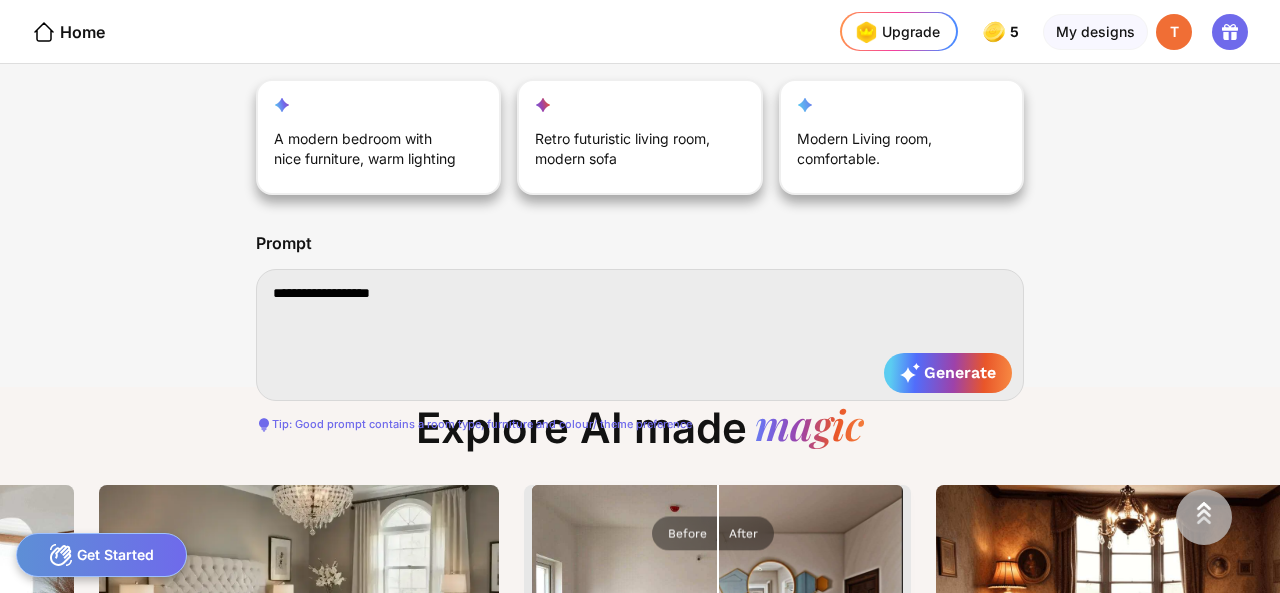 type on "**********" 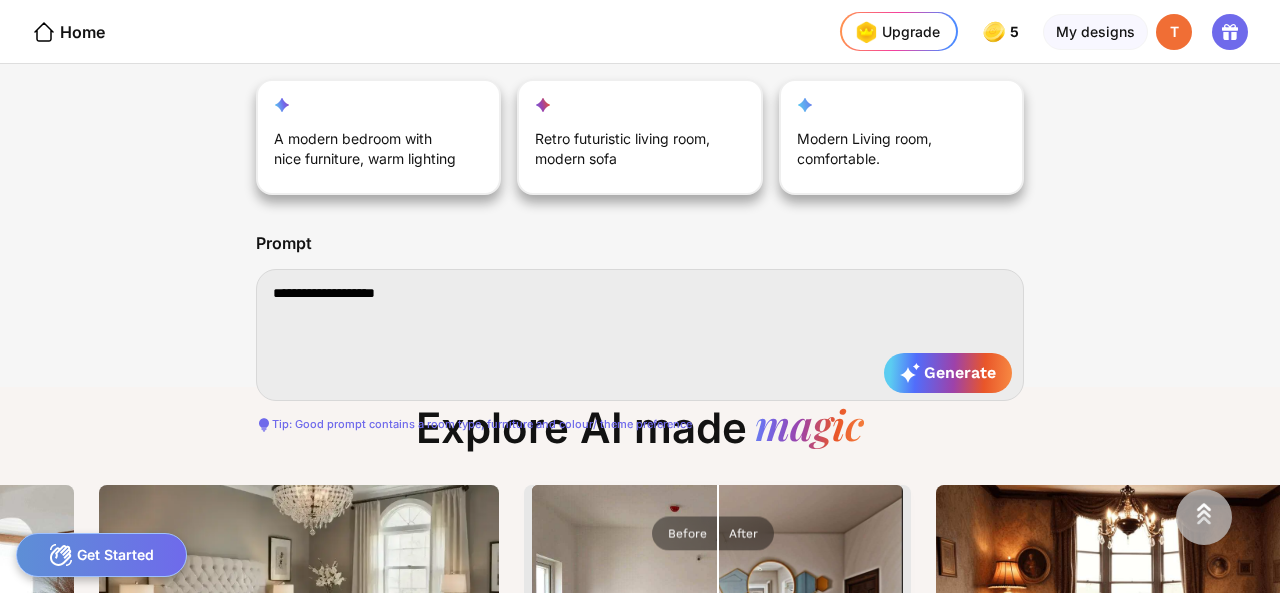 type on "**********" 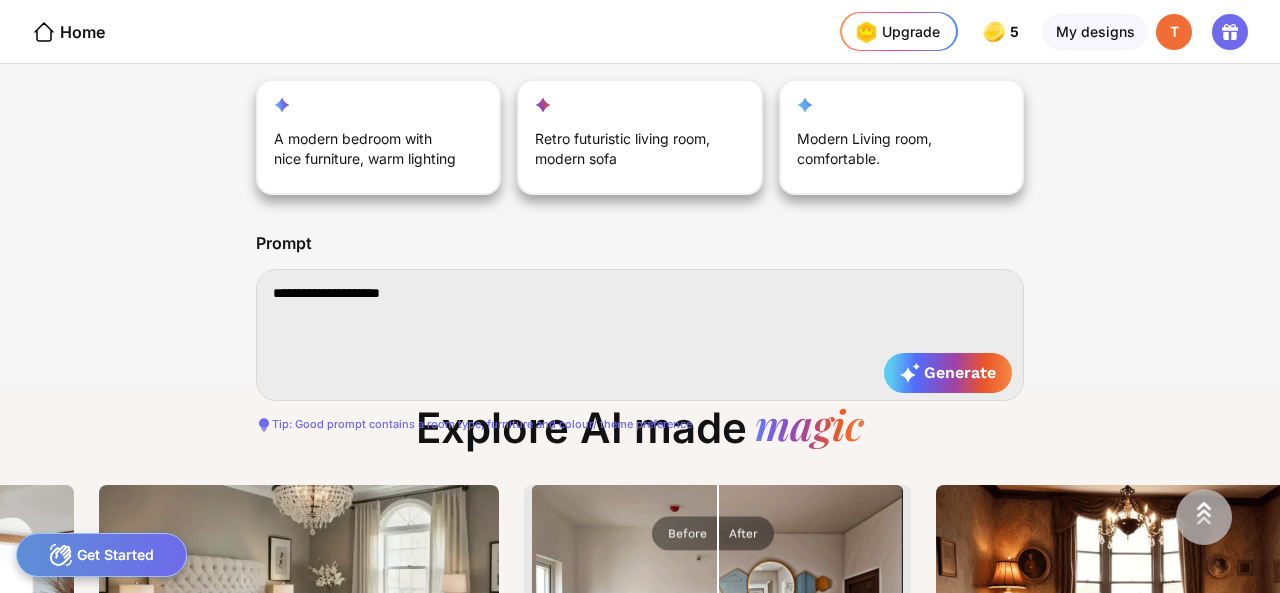 type on "**********" 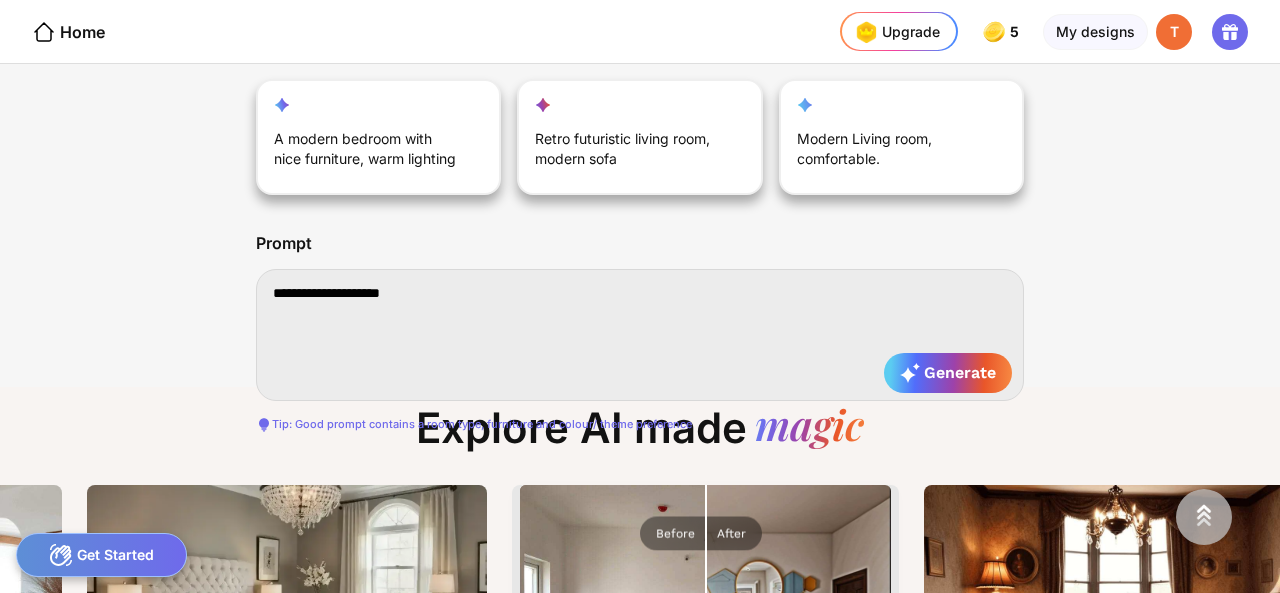 type on "**********" 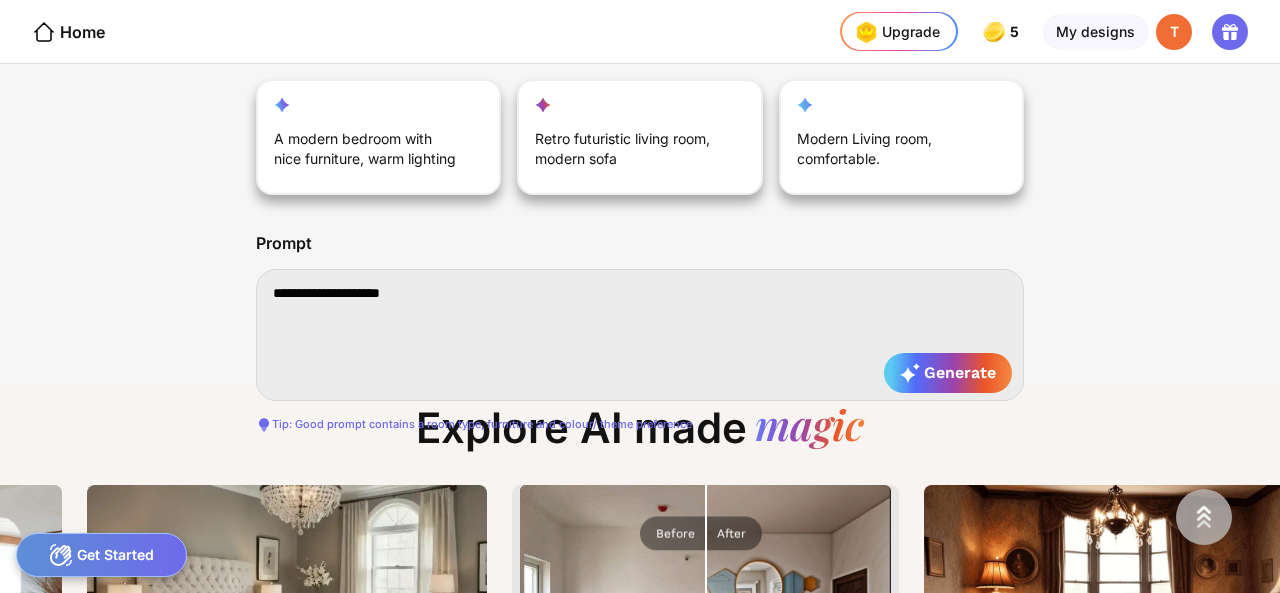 type on "**********" 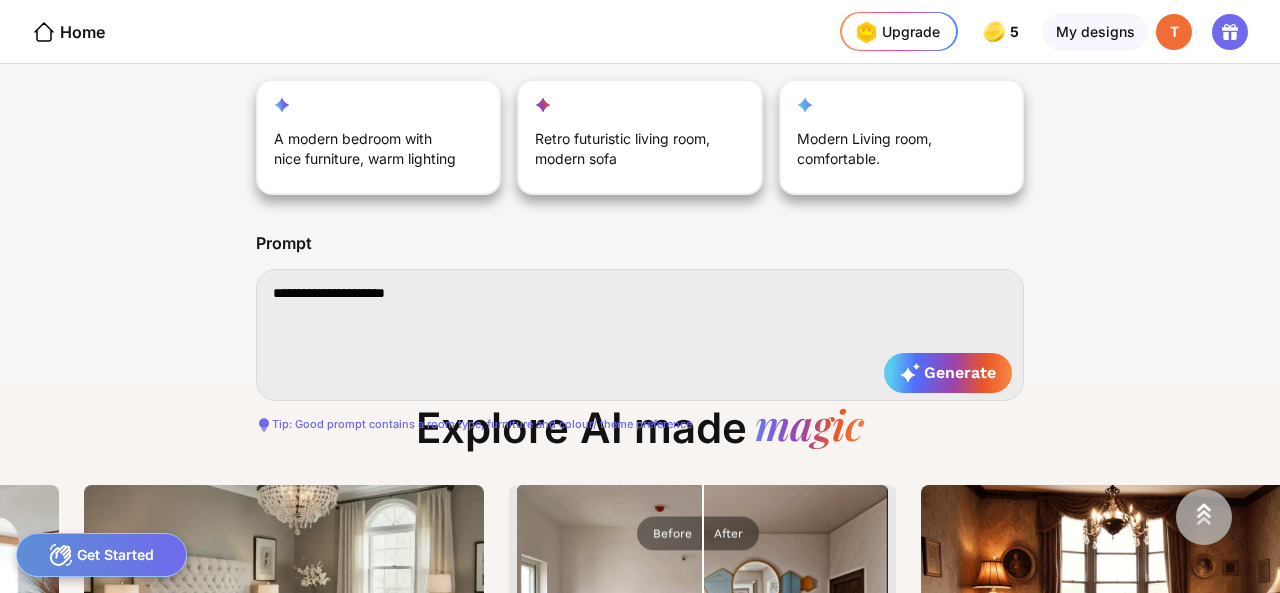 type on "**********" 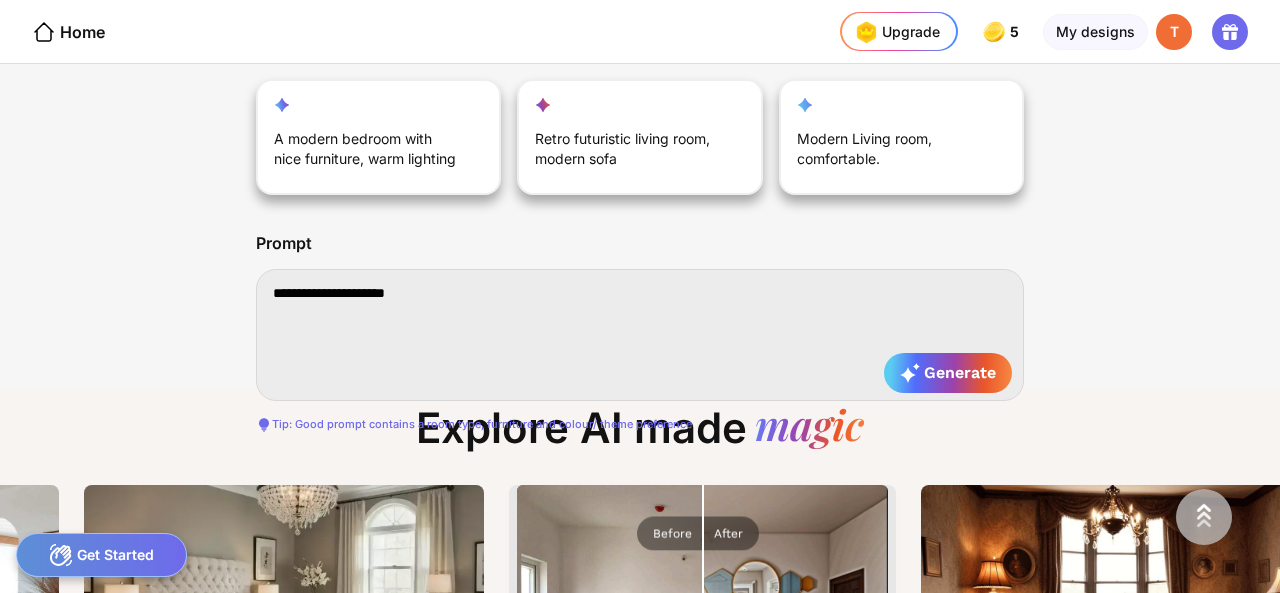 type on "**********" 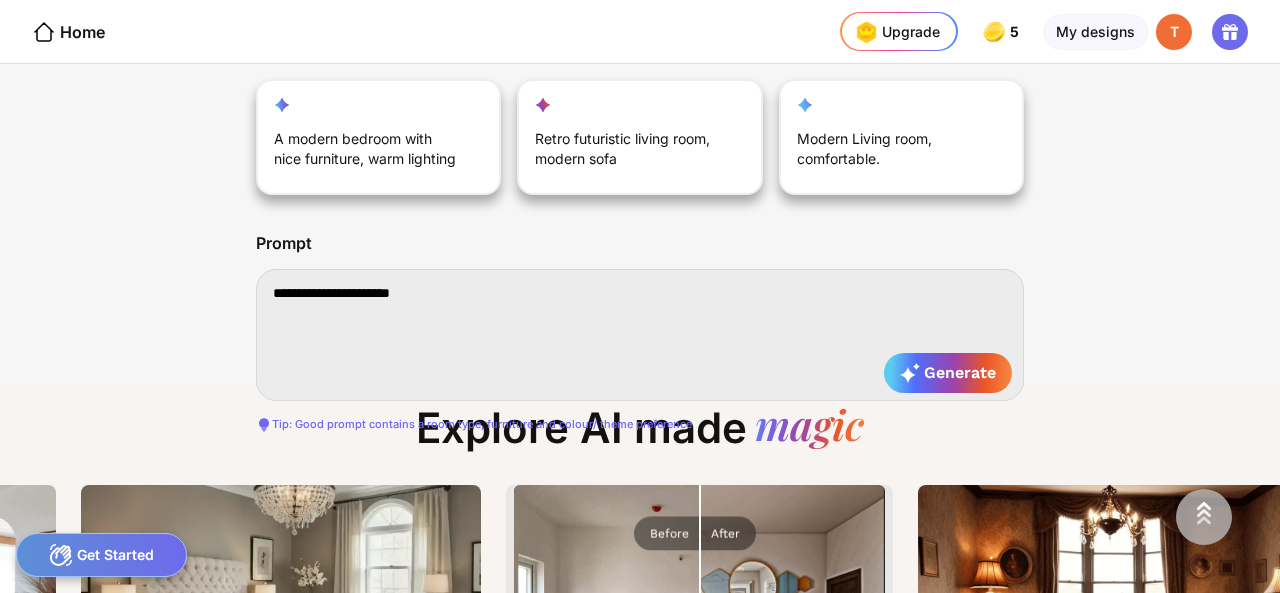 type on "**********" 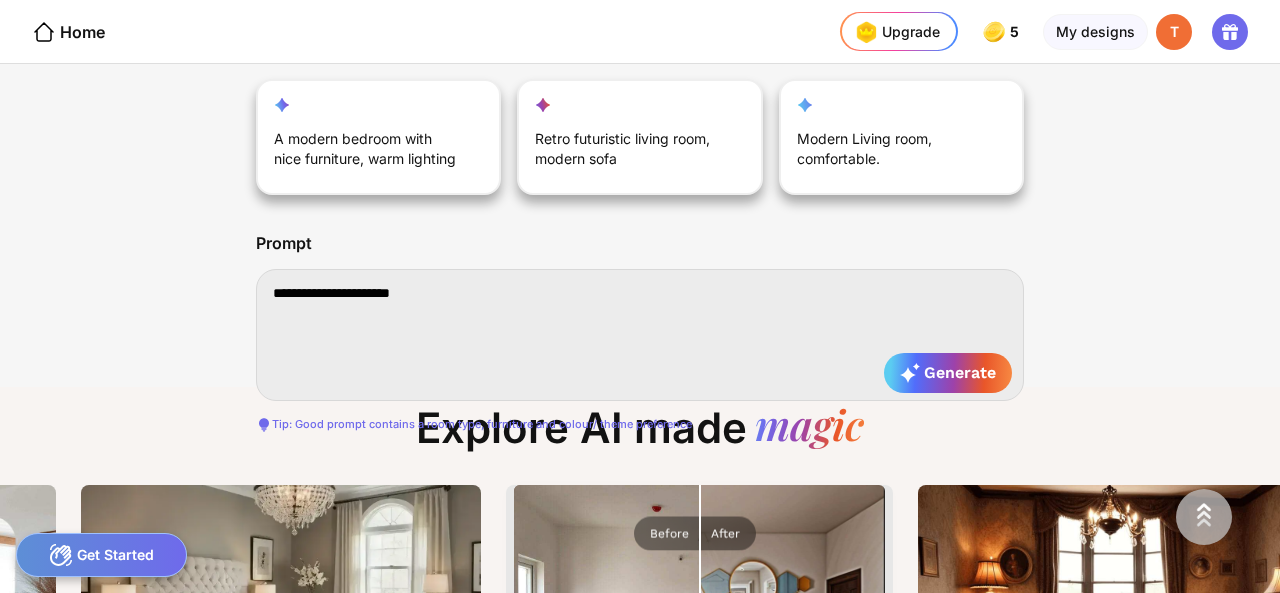 type on "**********" 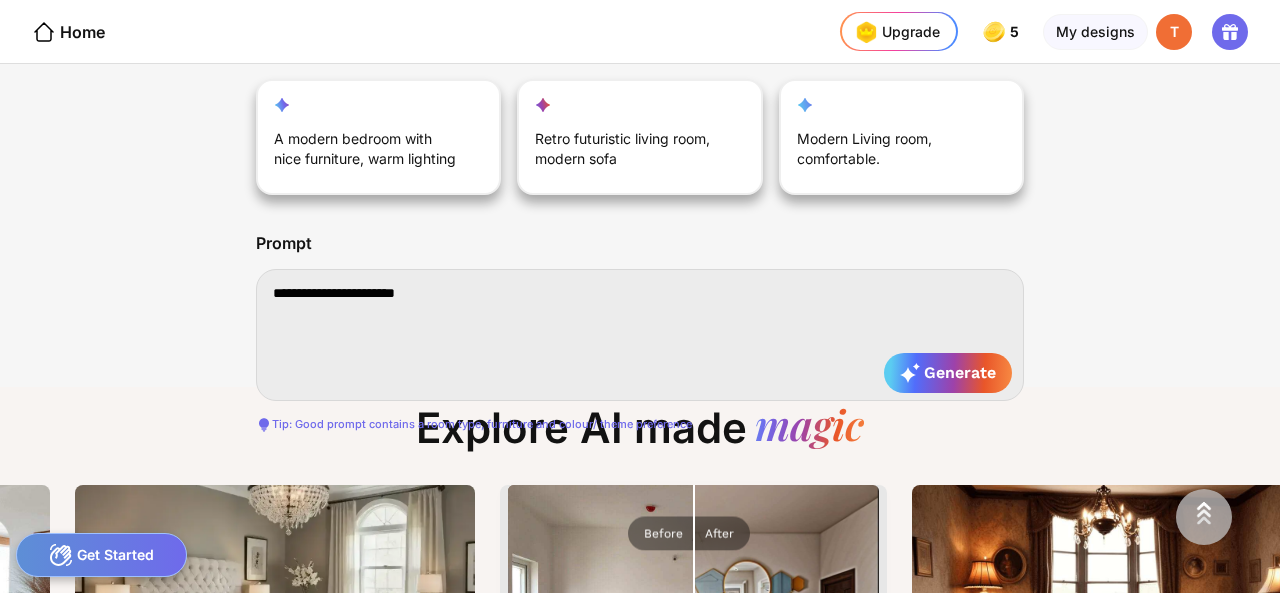 type on "**********" 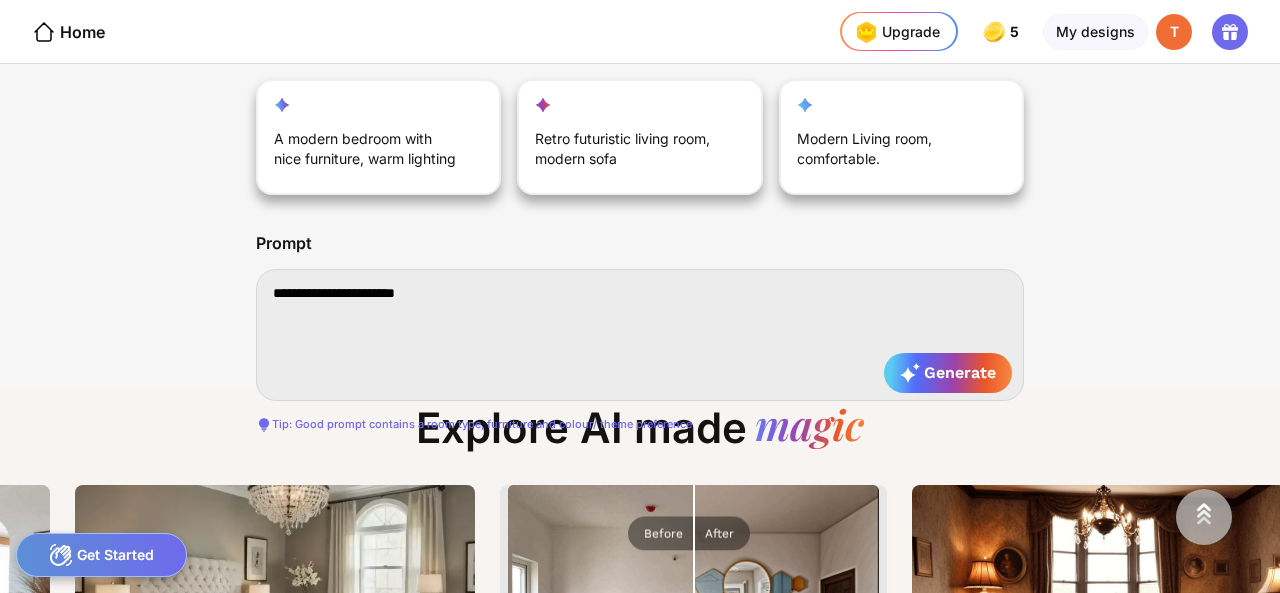 type on "**********" 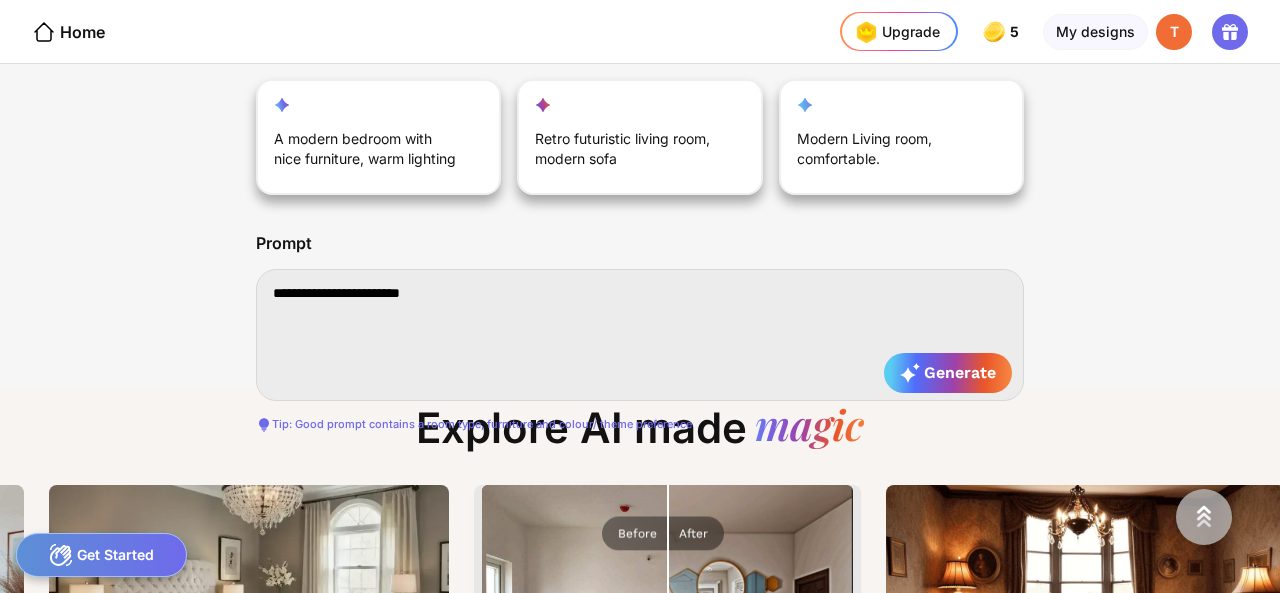type on "**********" 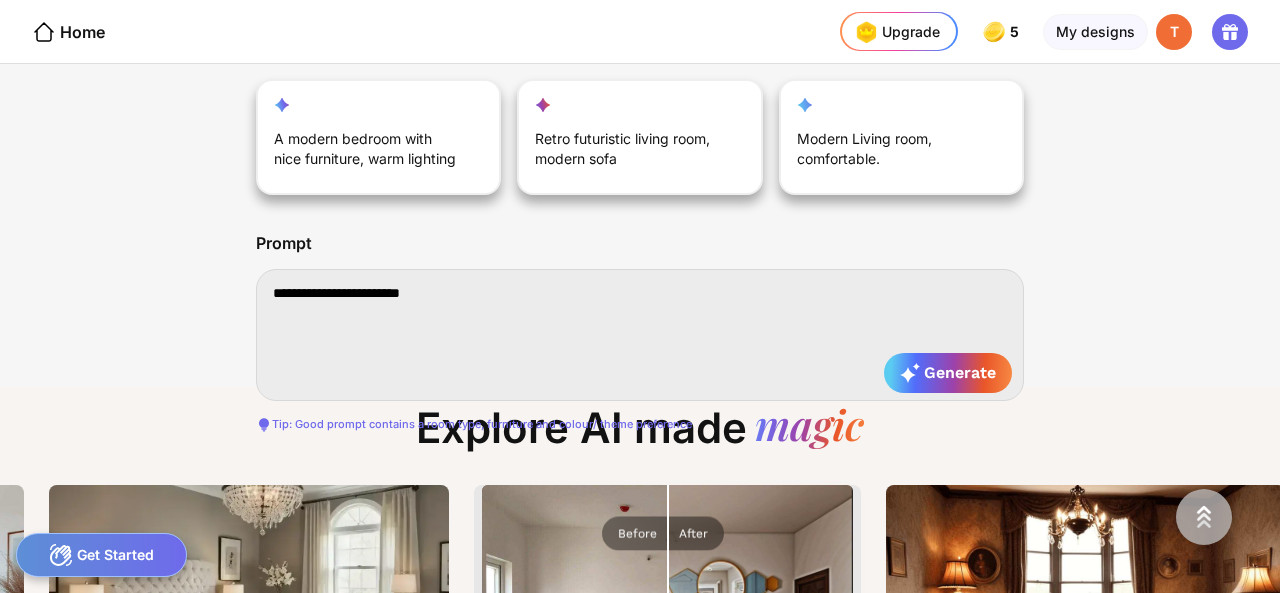 type on "**********" 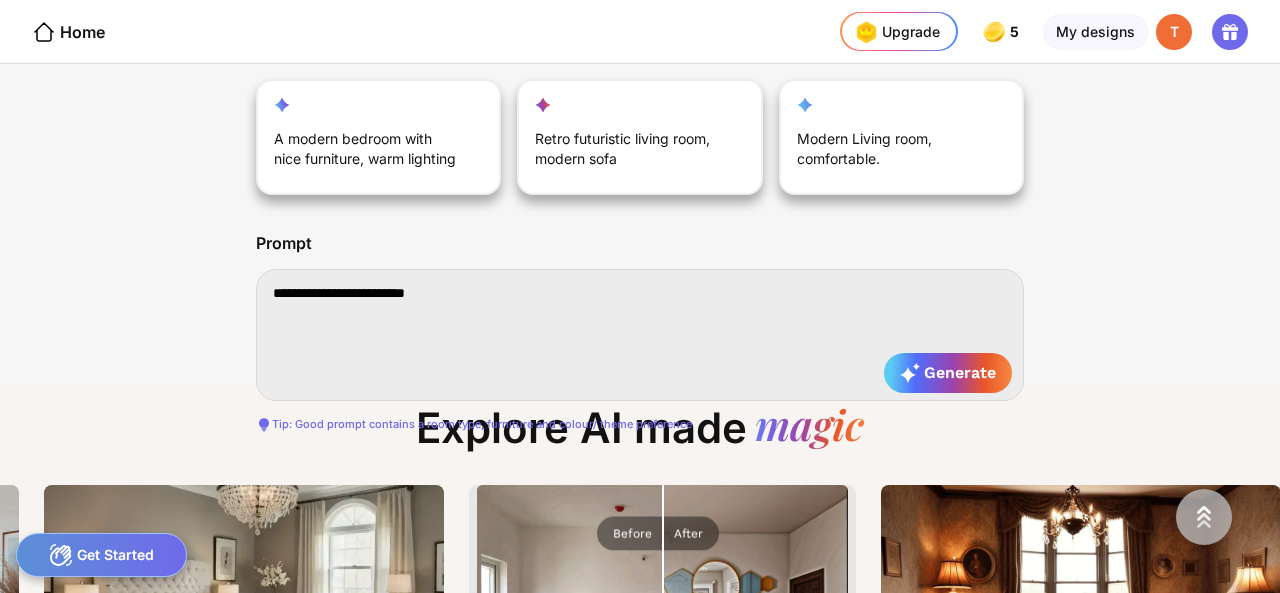 type on "**********" 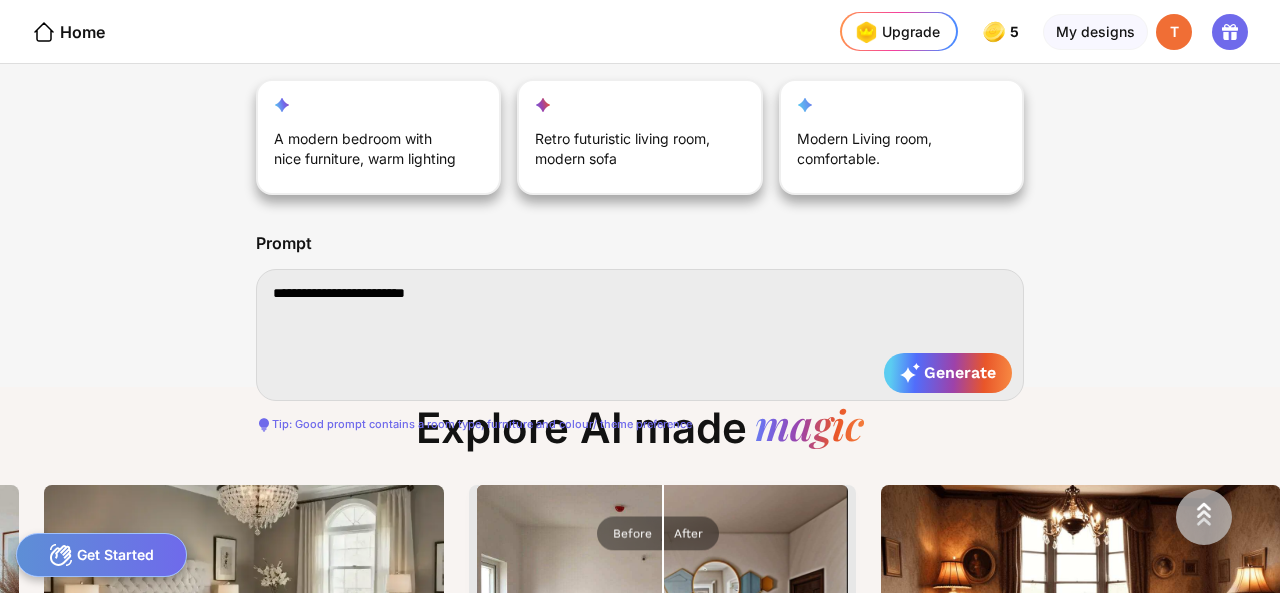 type on "**********" 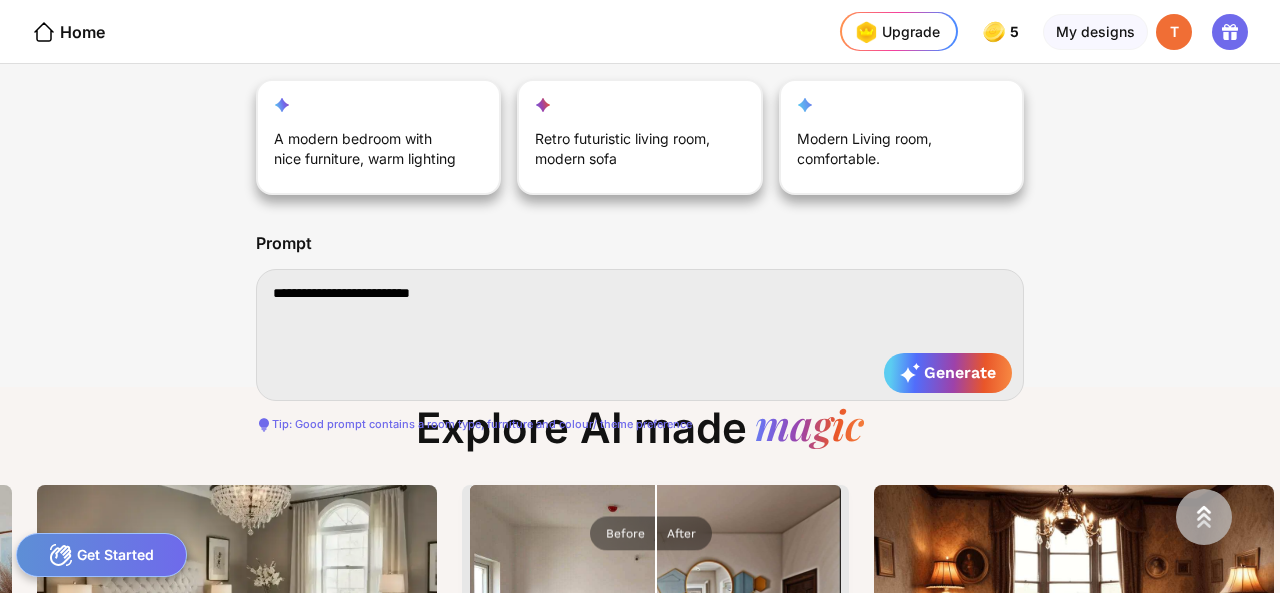 type on "**********" 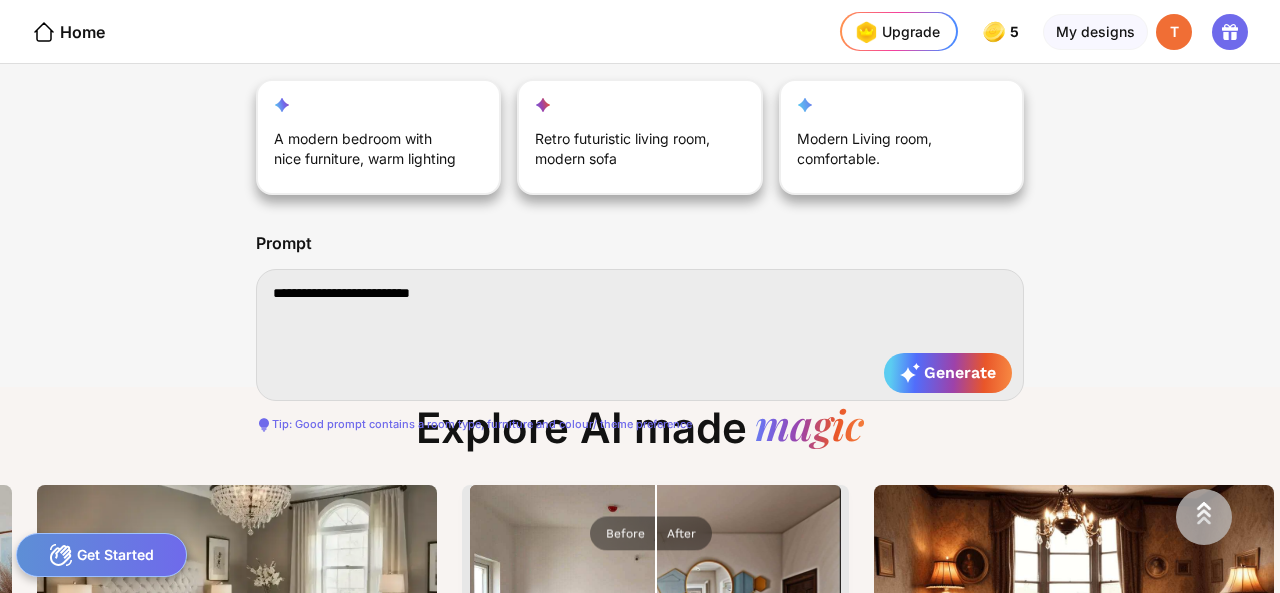 type on "**********" 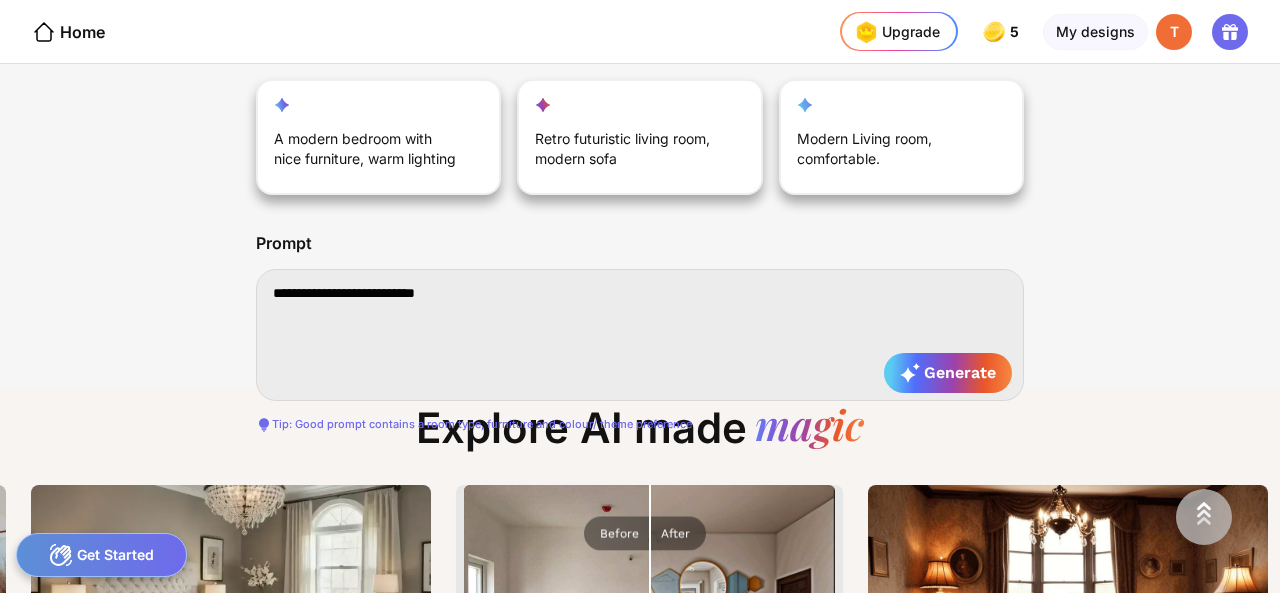type on "**********" 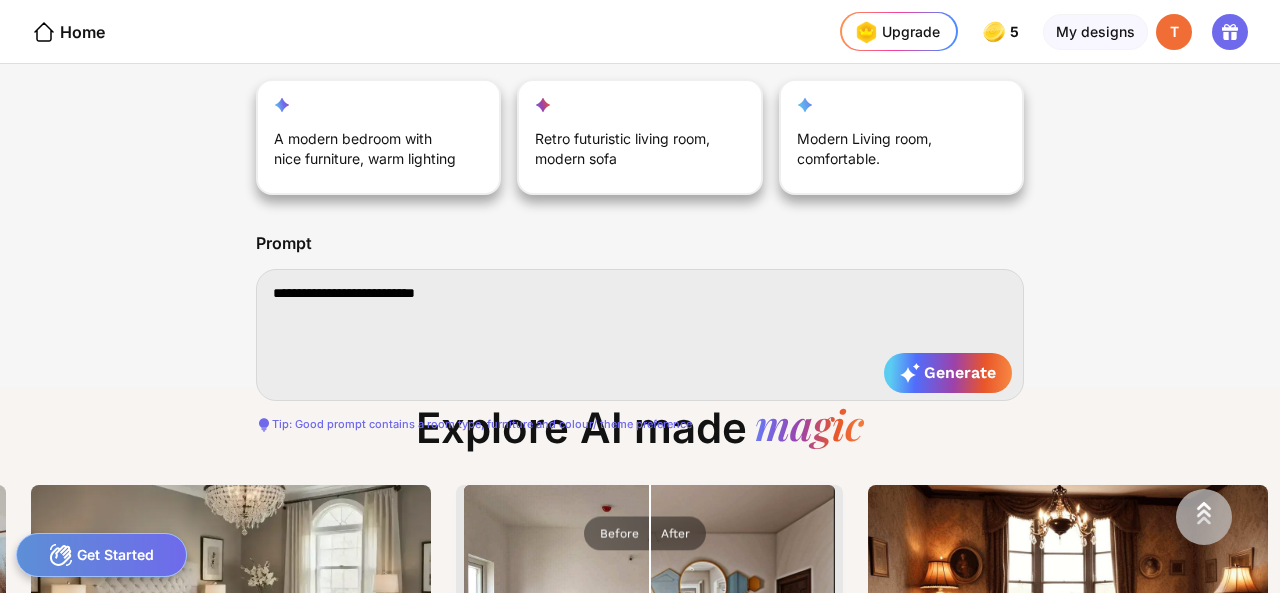 type on "**********" 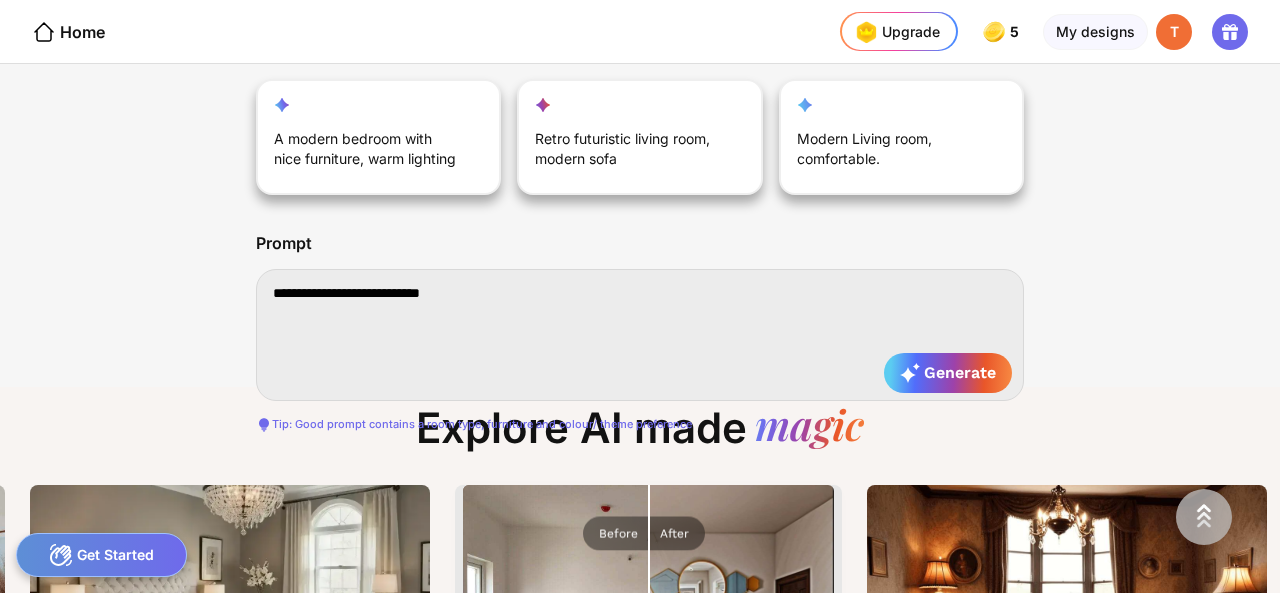 type on "**********" 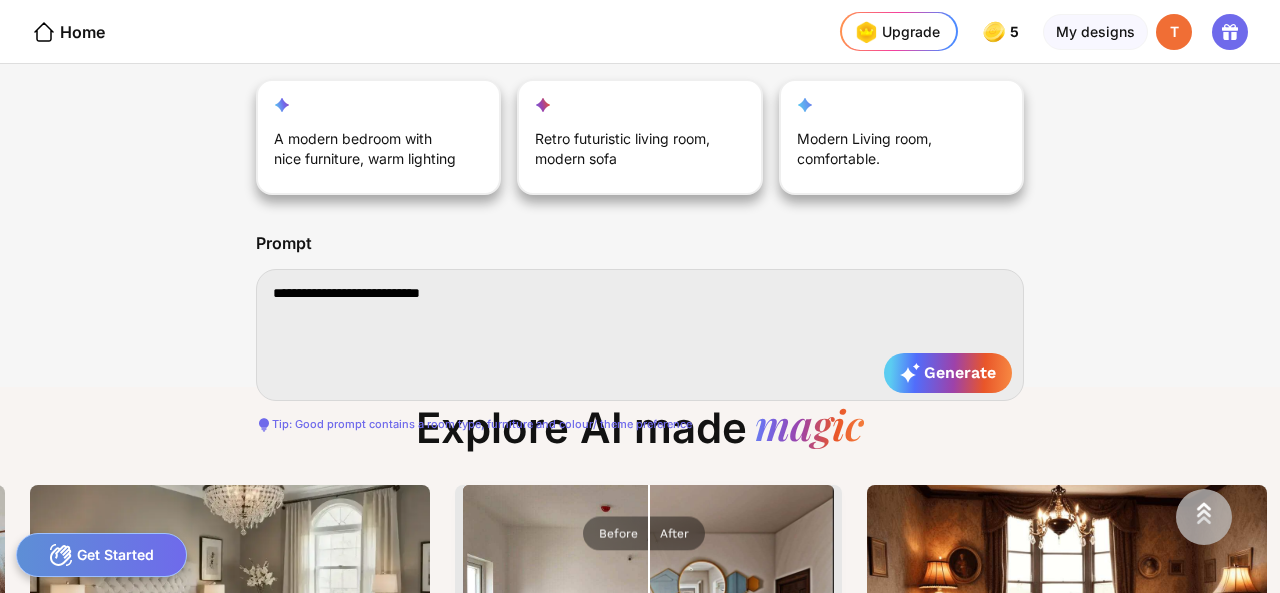 type on "**********" 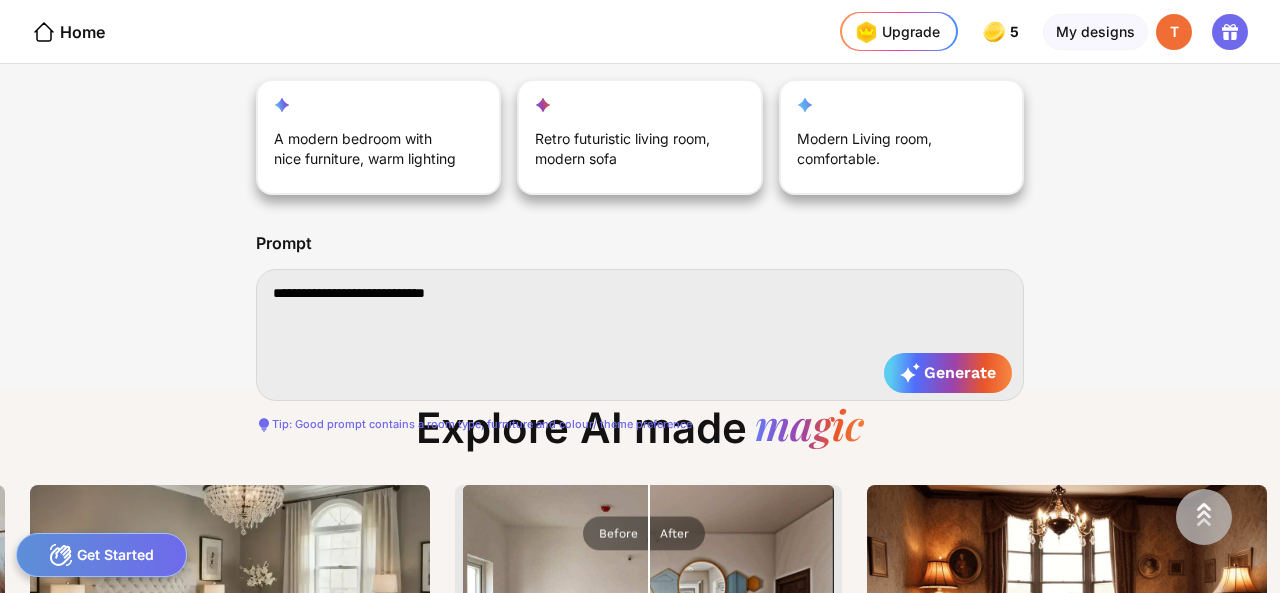 type on "**********" 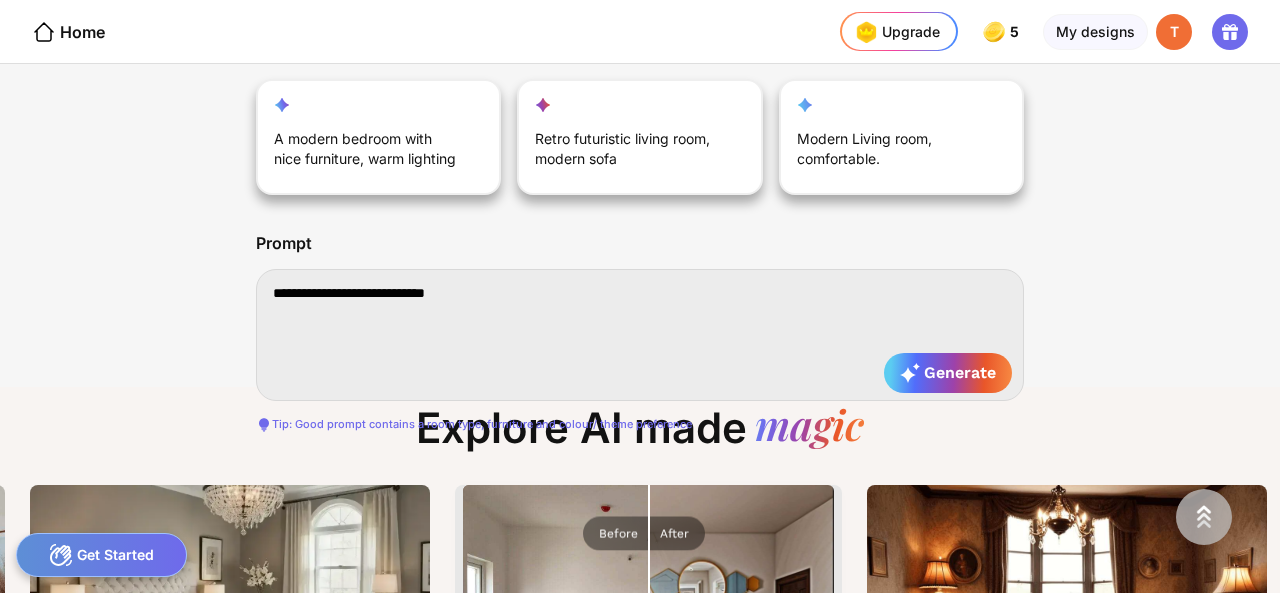 type on "**********" 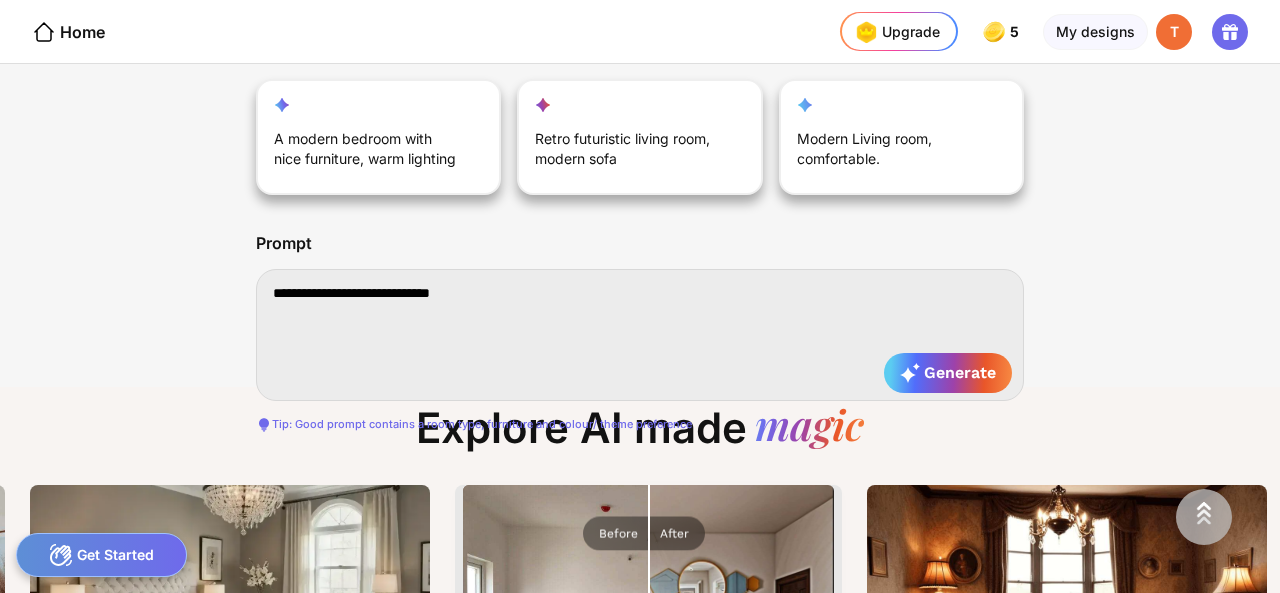 type on "**********" 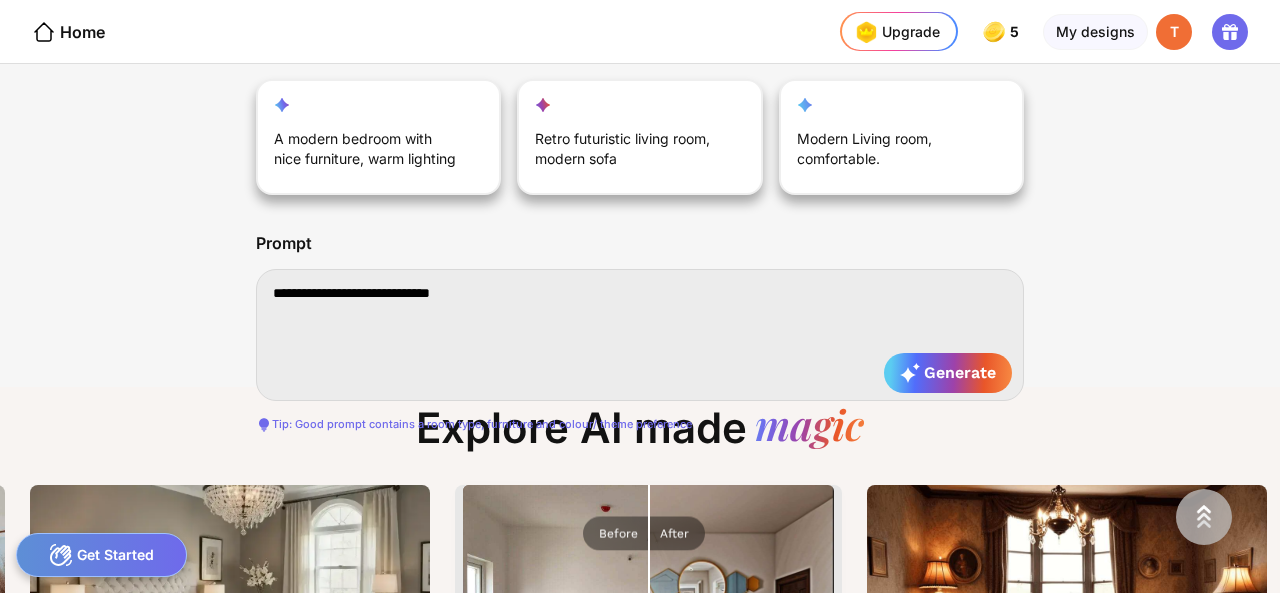 type on "**********" 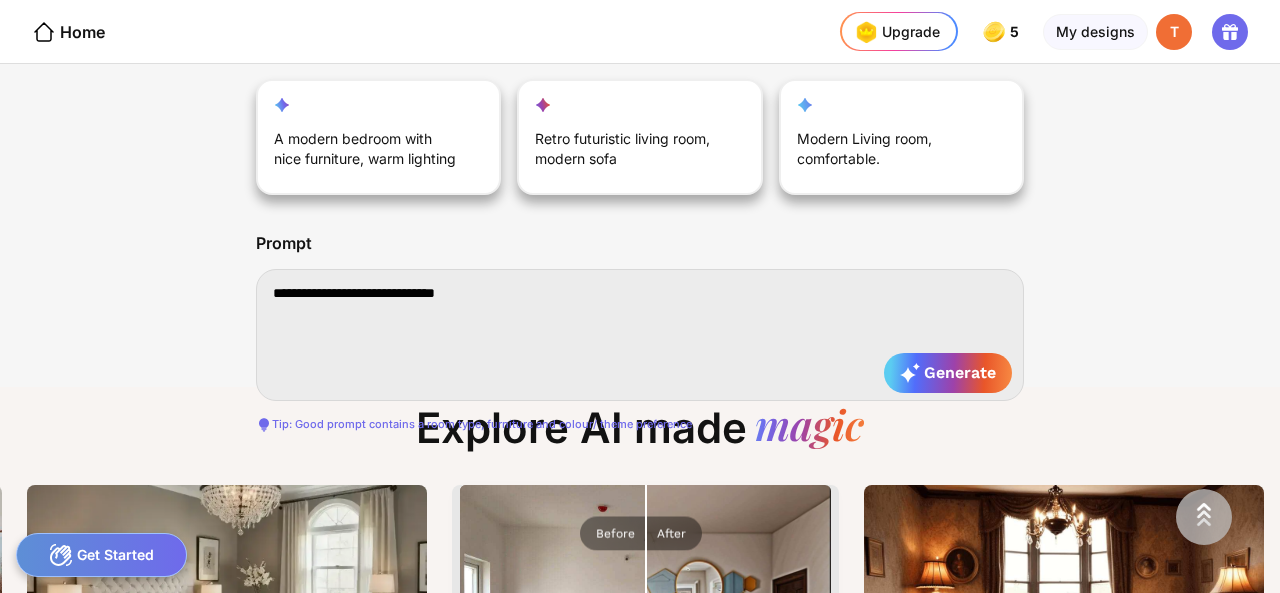 type on "**********" 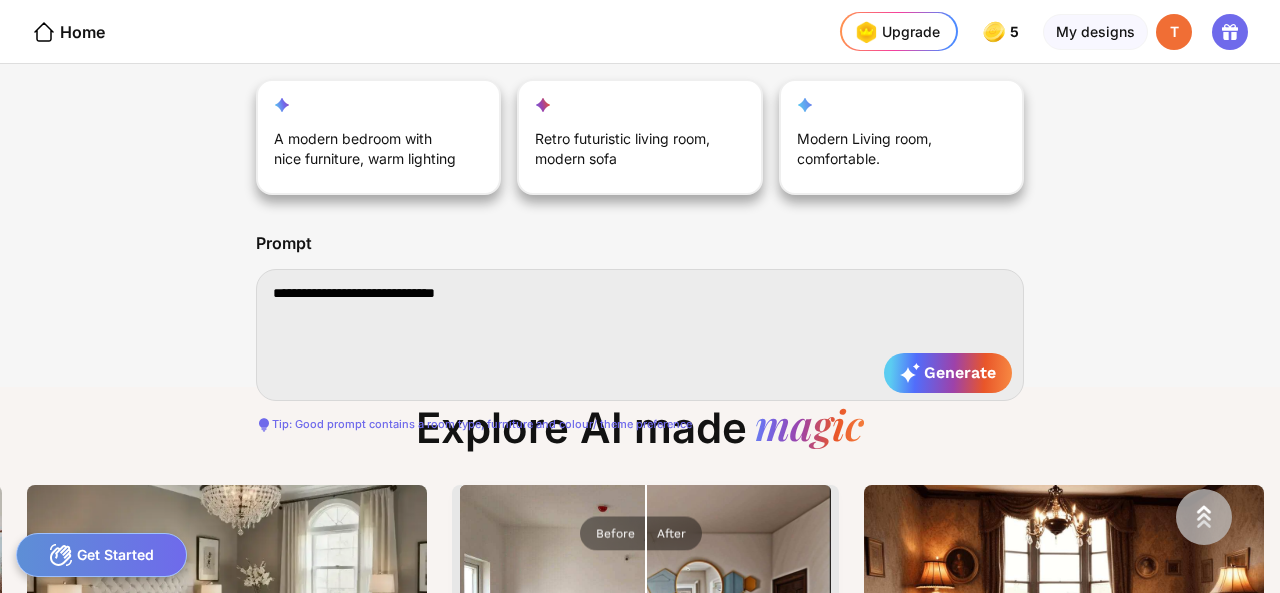 type on "**********" 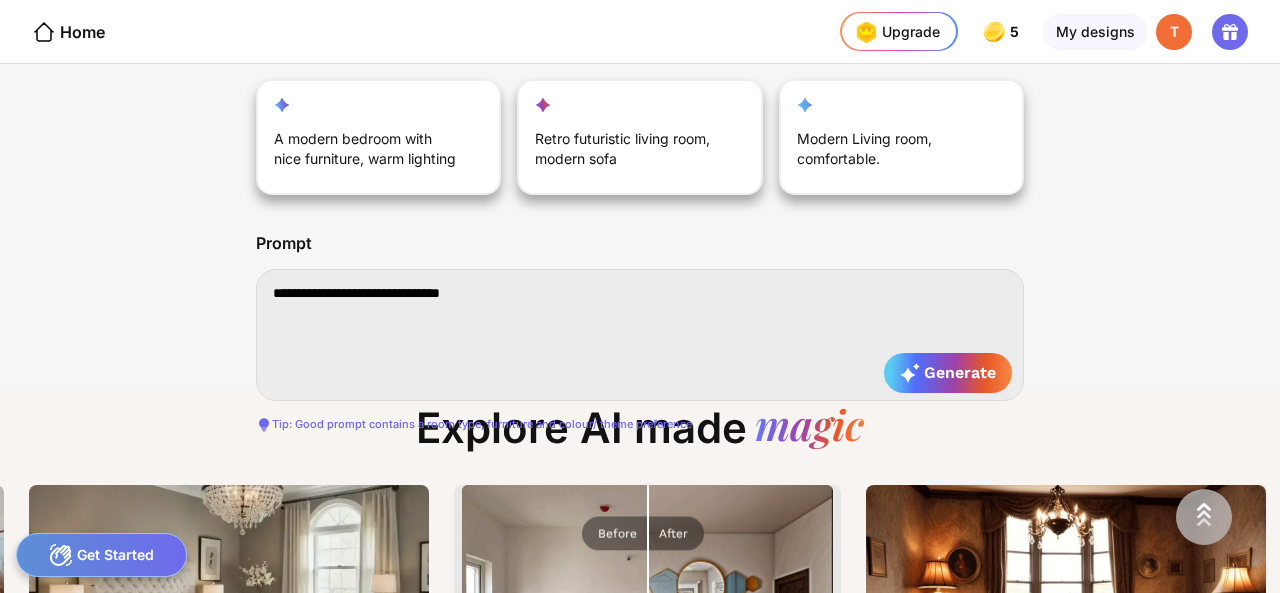 type on "**********" 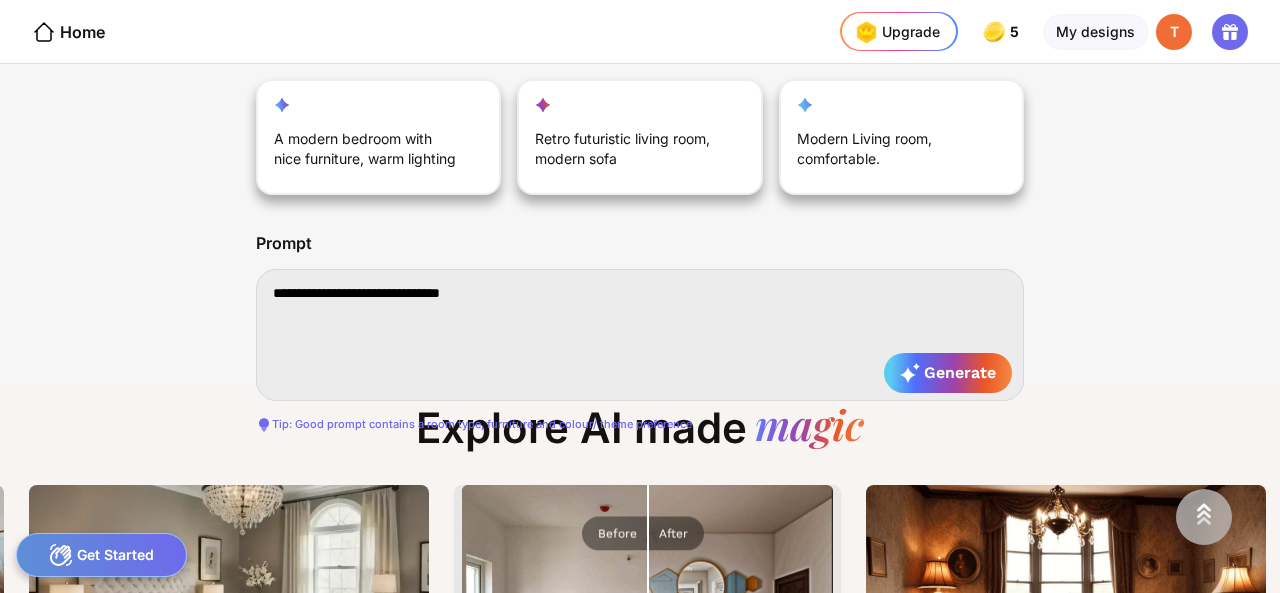 type on "**********" 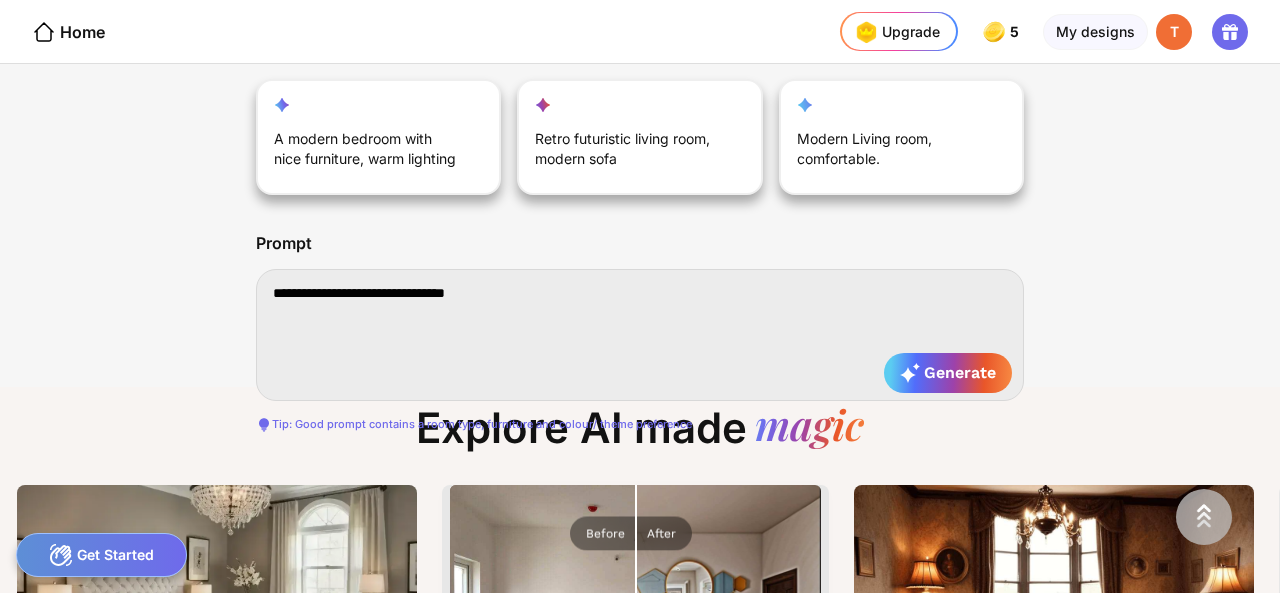 type on "**********" 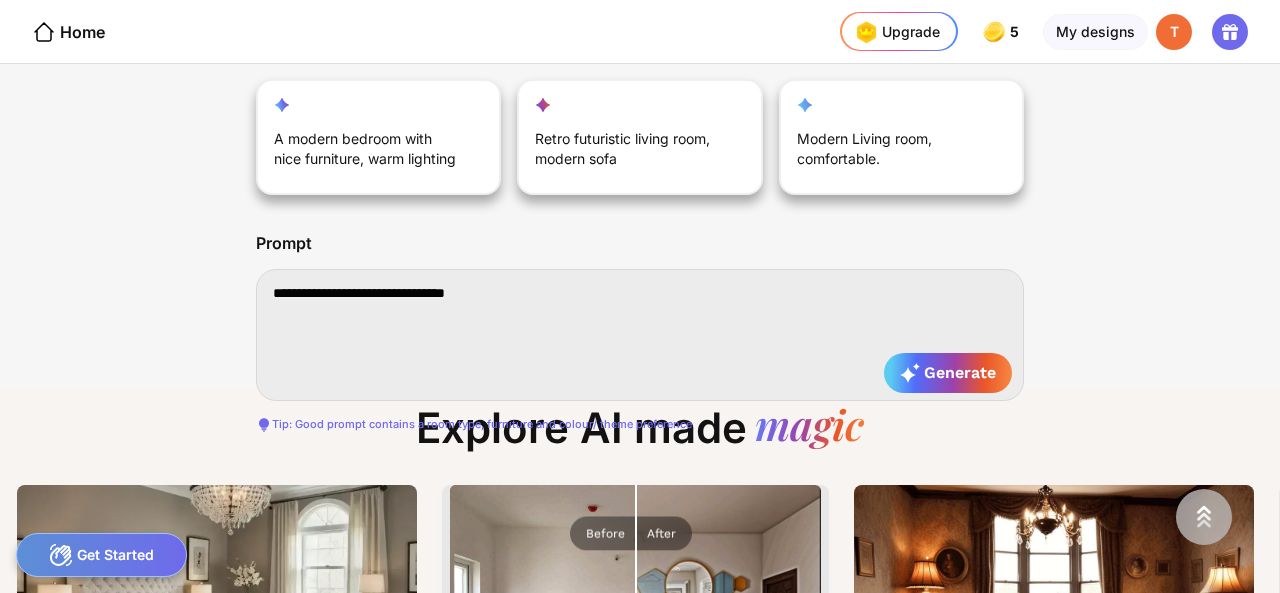 type on "**********" 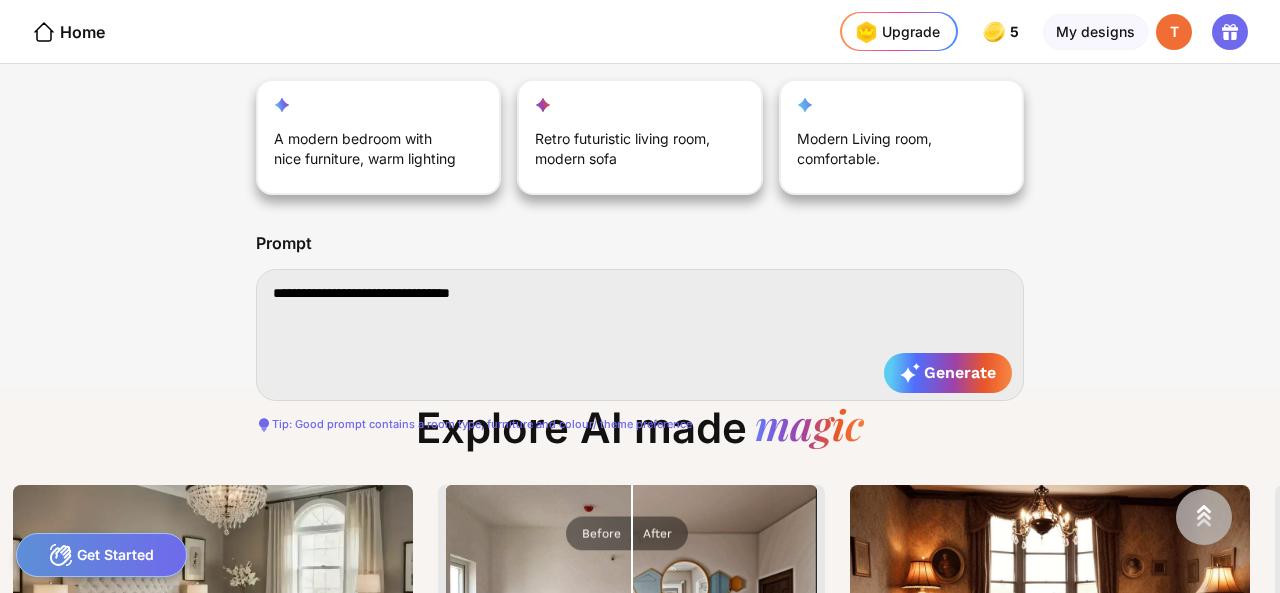 type on "**********" 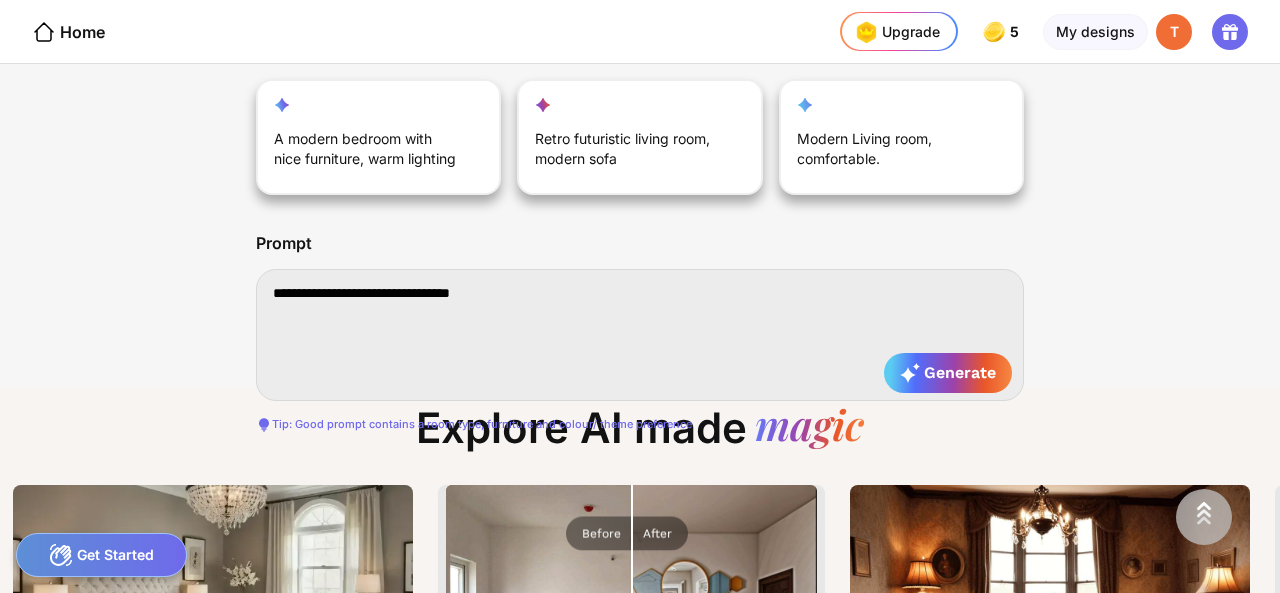 type on "**********" 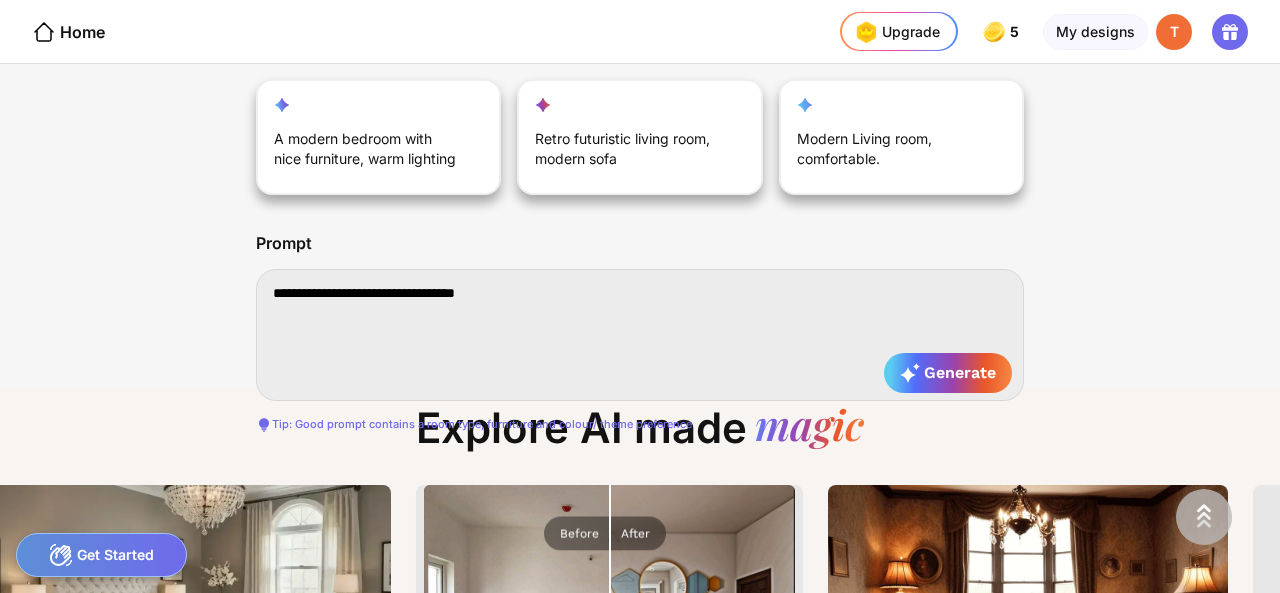 type on "**********" 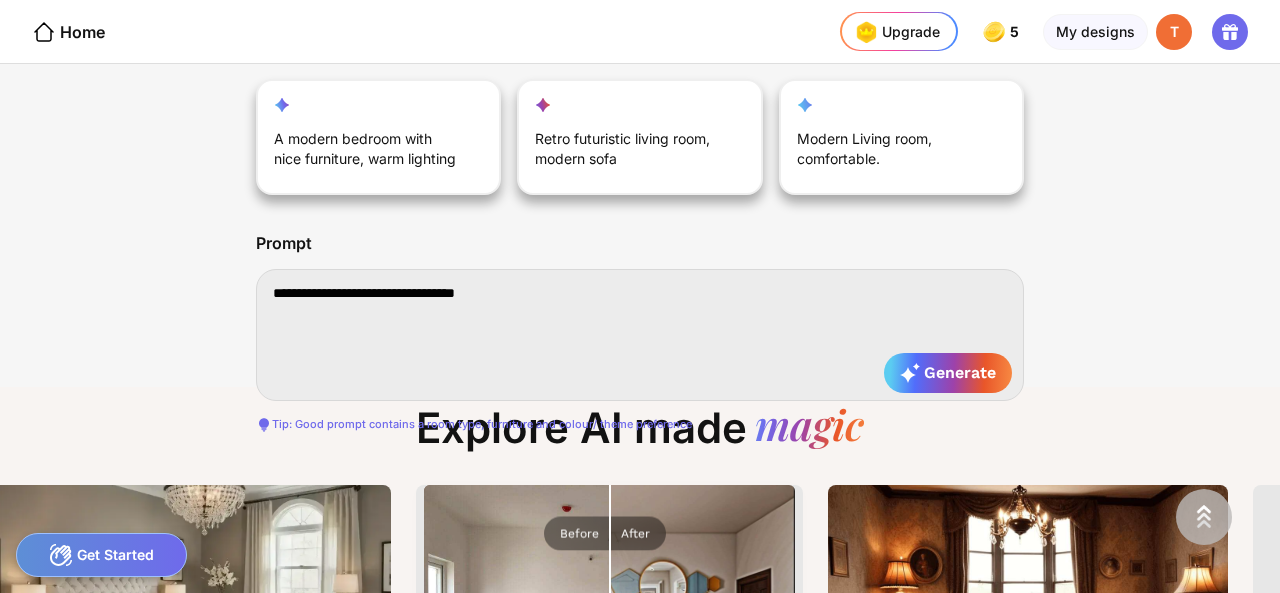 type on "**********" 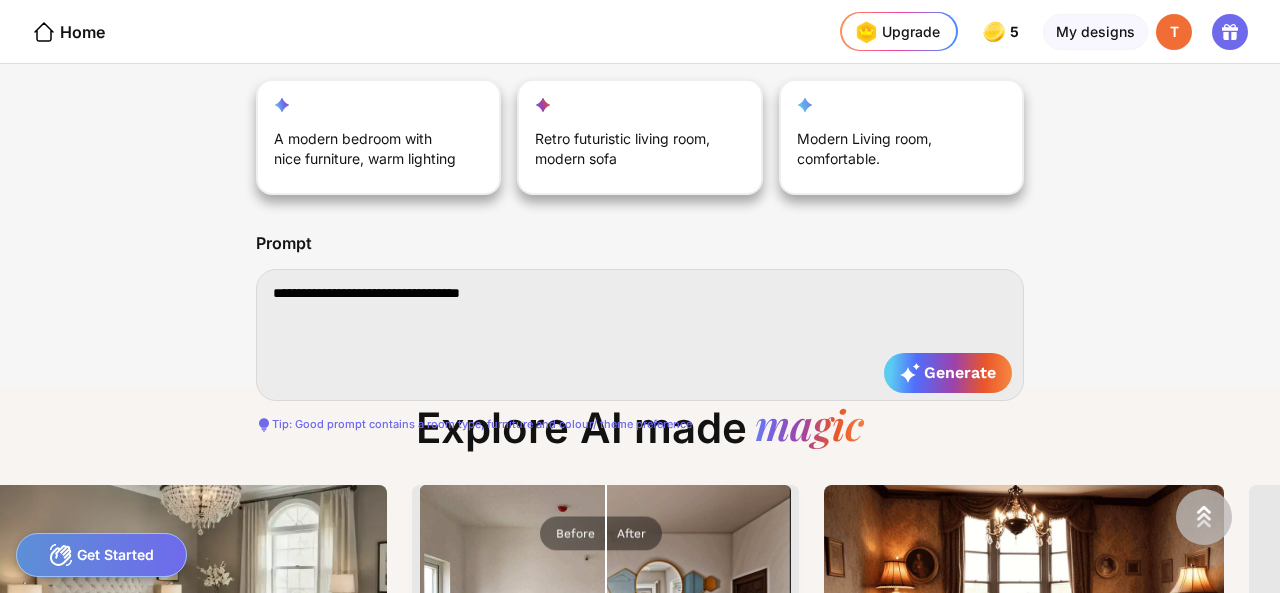 type on "**********" 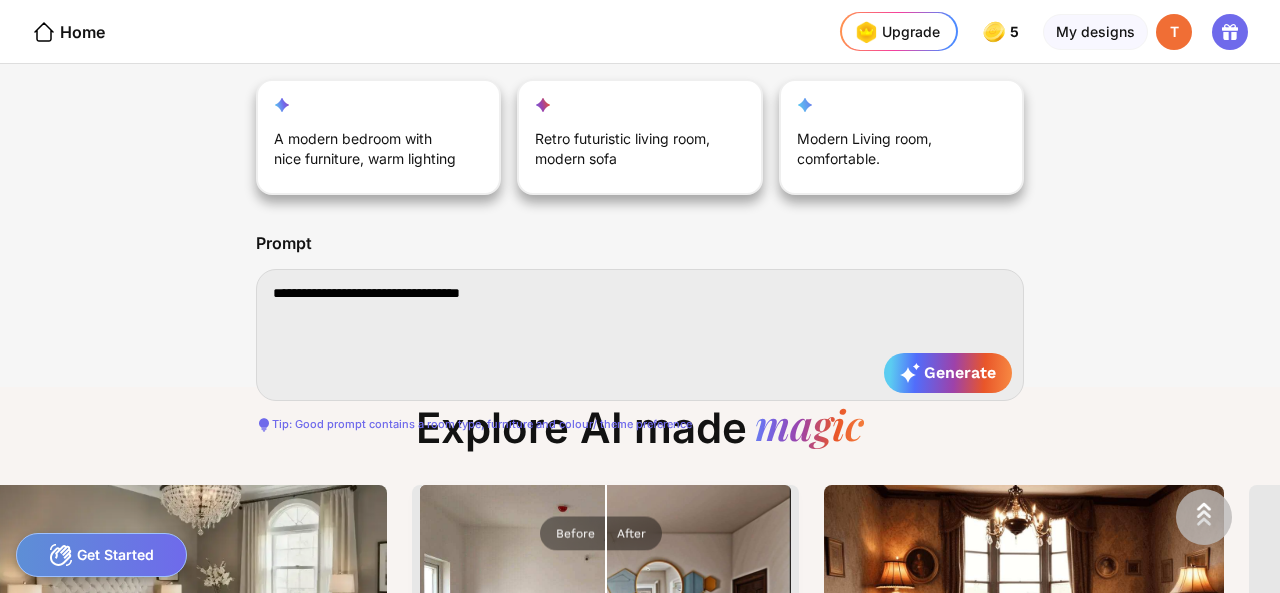 type on "**********" 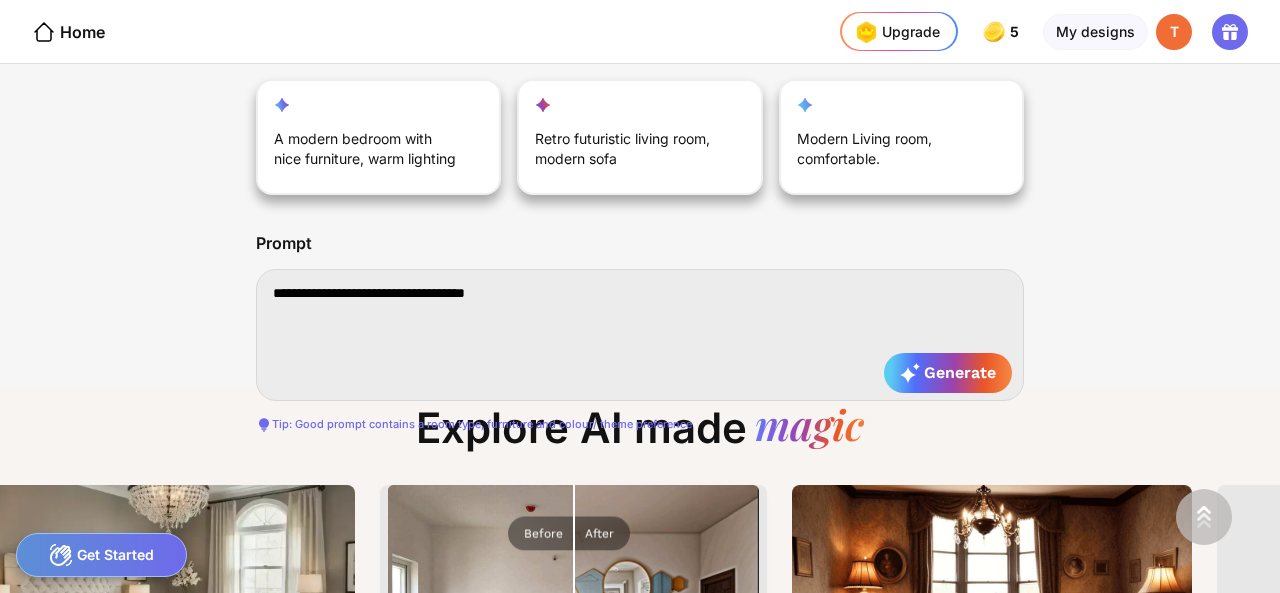 type on "**********" 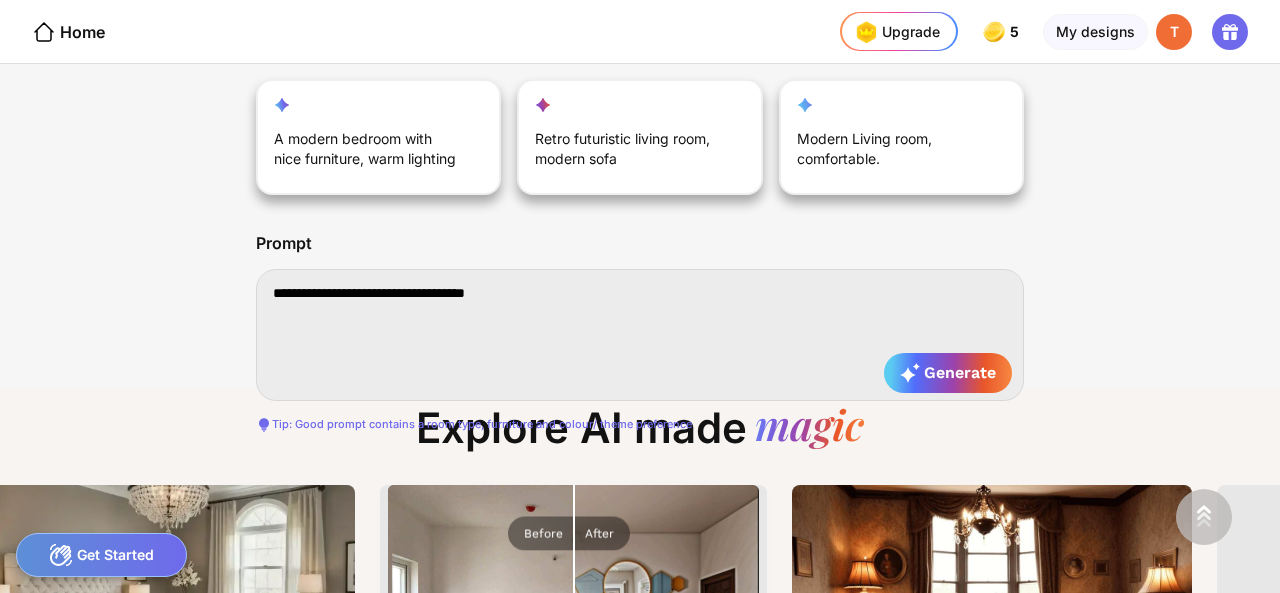 type on "**********" 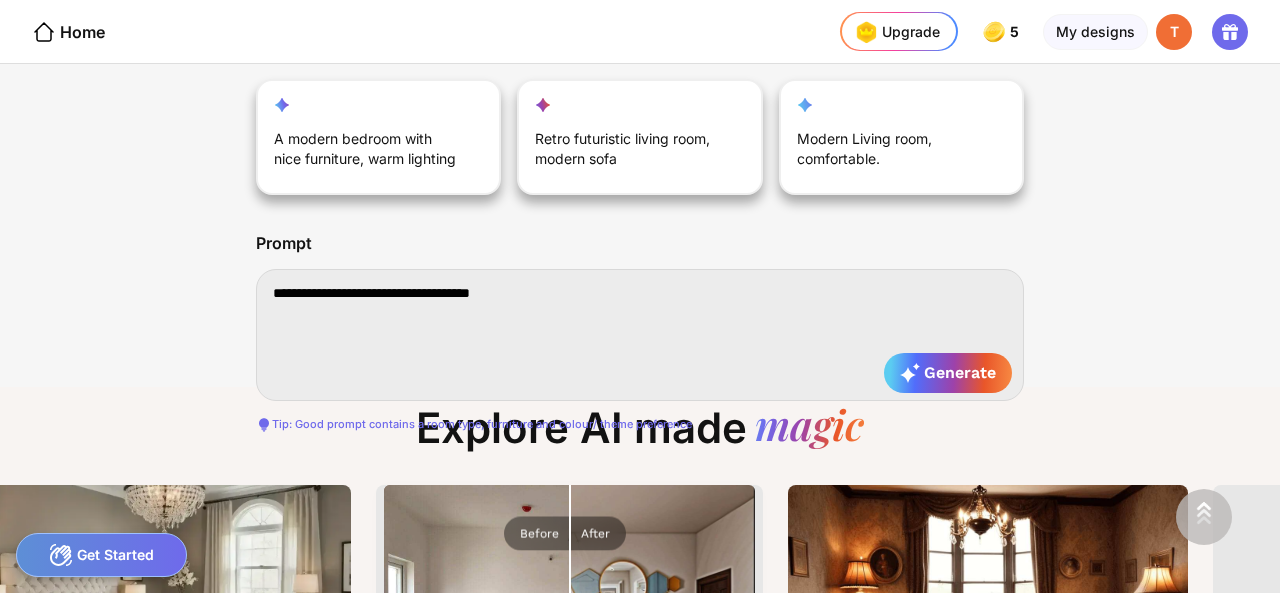 type on "**********" 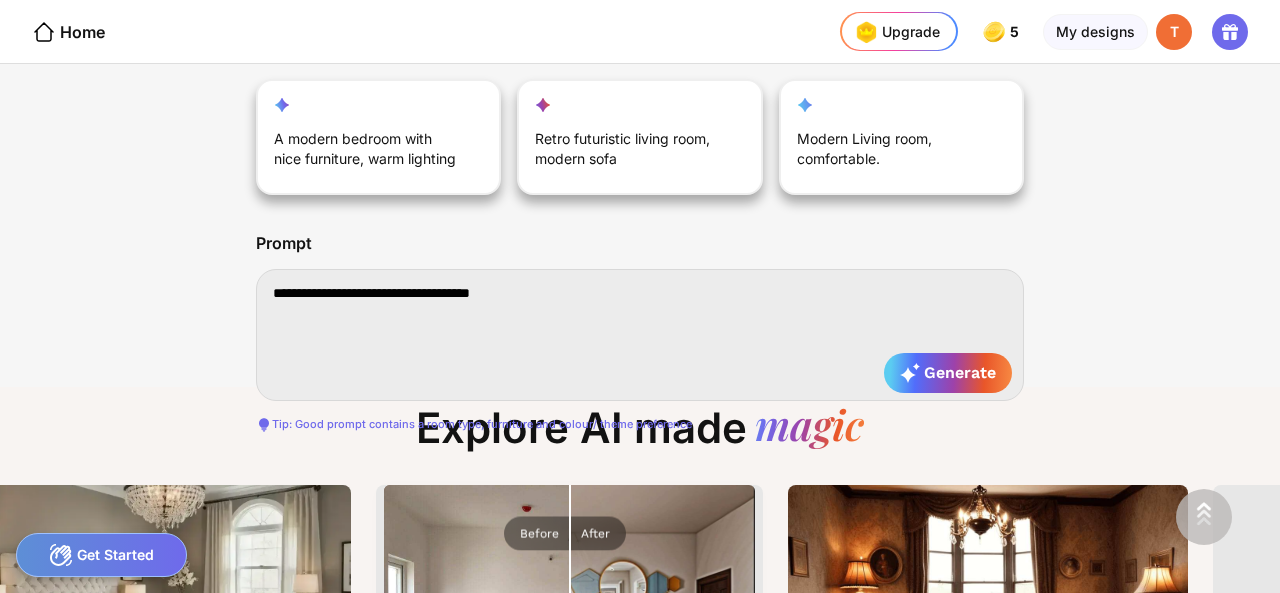 type on "**********" 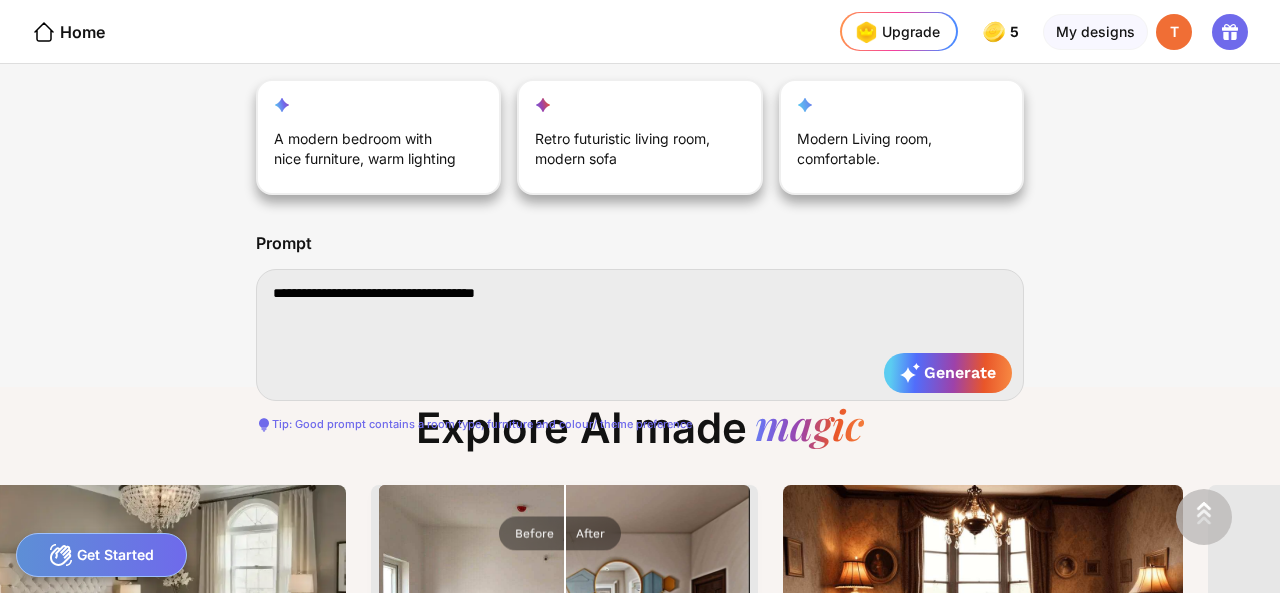 type on "**********" 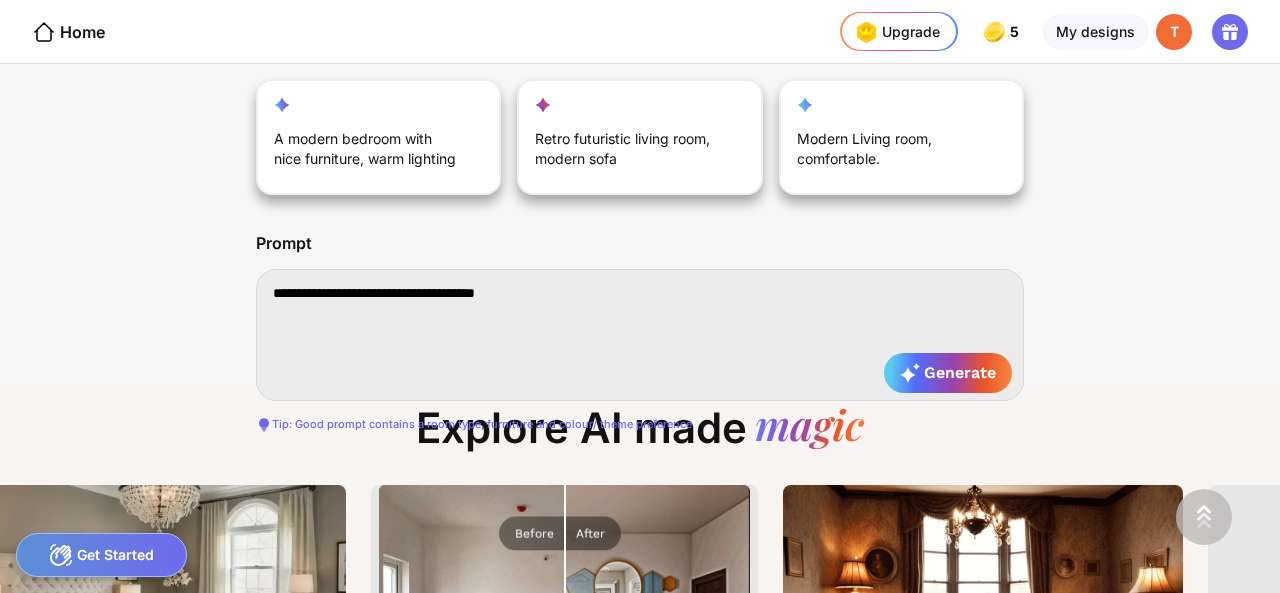type on "**********" 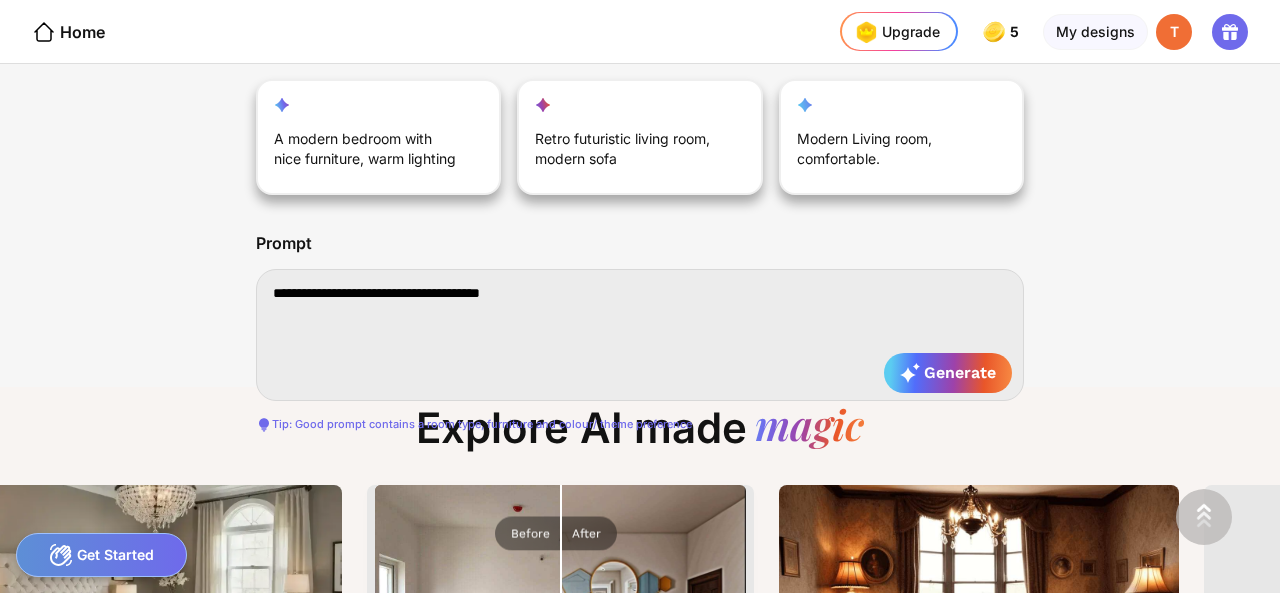 type on "**********" 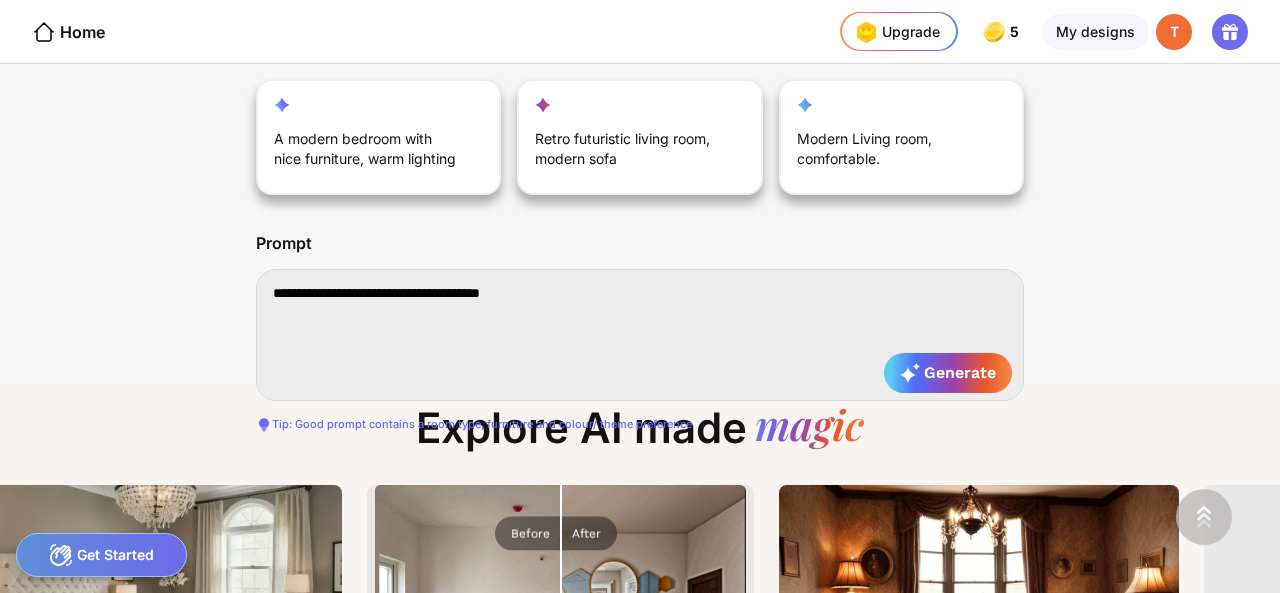 type on "**********" 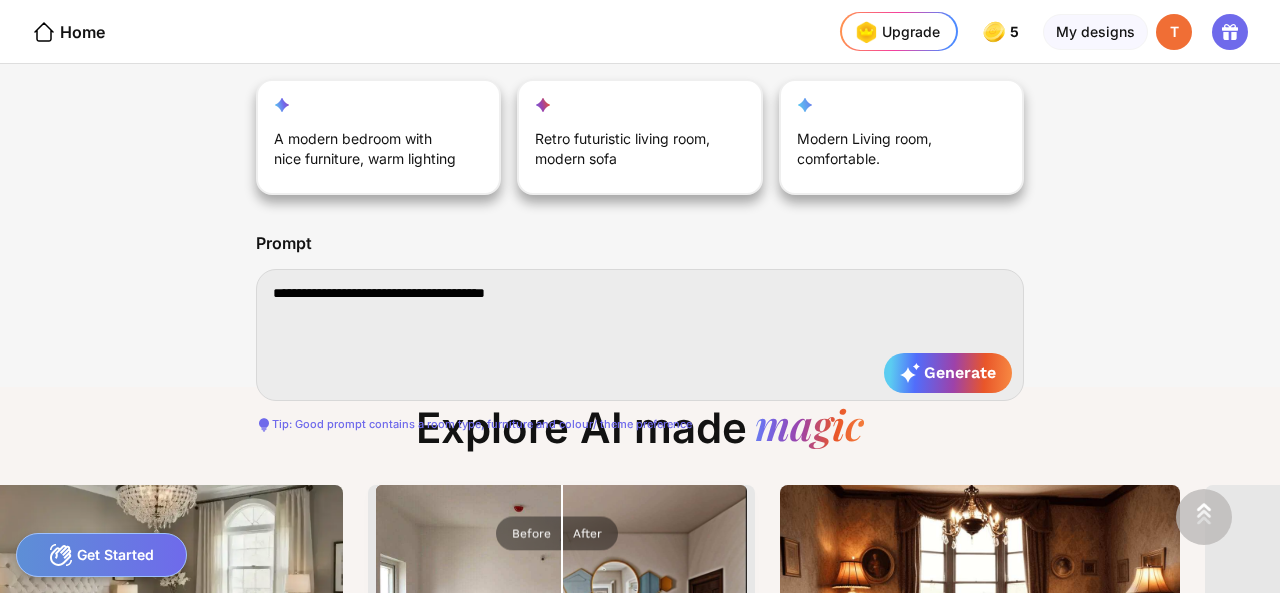 type on "**********" 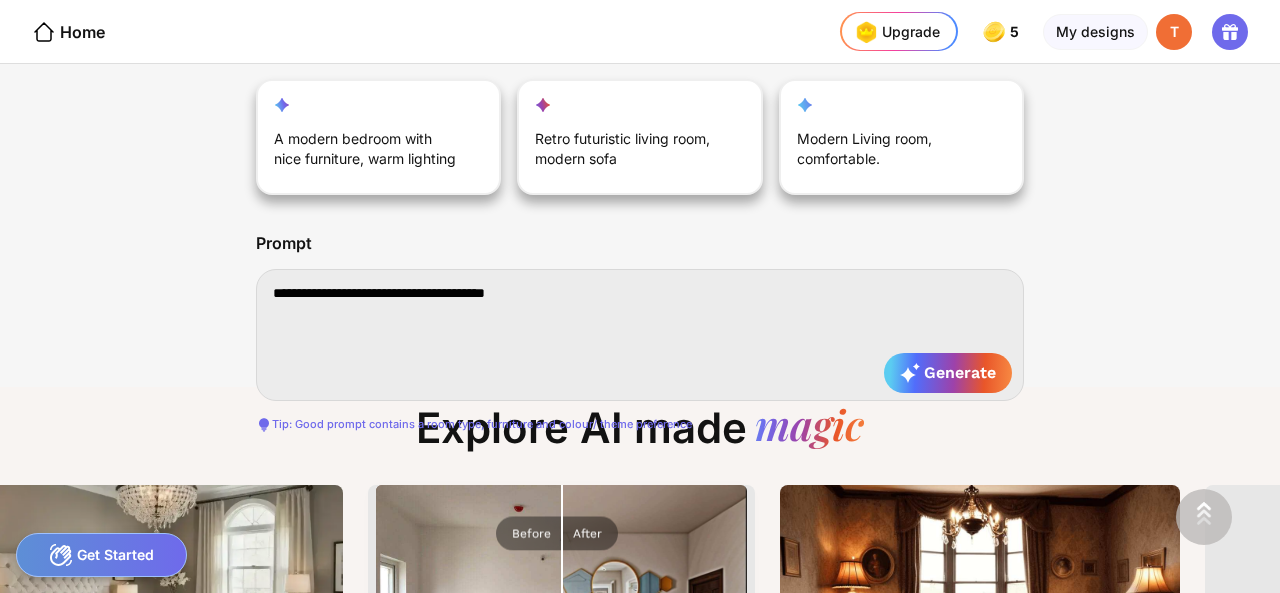 type on "**********" 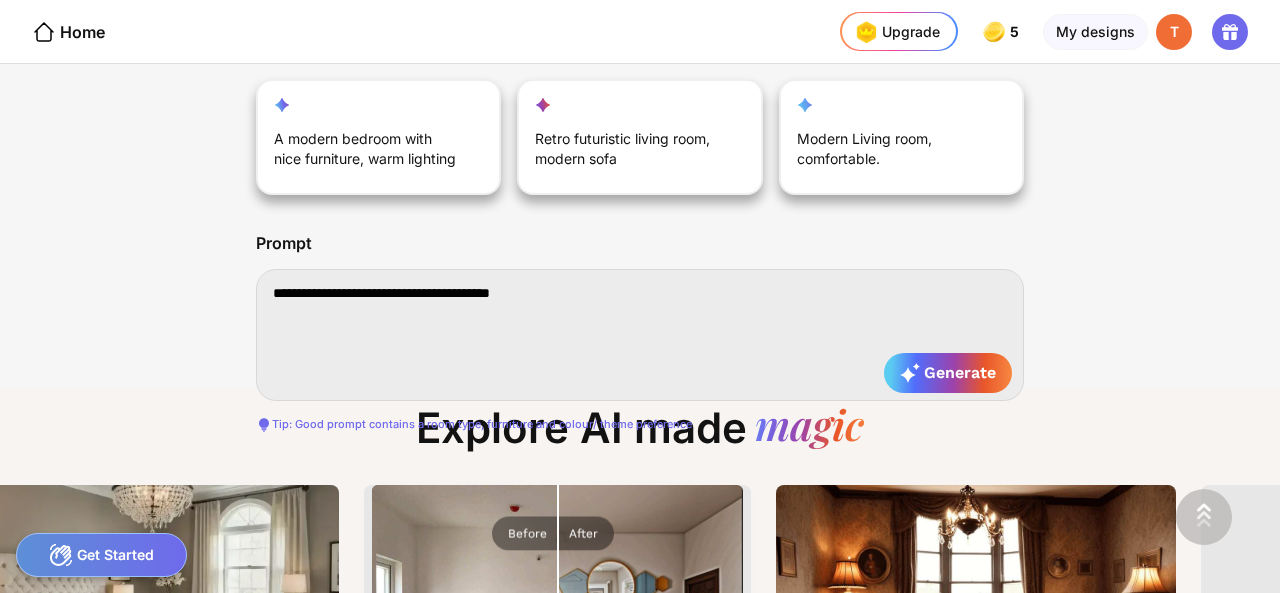 type on "**********" 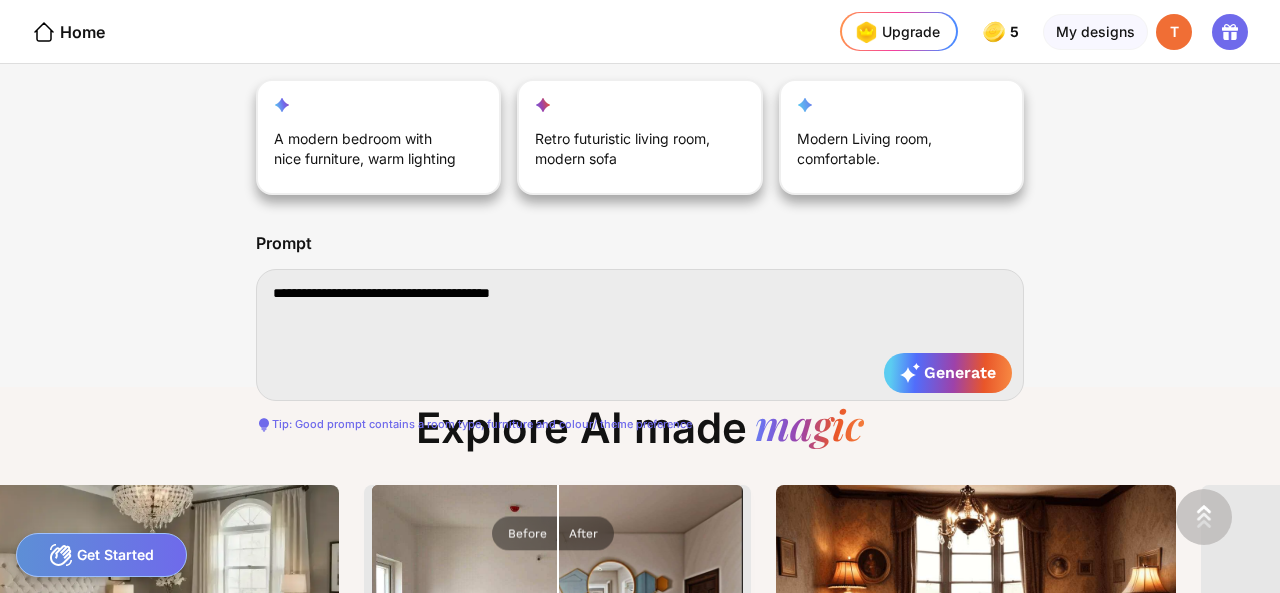 type on "**********" 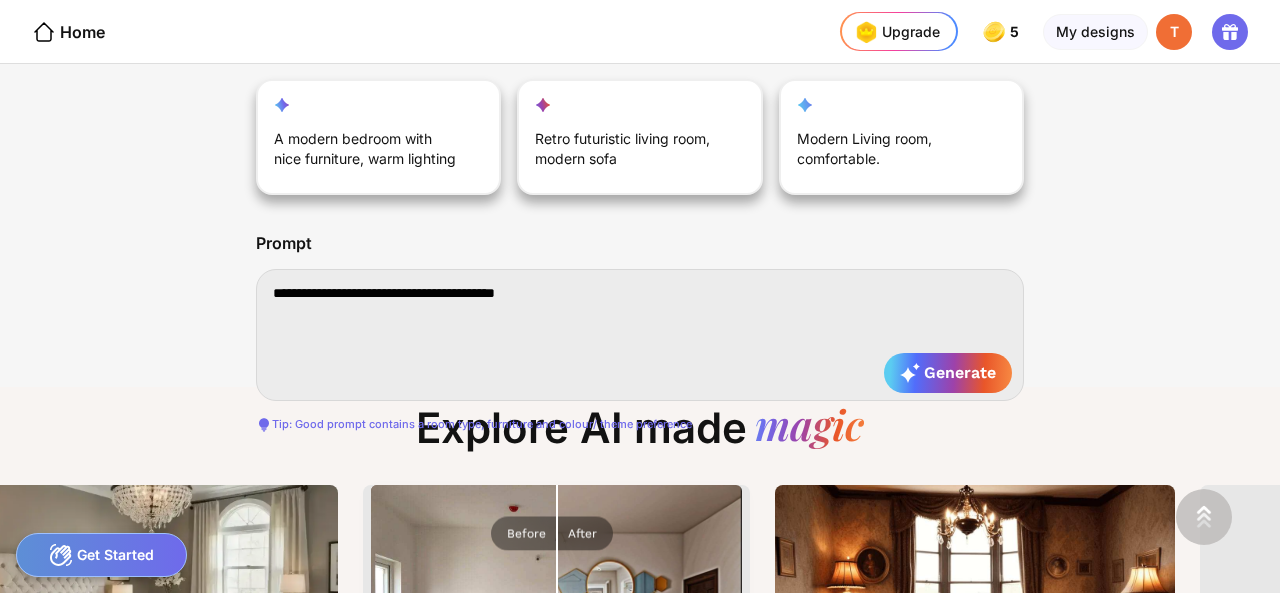 type on "**********" 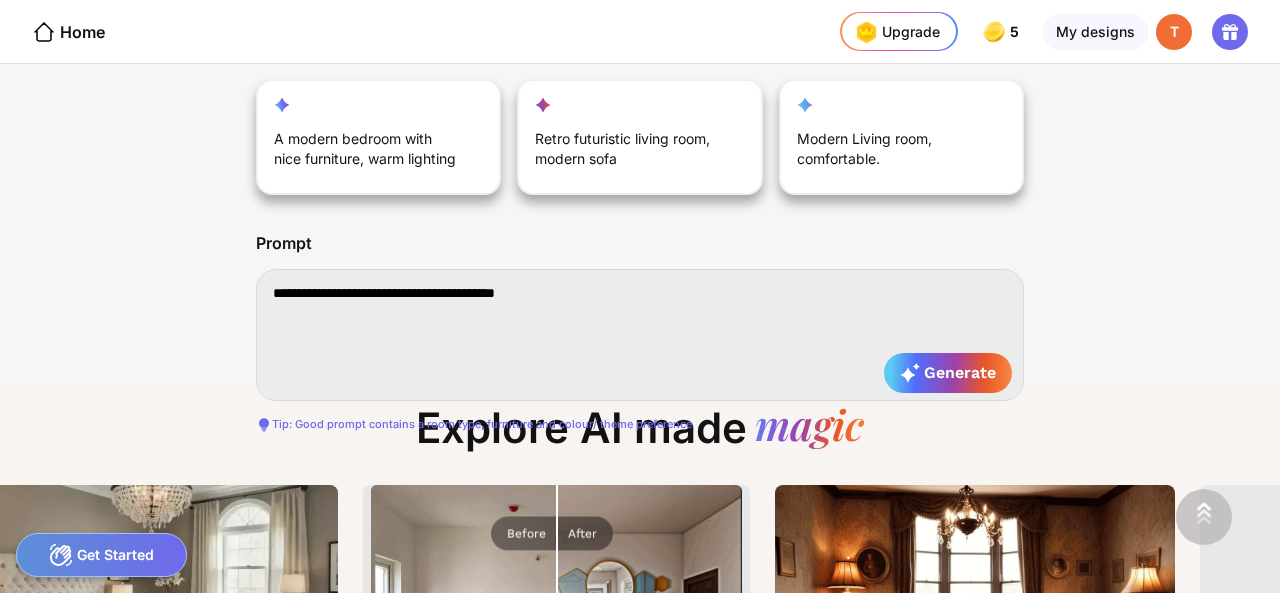 type on "**********" 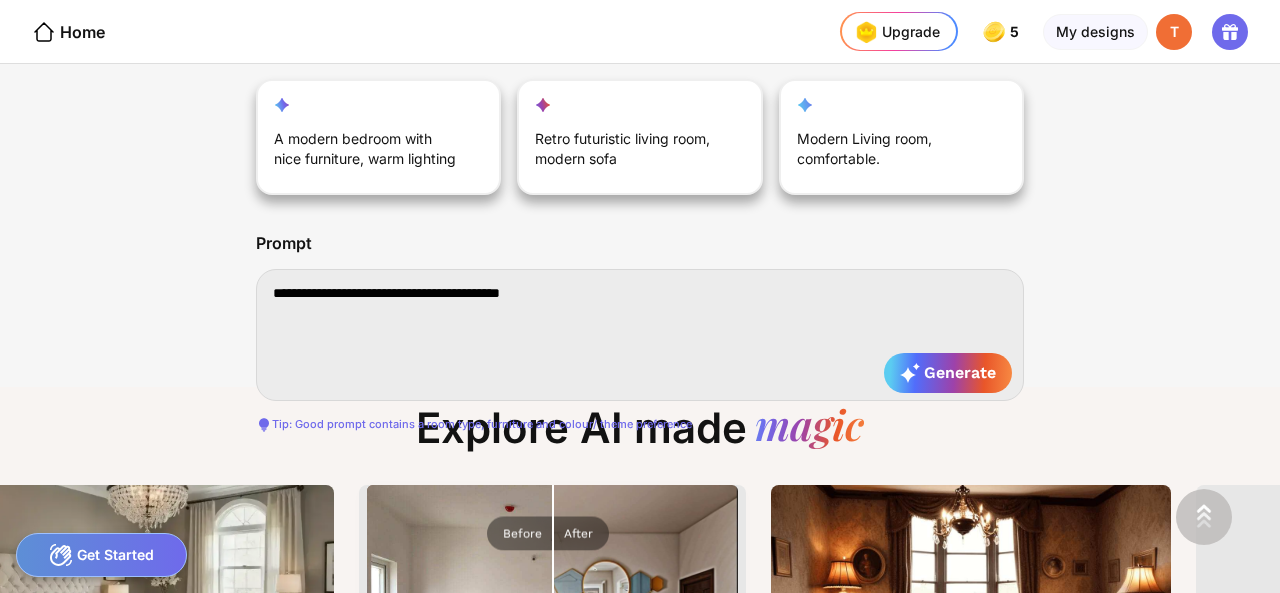 type on "**********" 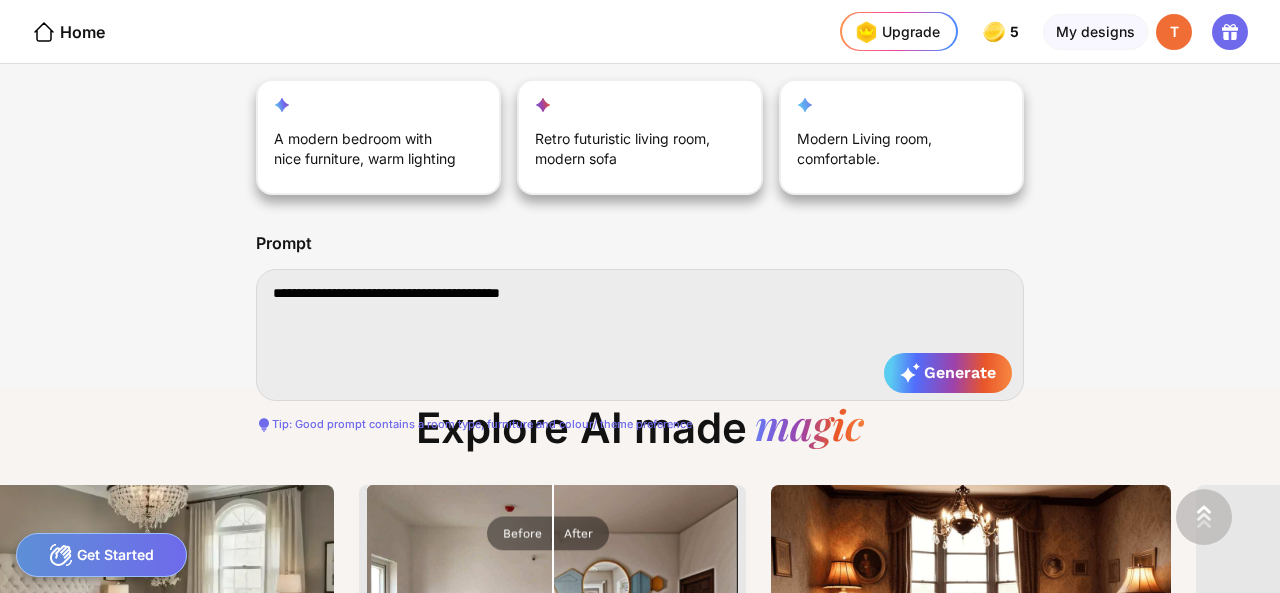 type on "**********" 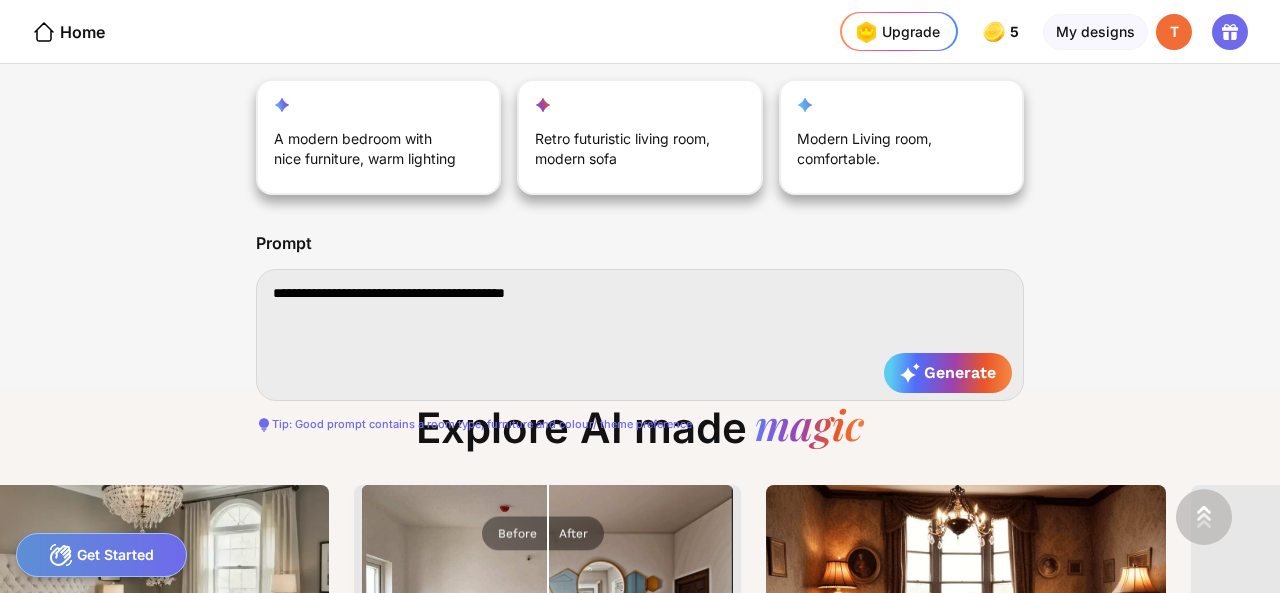type on "**********" 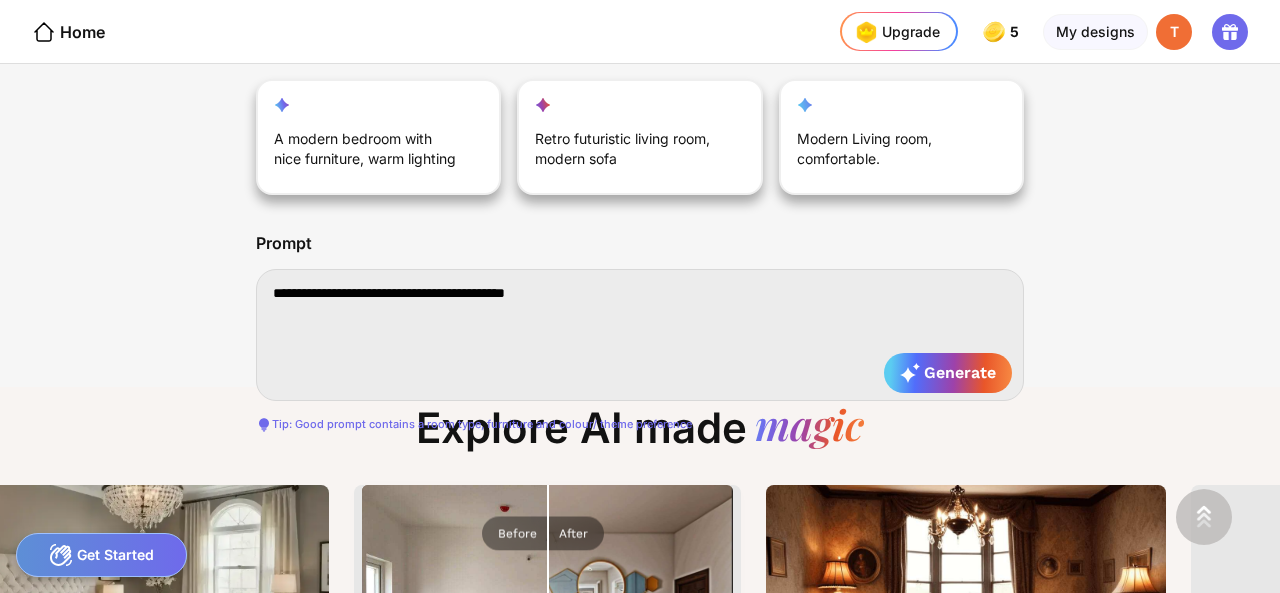 type on "**********" 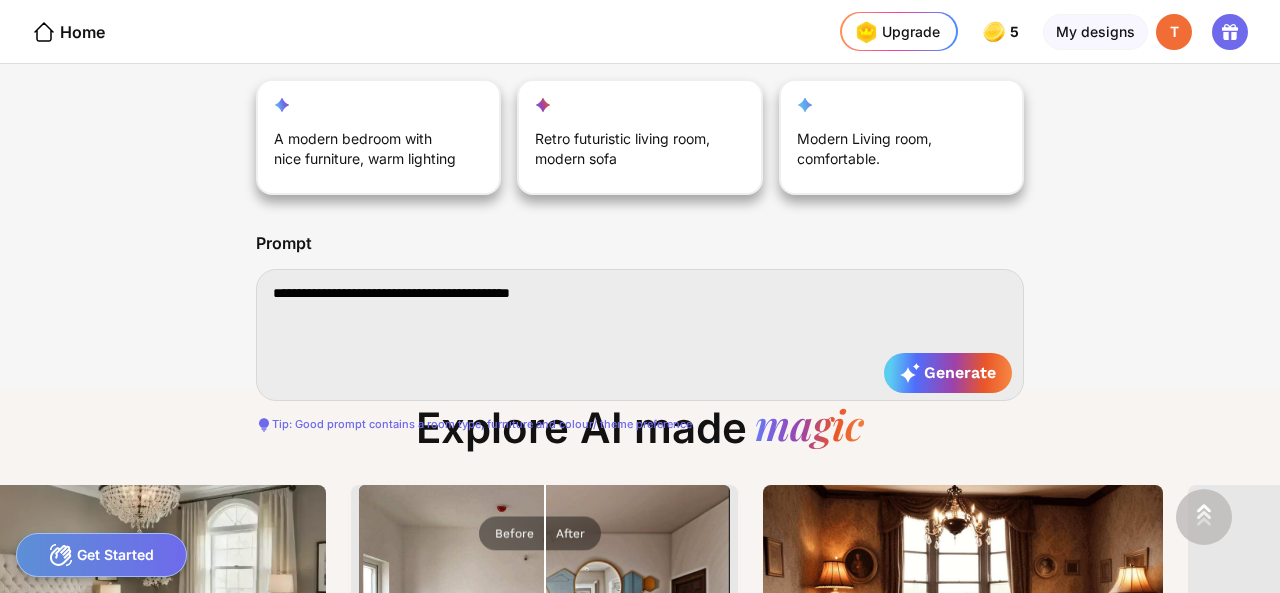type on "**********" 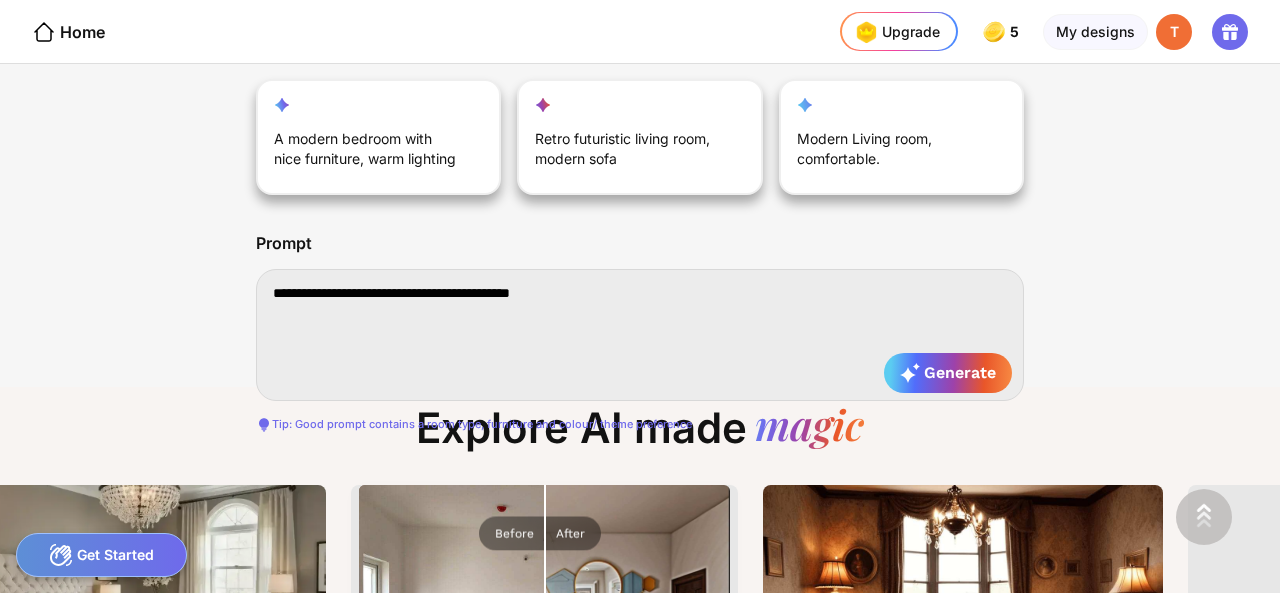 type on "**********" 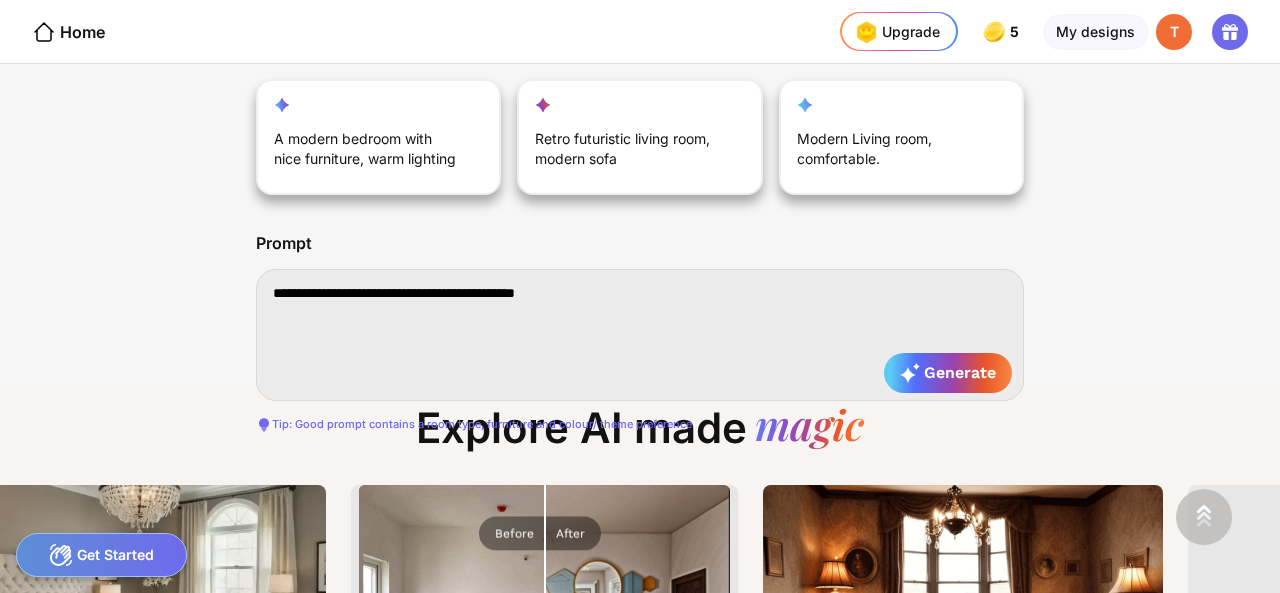 type on "**********" 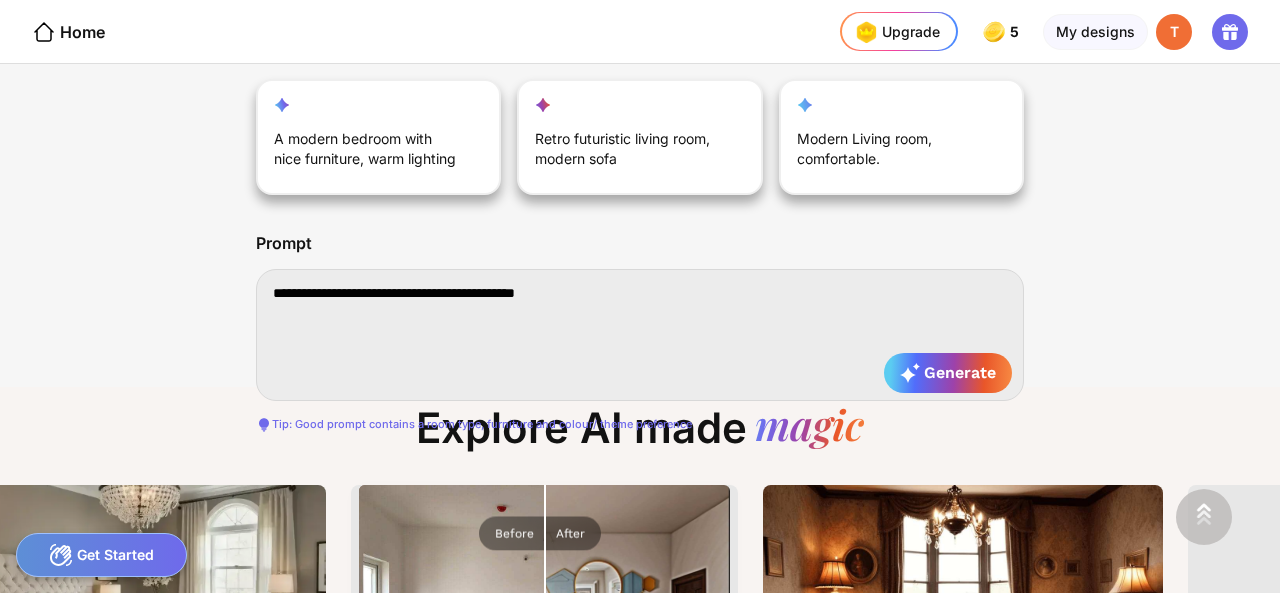 type on "**********" 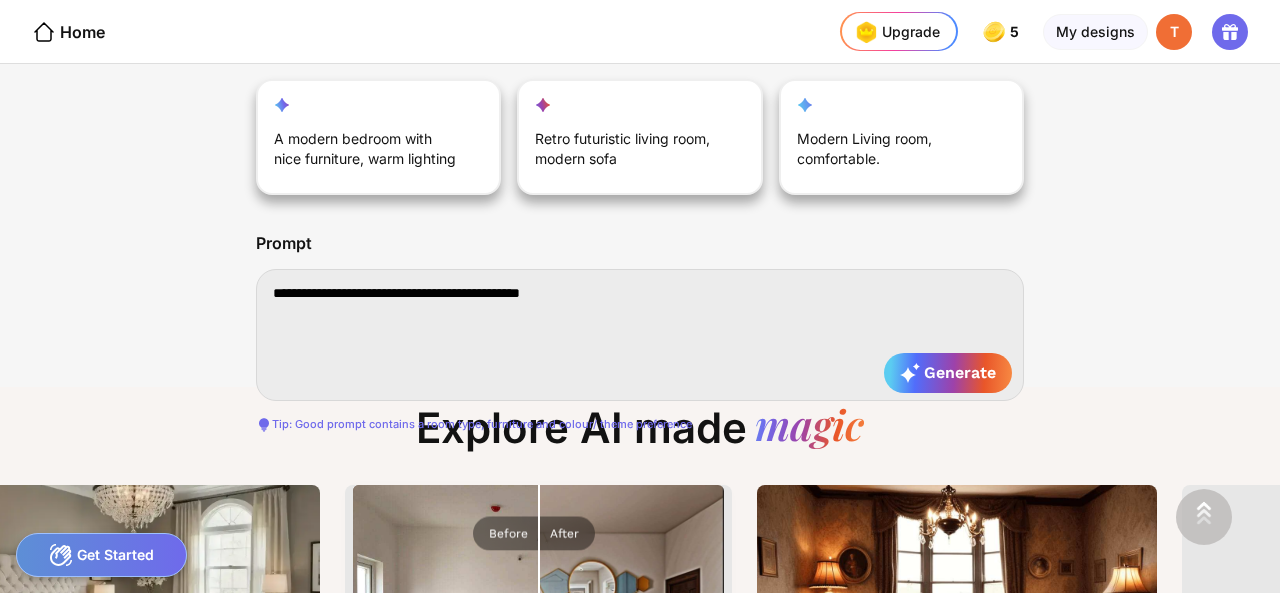type on "**********" 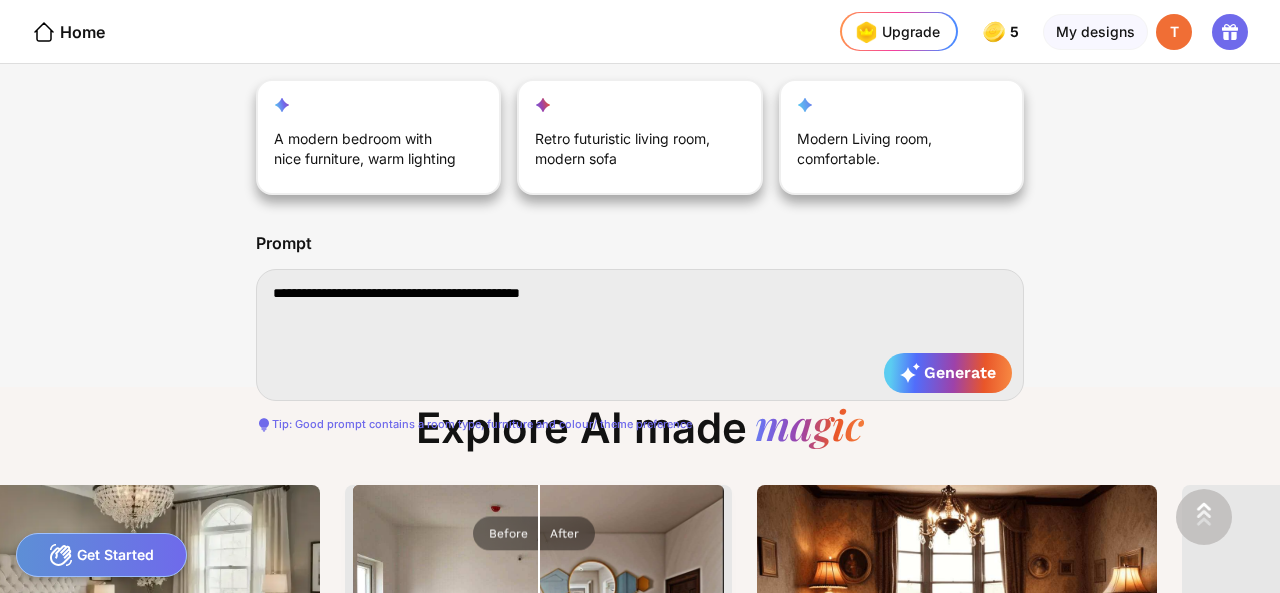 type on "**********" 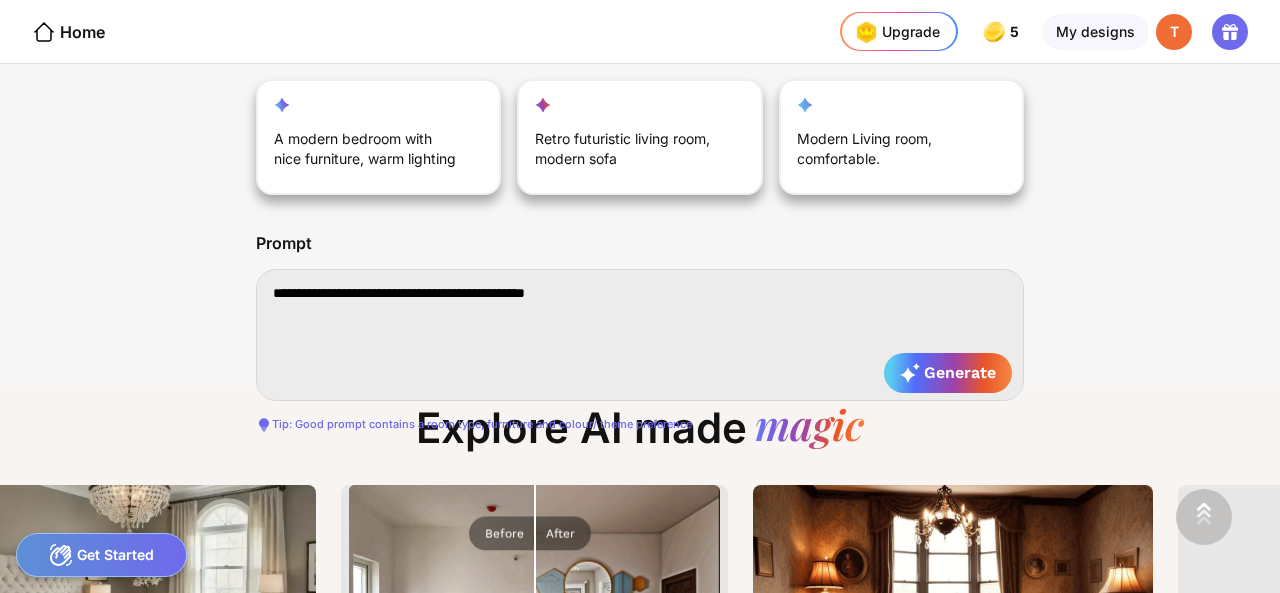 type on "**********" 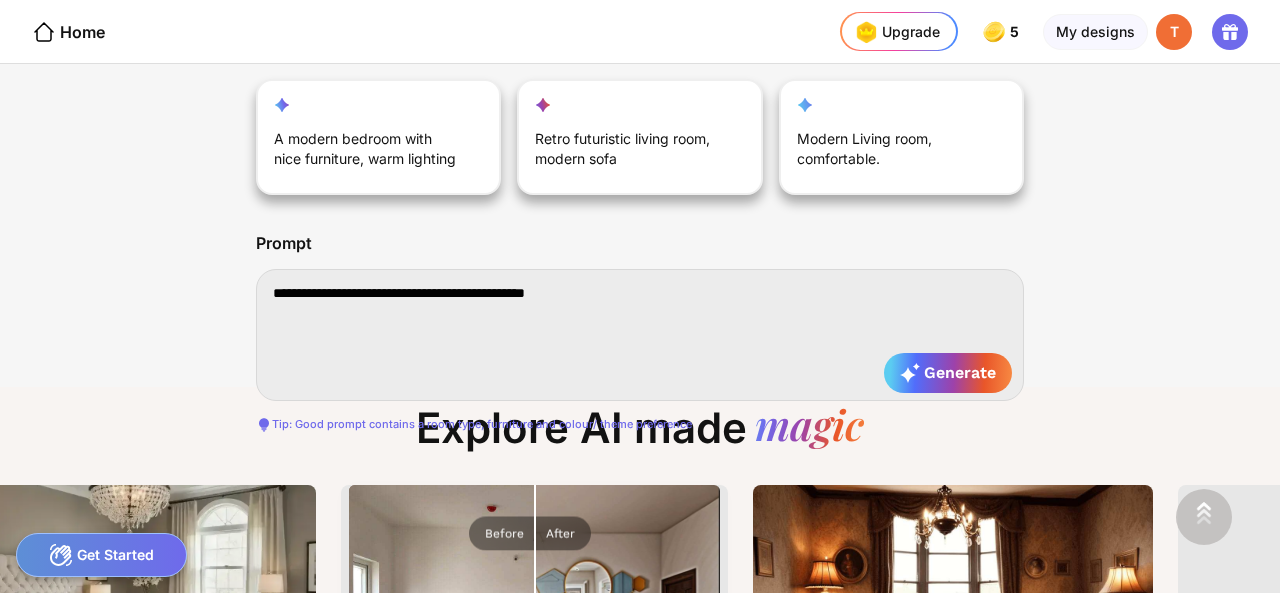 type on "**********" 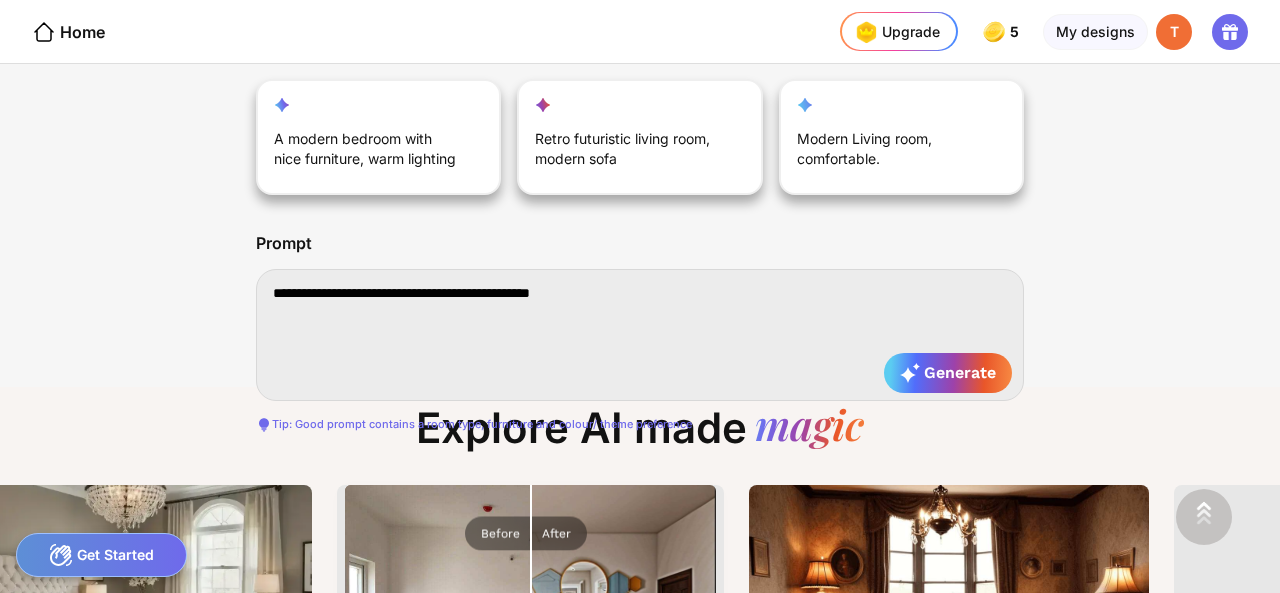 type on "**********" 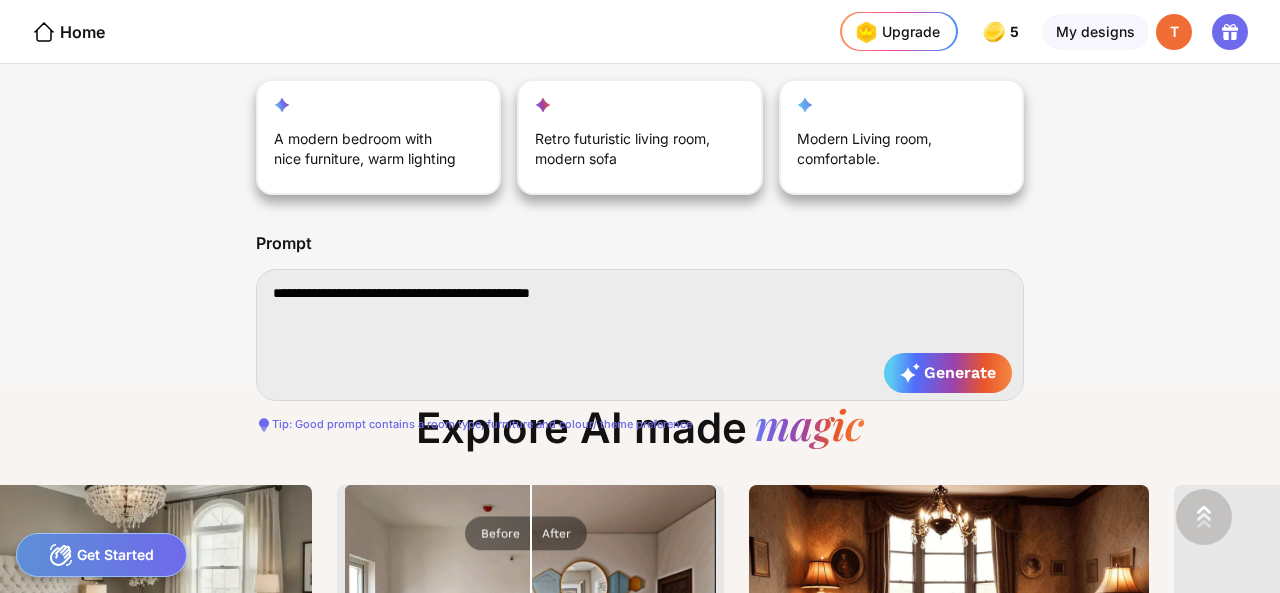 type on "**********" 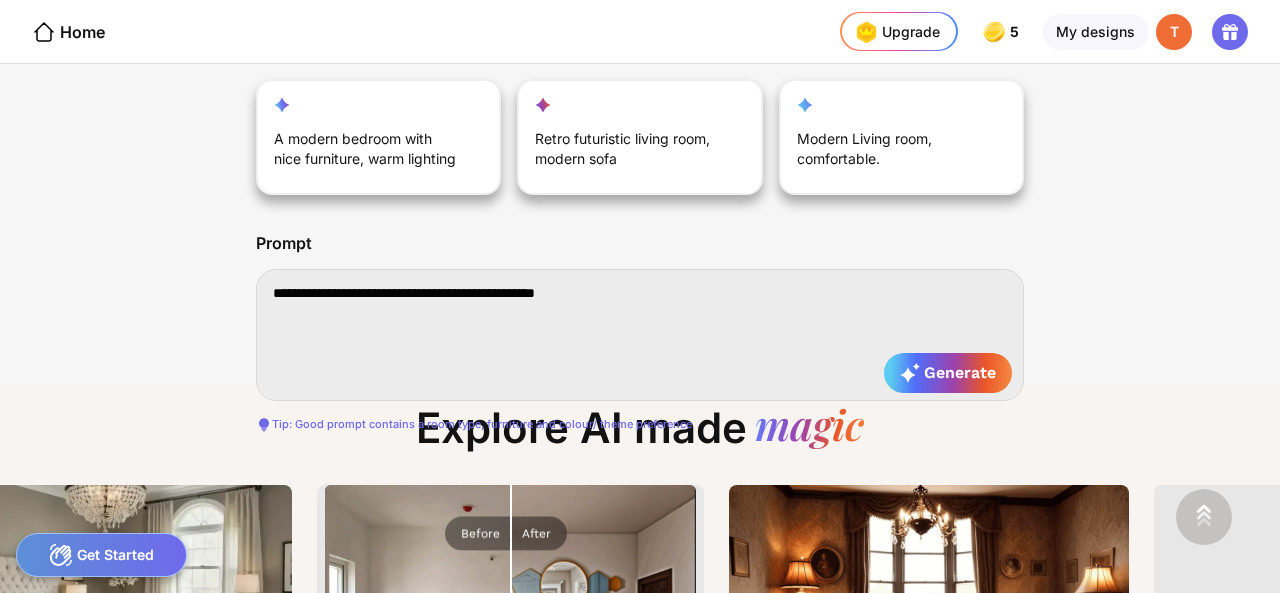 type on "**********" 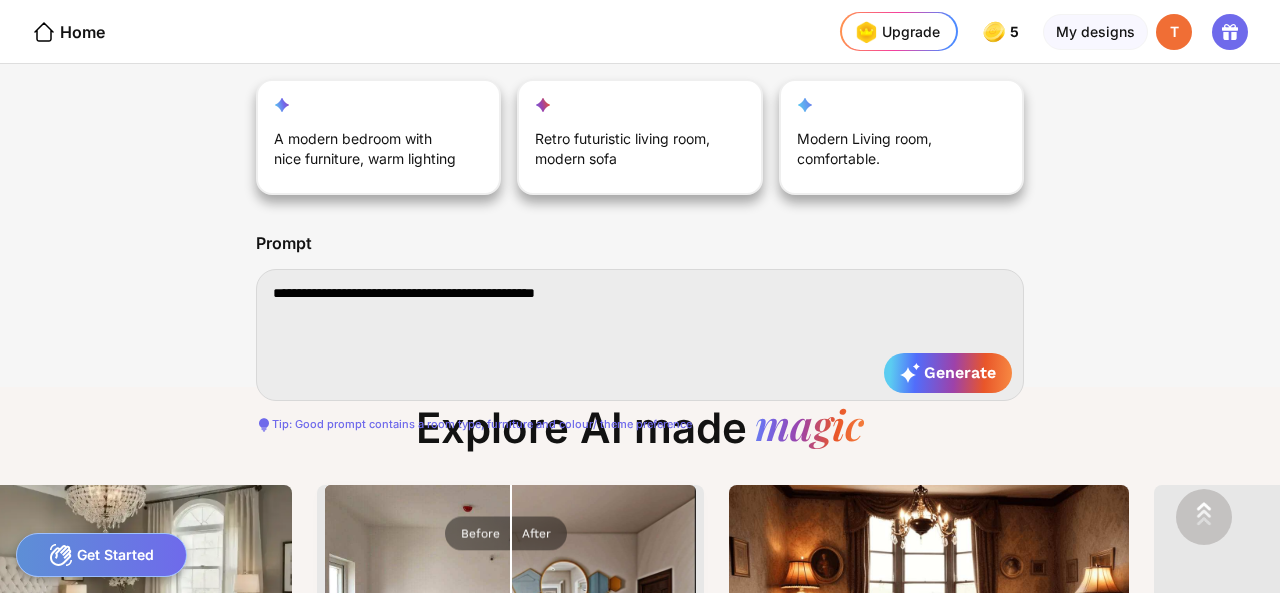 type on "**********" 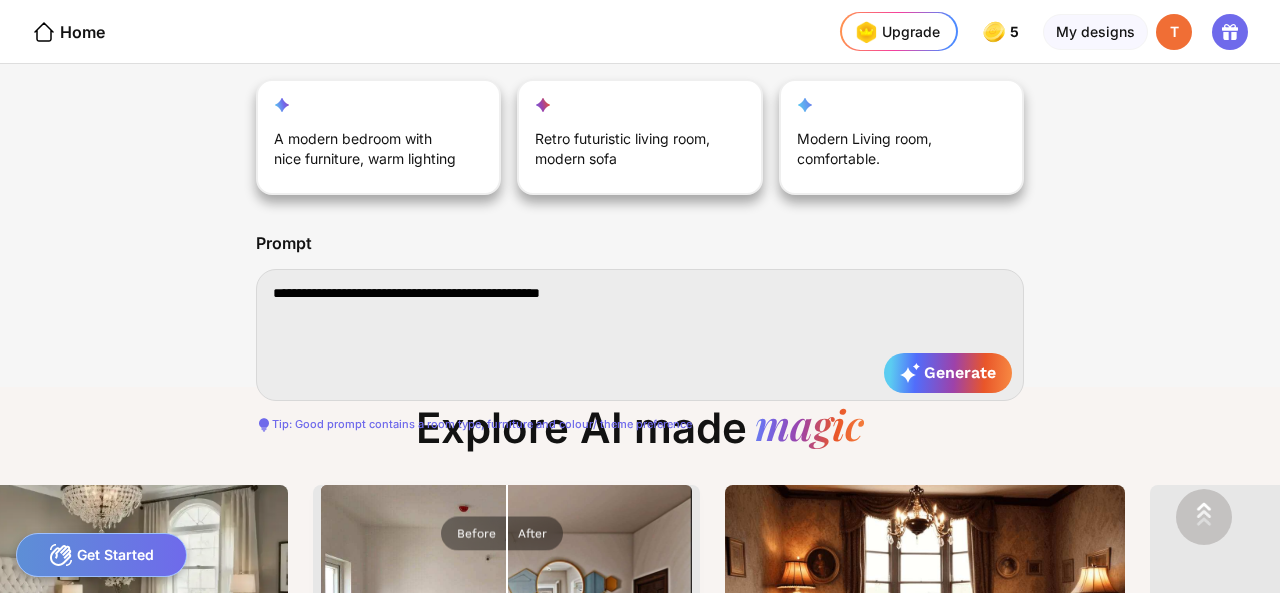 type on "**********" 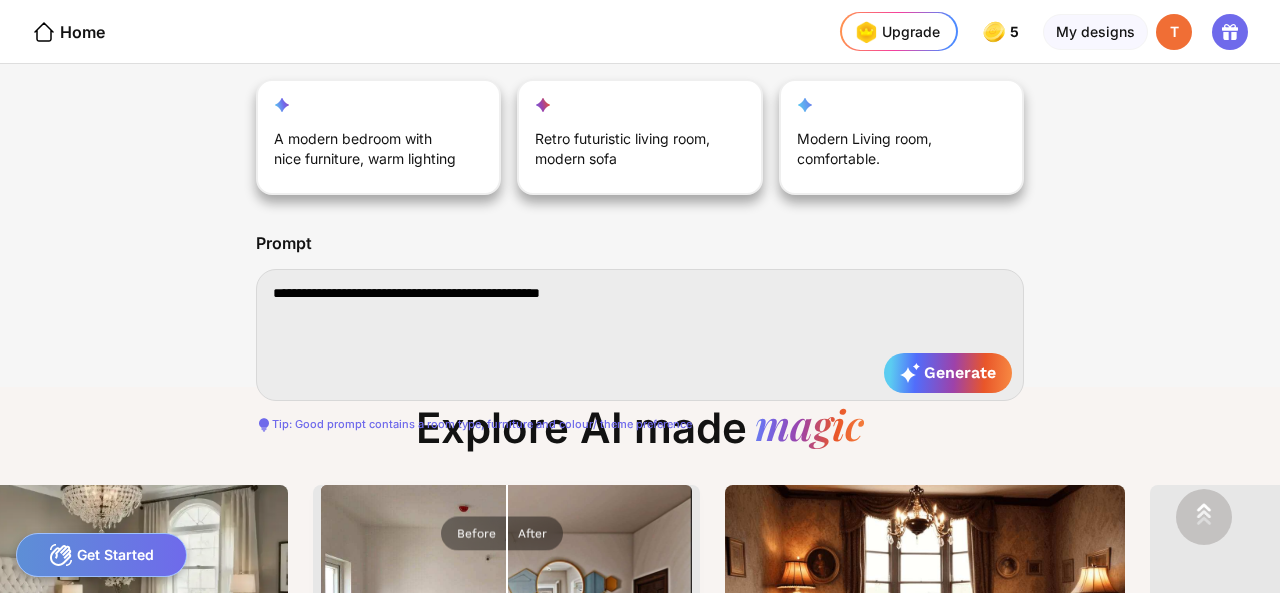 type on "**********" 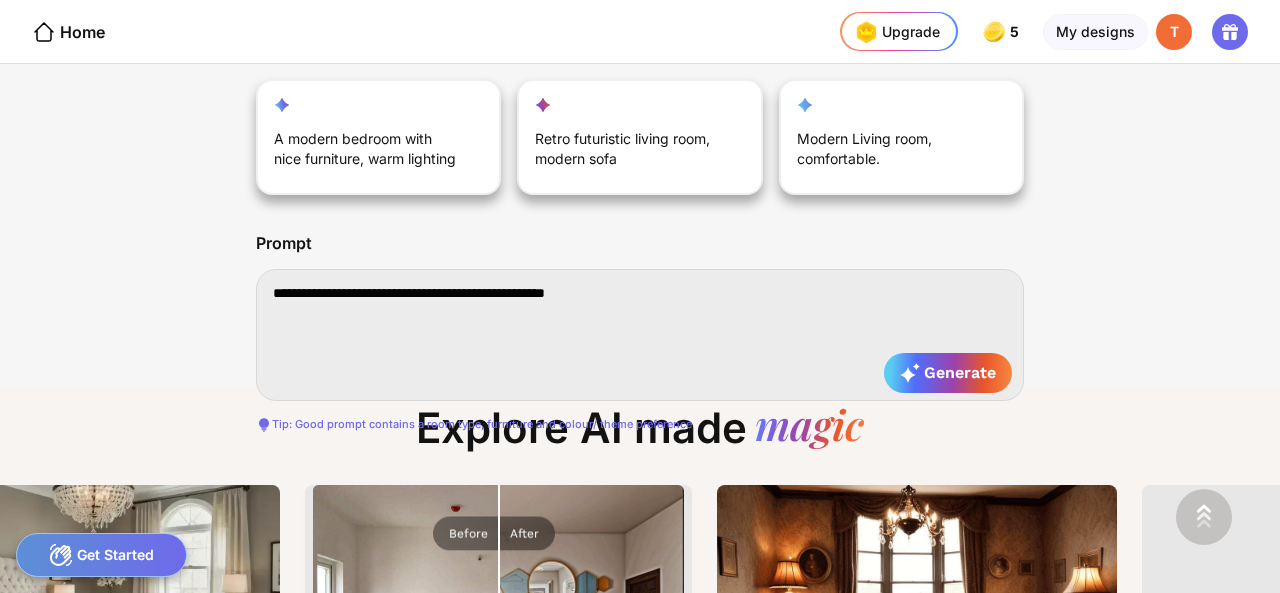 type on "**********" 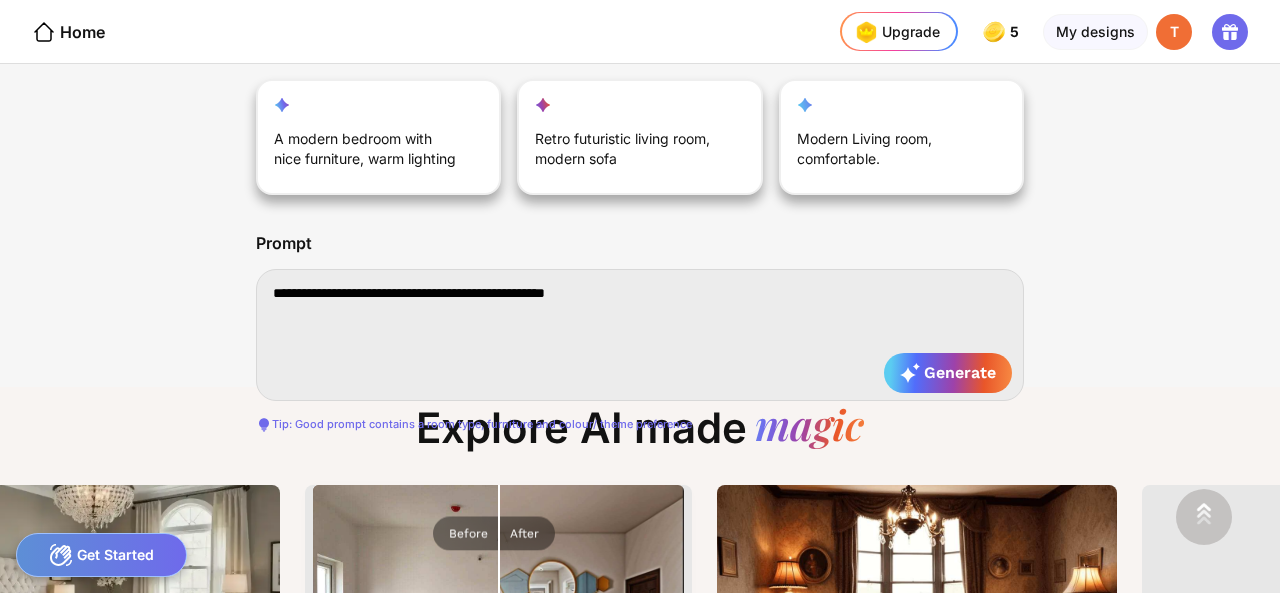 type on "**********" 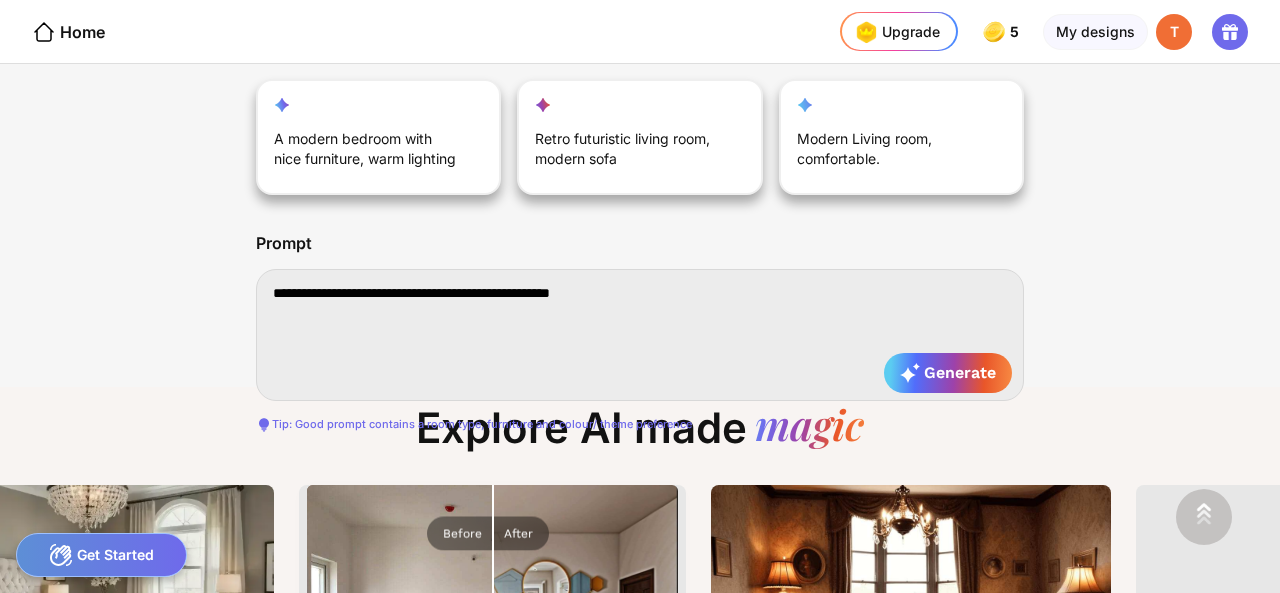 type on "**********" 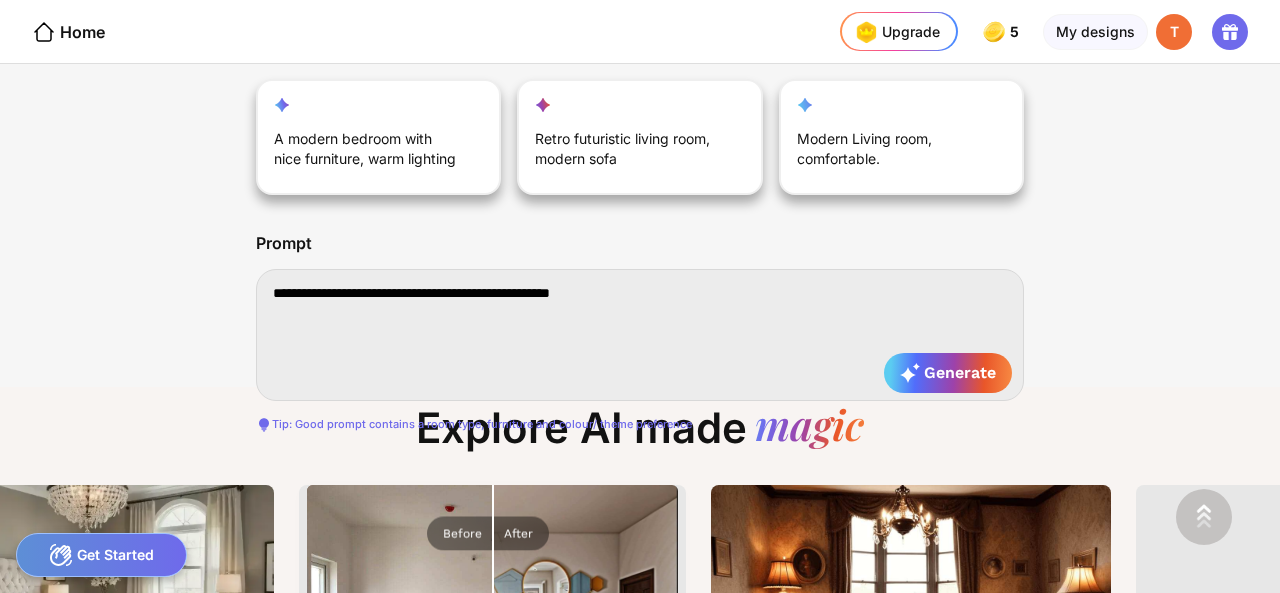 type on "**********" 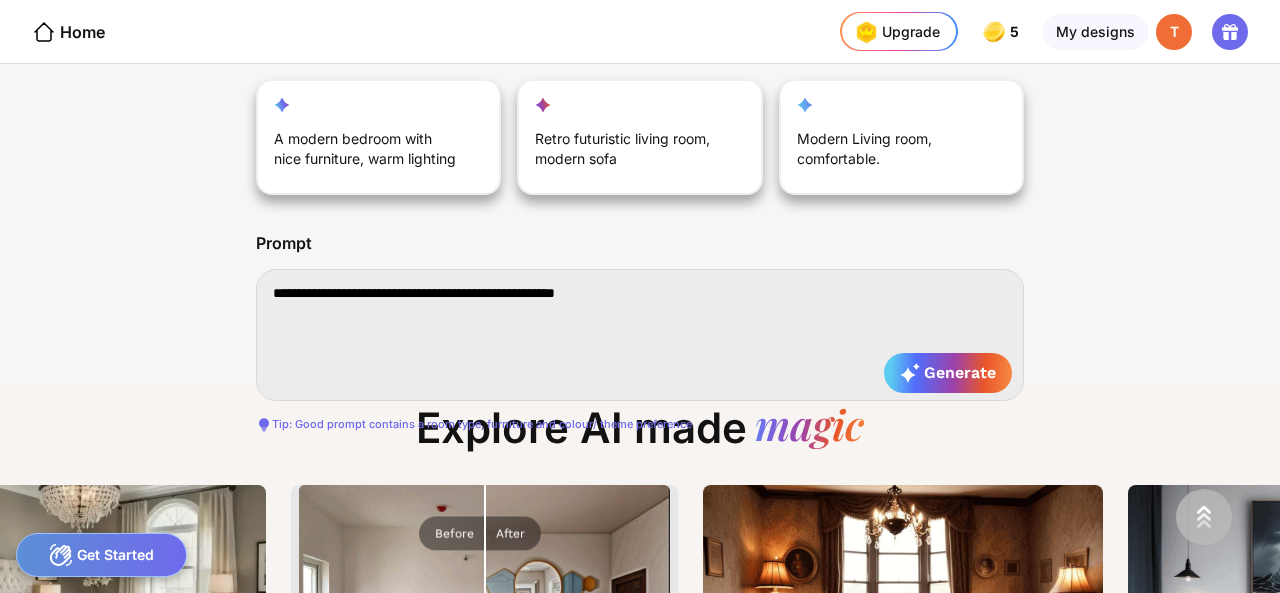 type on "**********" 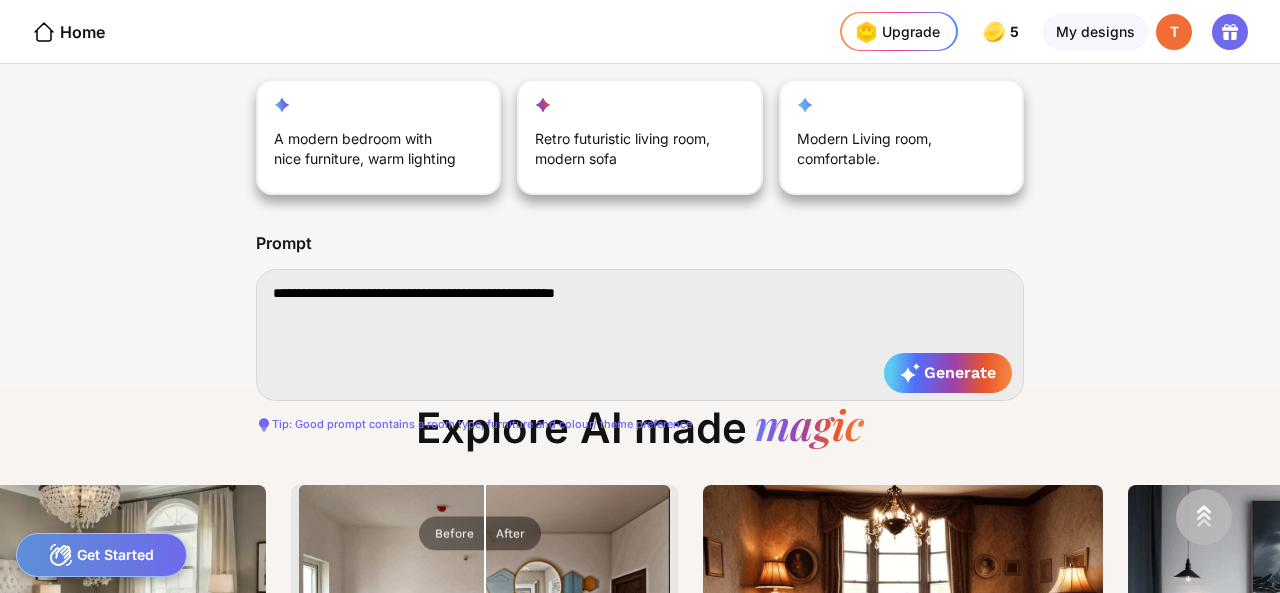 type on "**********" 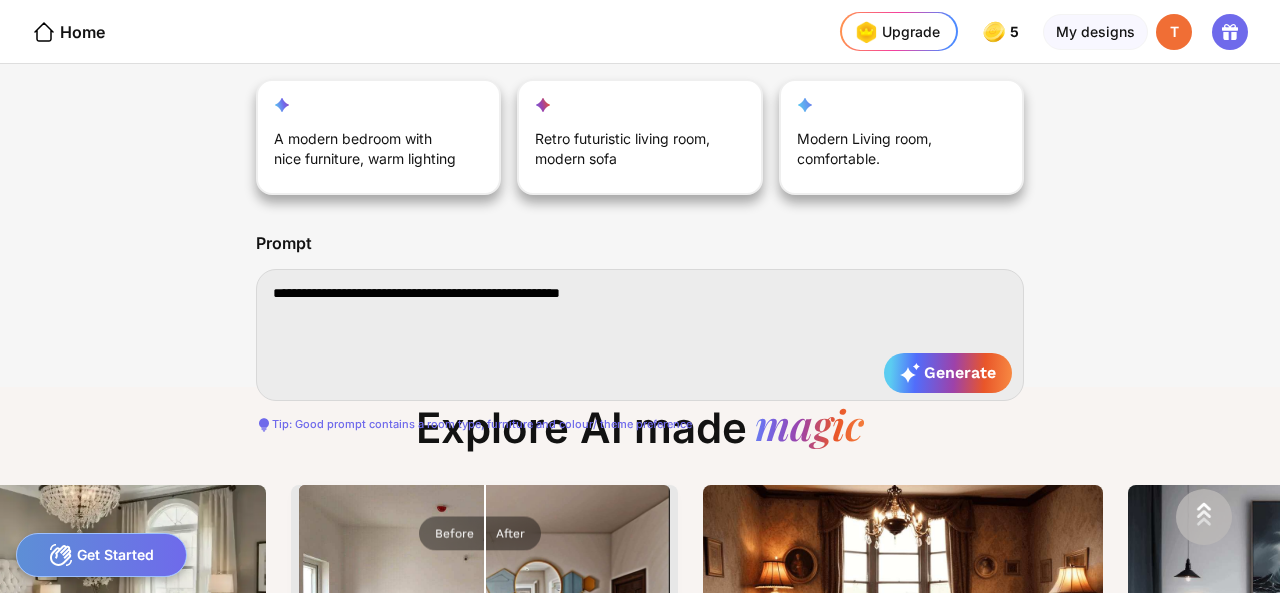 type on "**********" 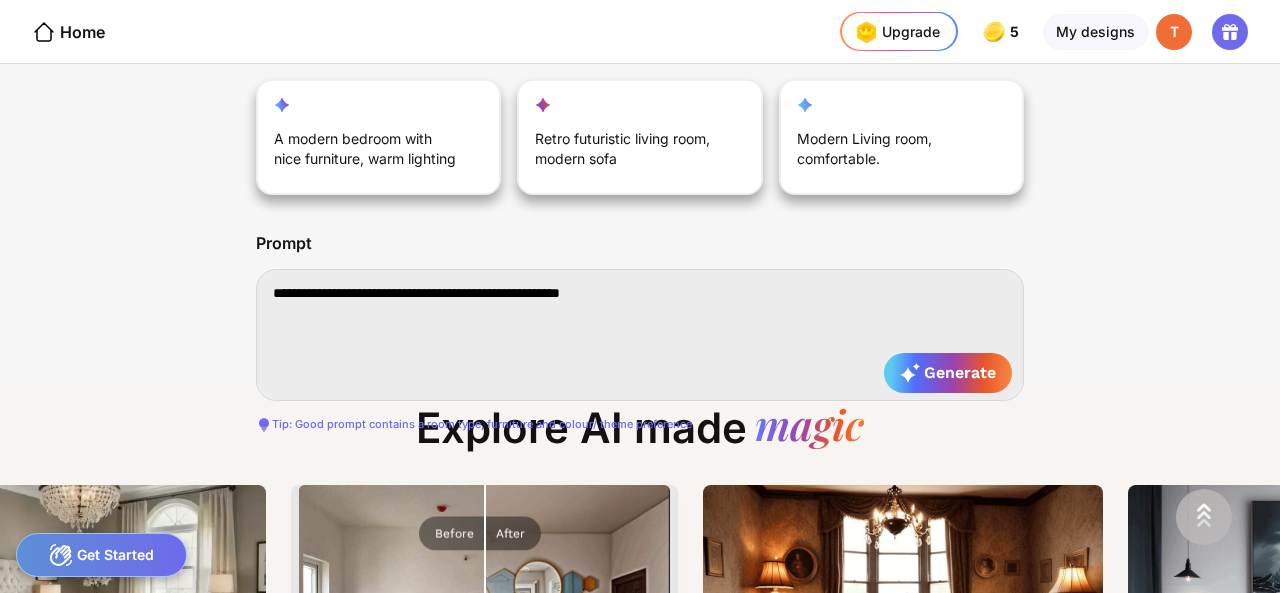 type on "**********" 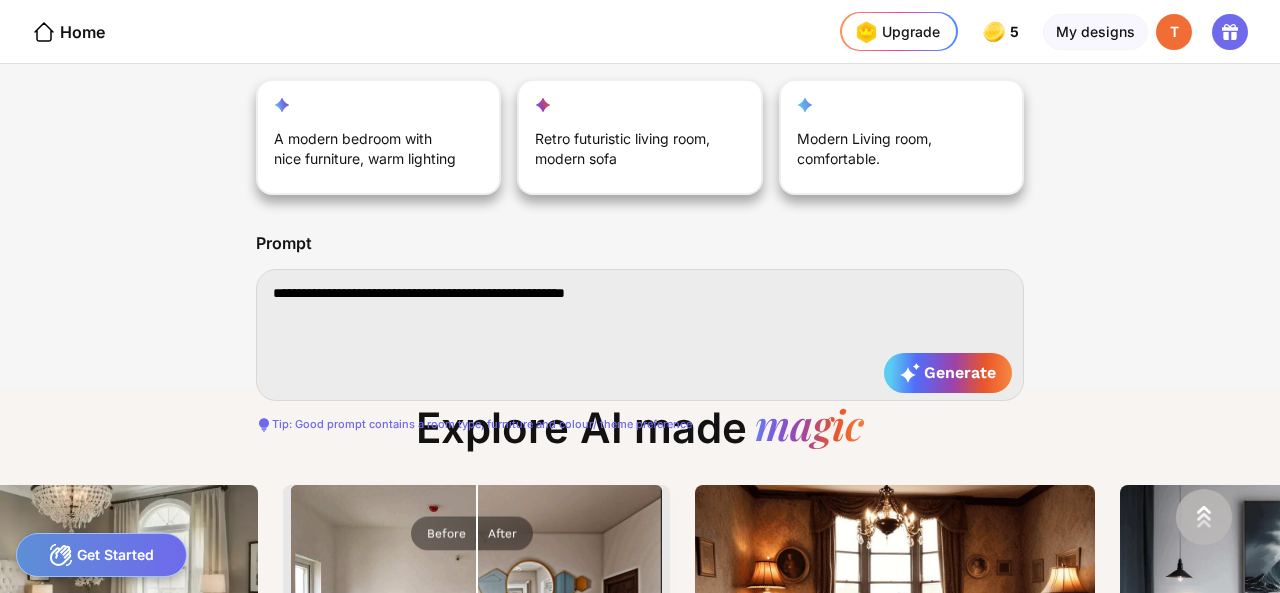 type on "**********" 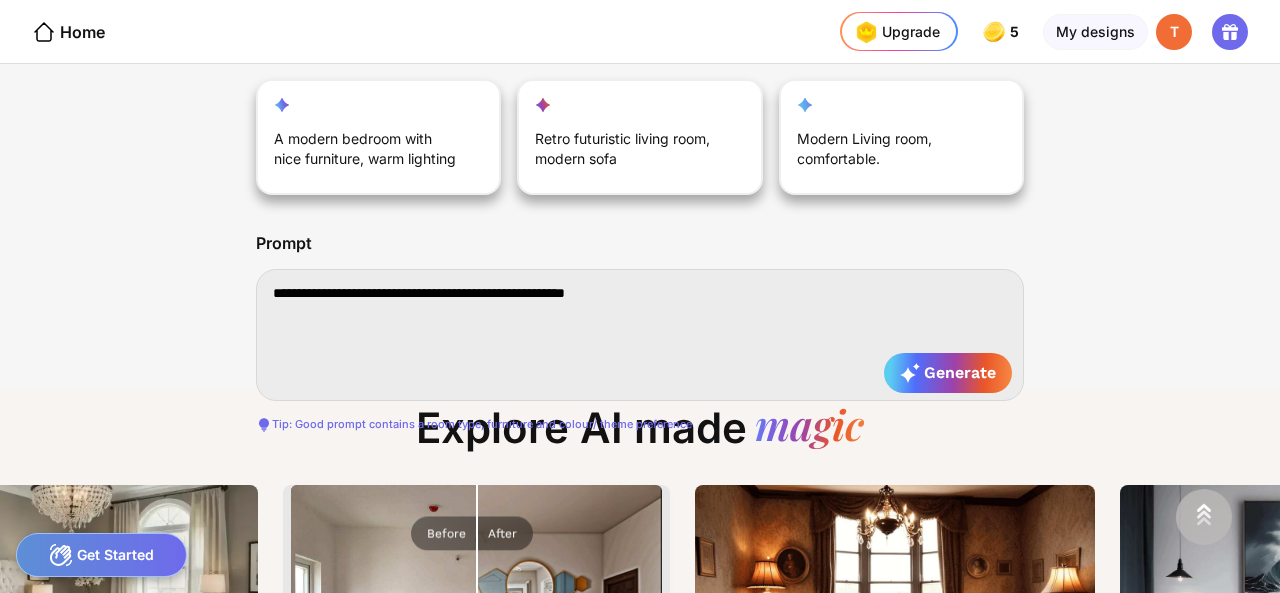type on "**********" 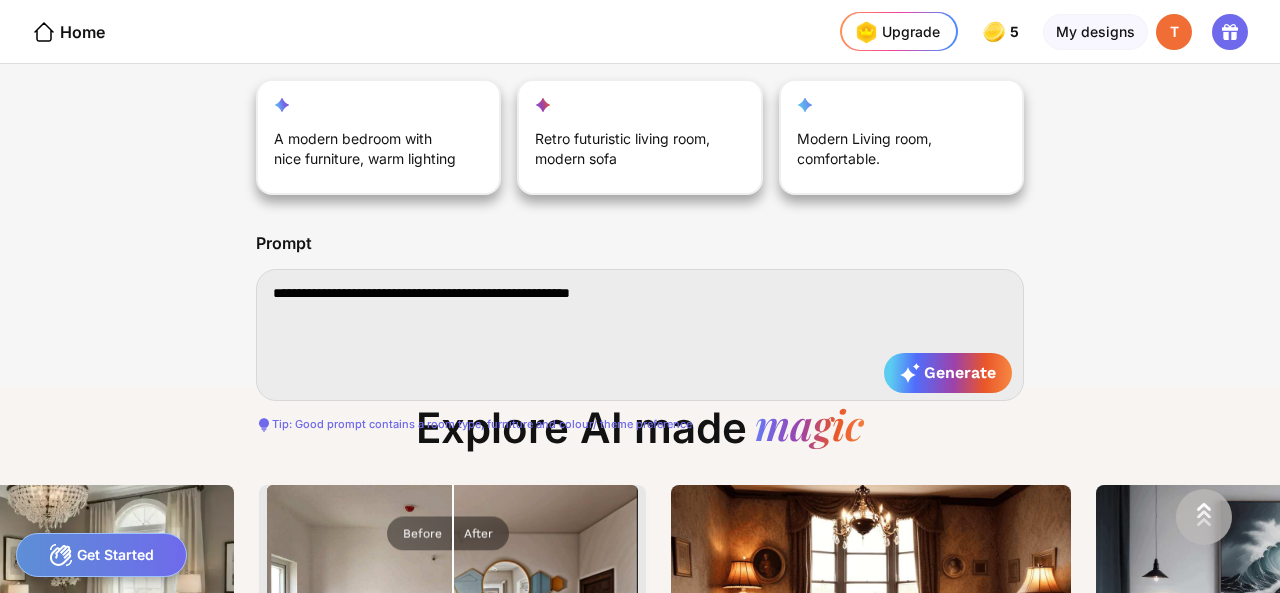 type on "**********" 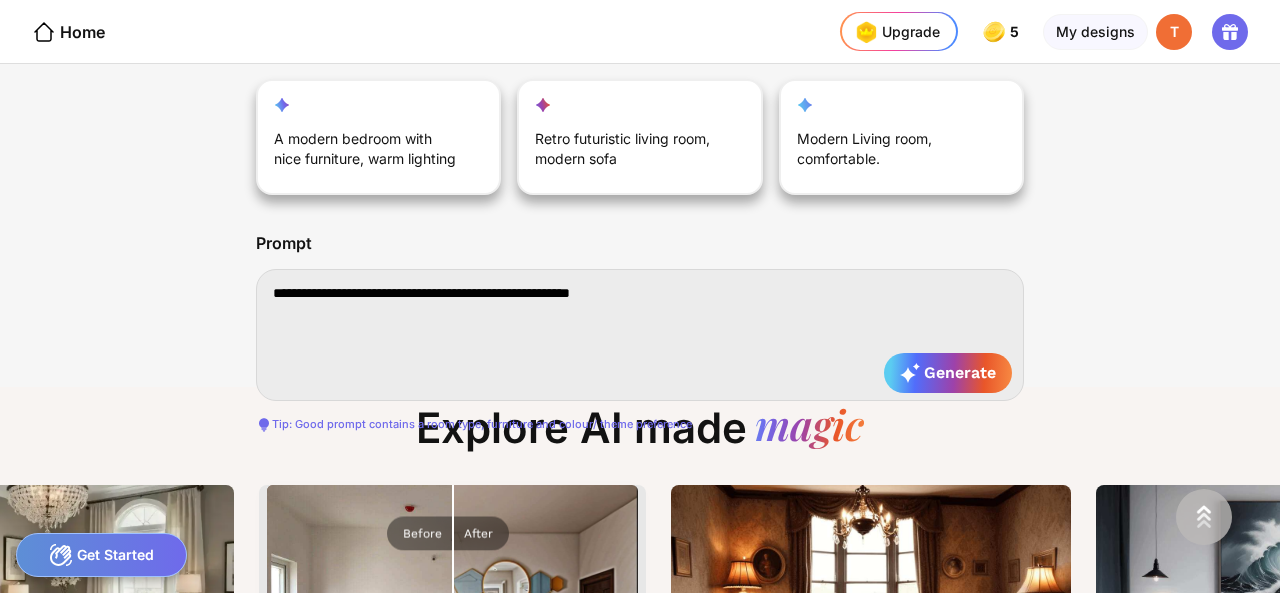 type on "**********" 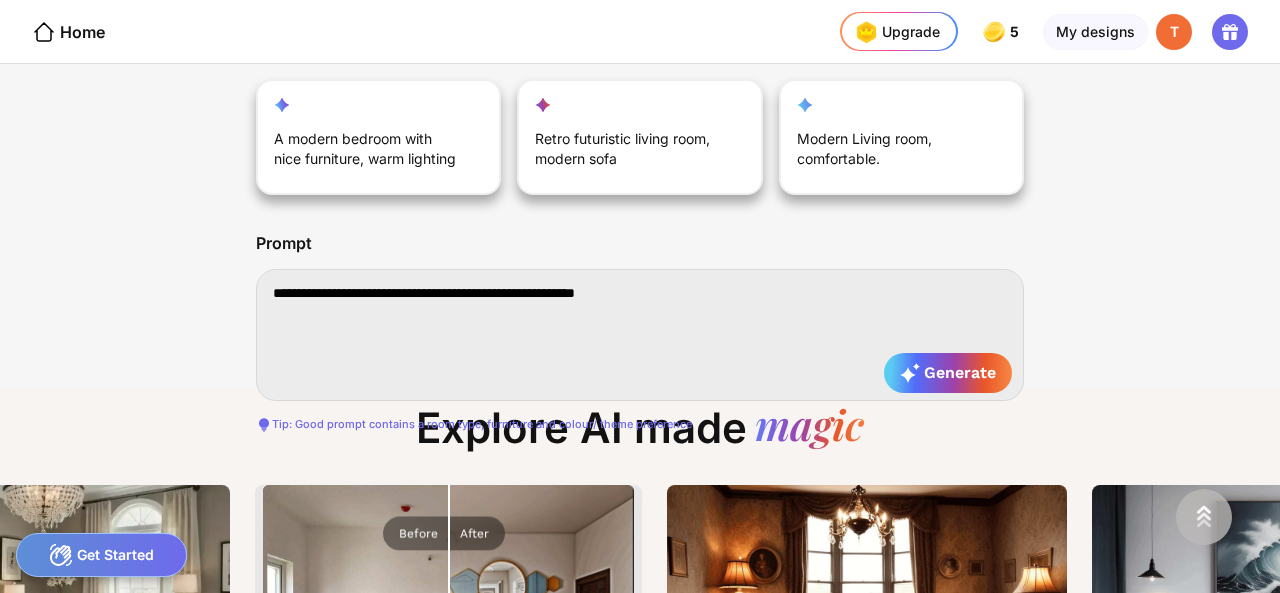 type on "**********" 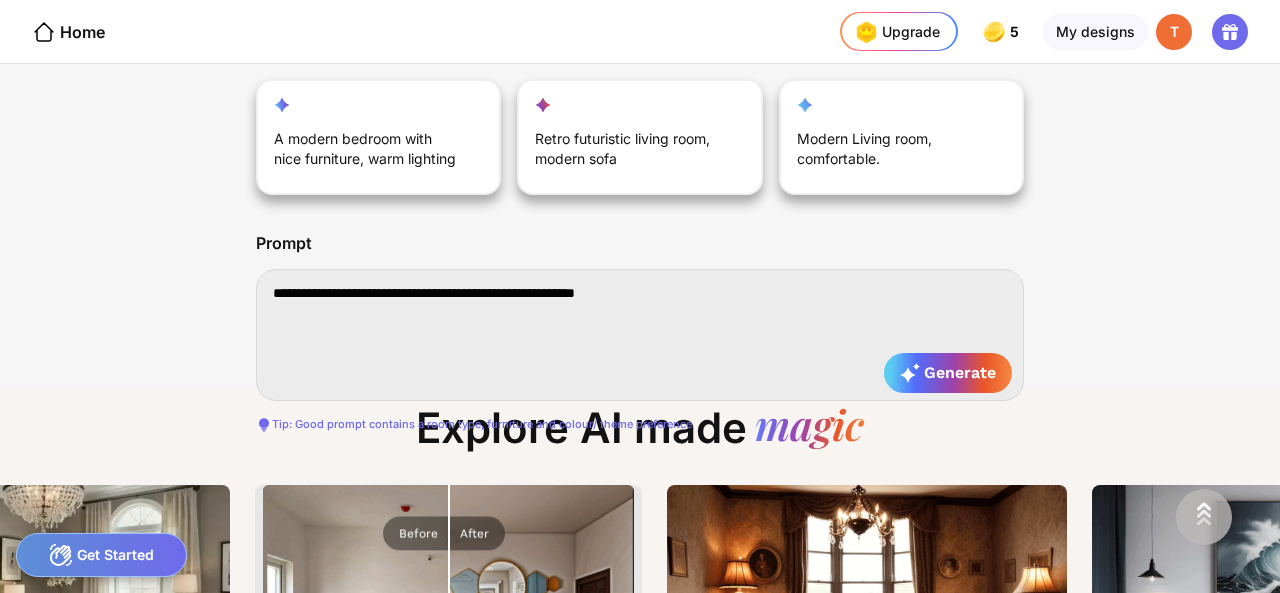 type on "**********" 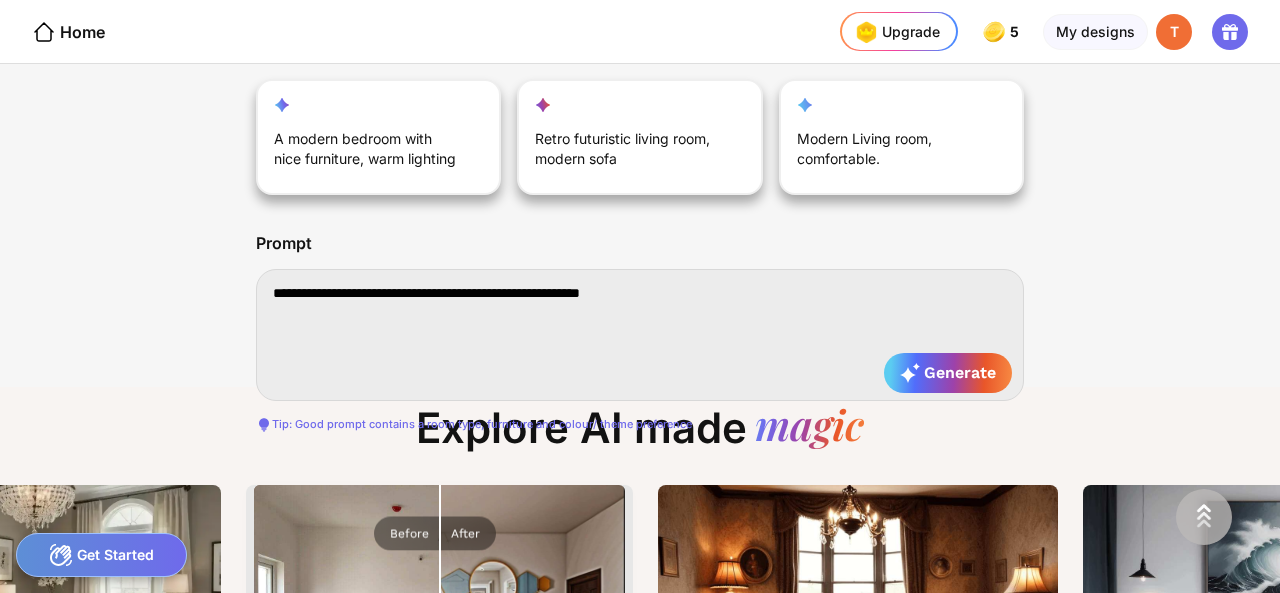 type on "**********" 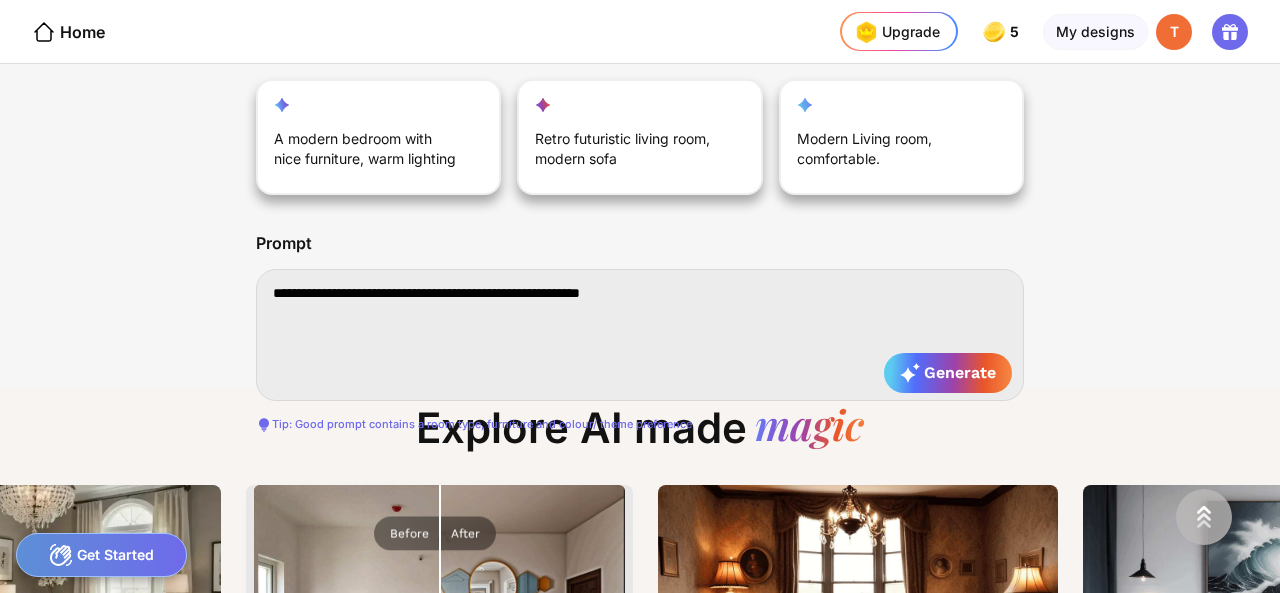 type on "**********" 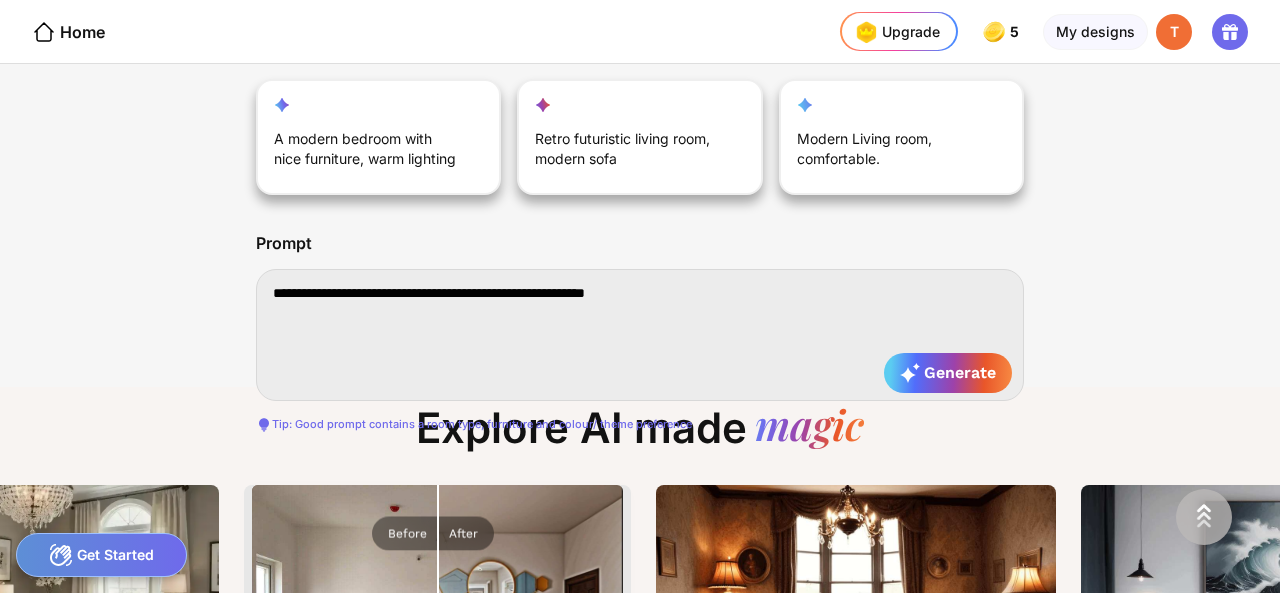 type on "**********" 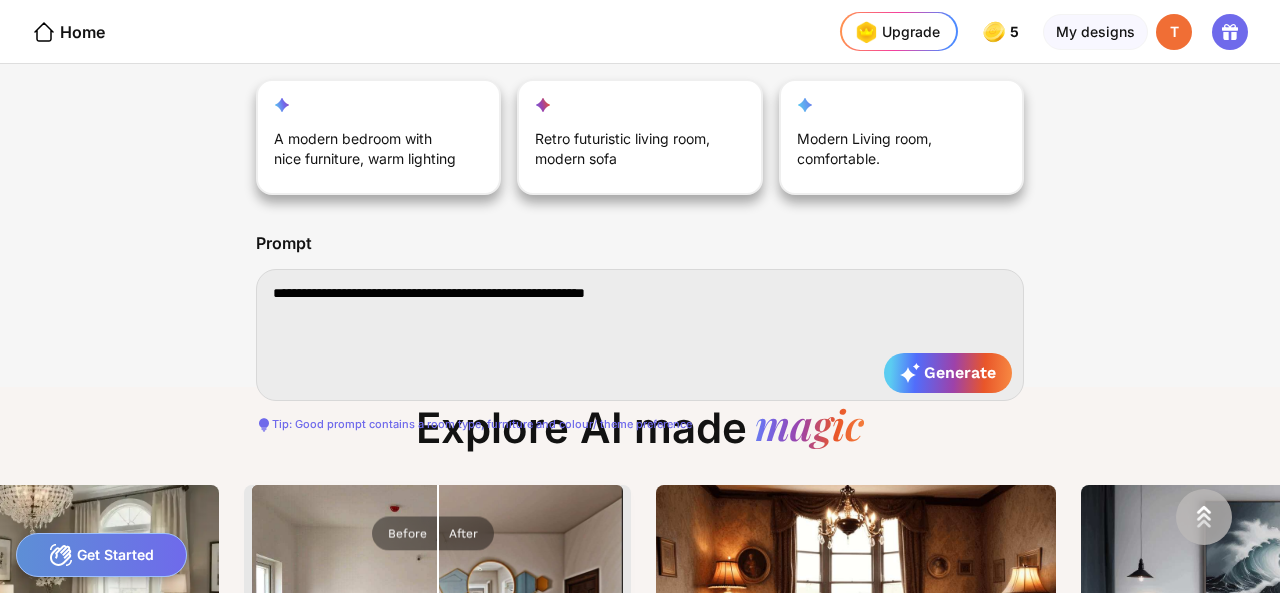 type on "**********" 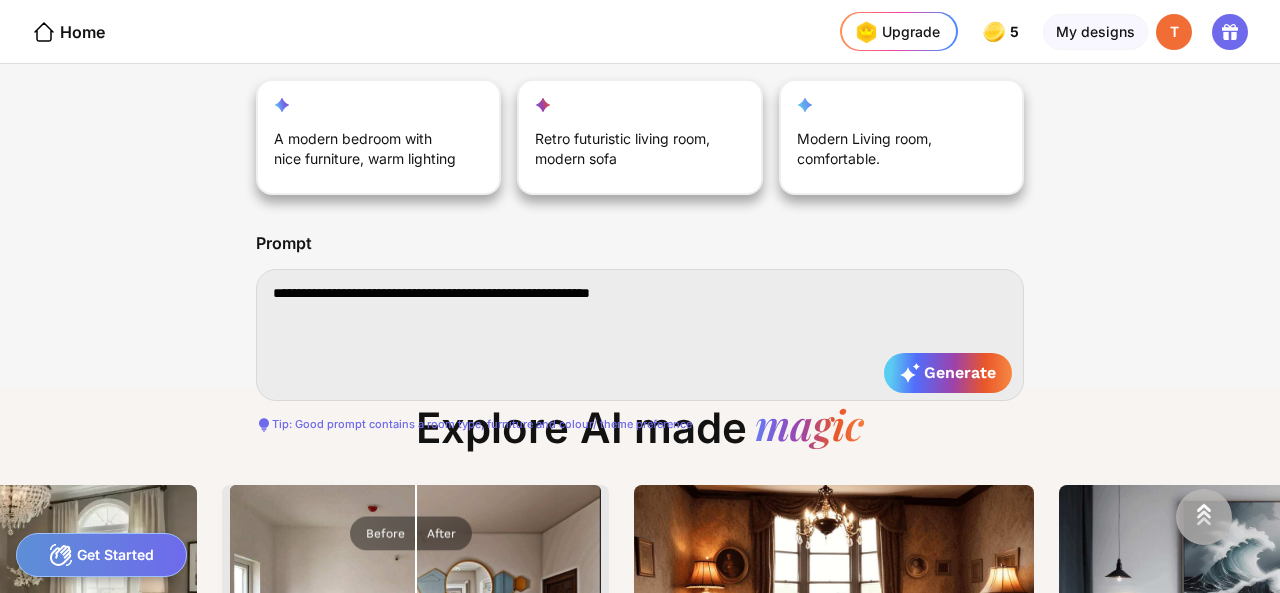type on "**********" 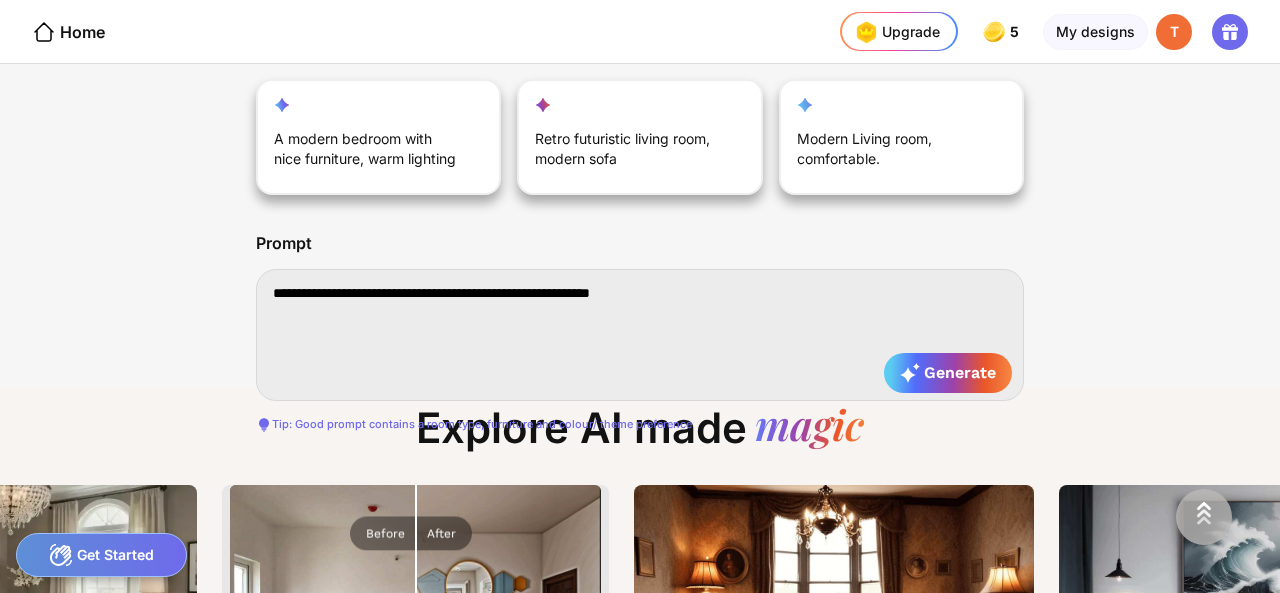 type on "**********" 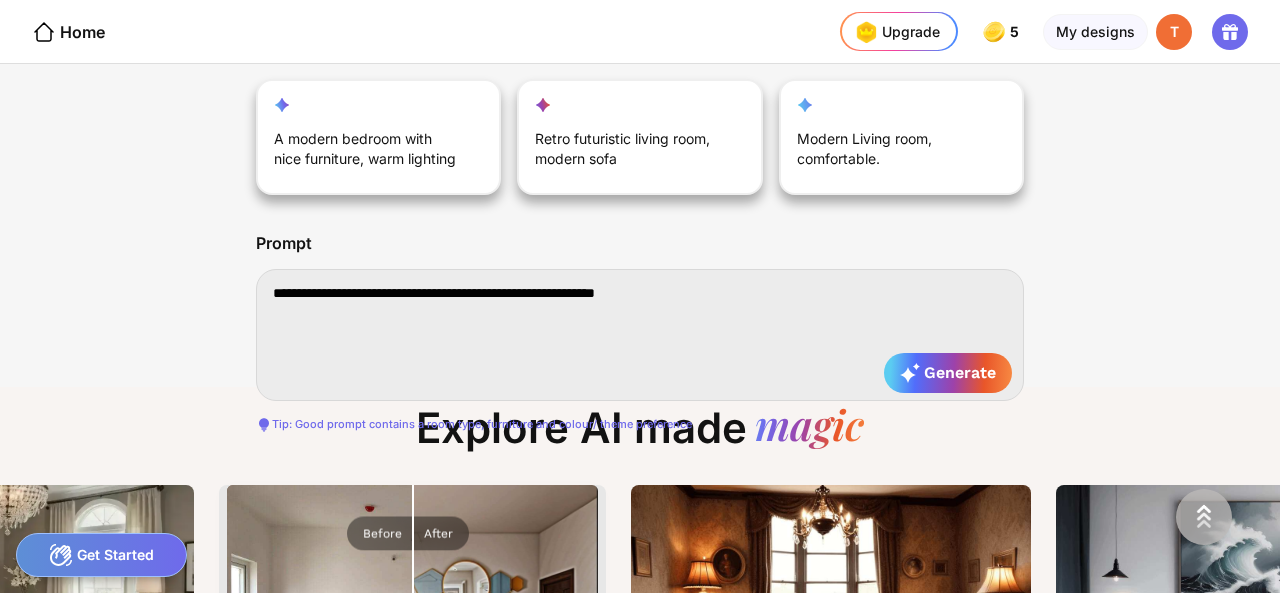 type on "**********" 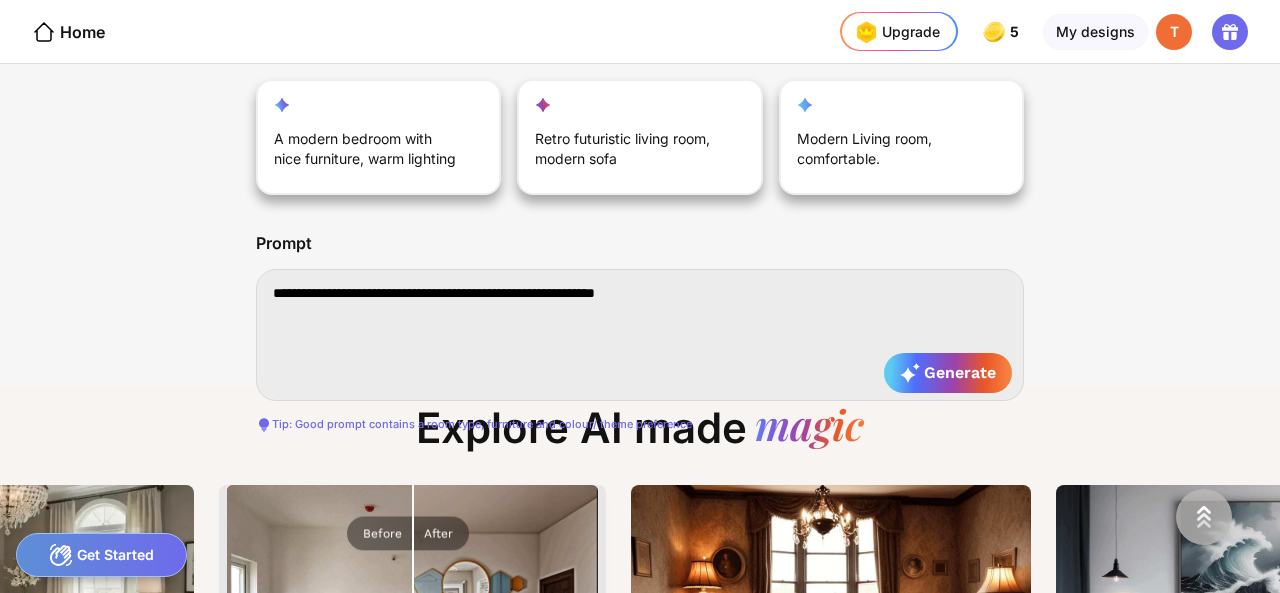 type on "**********" 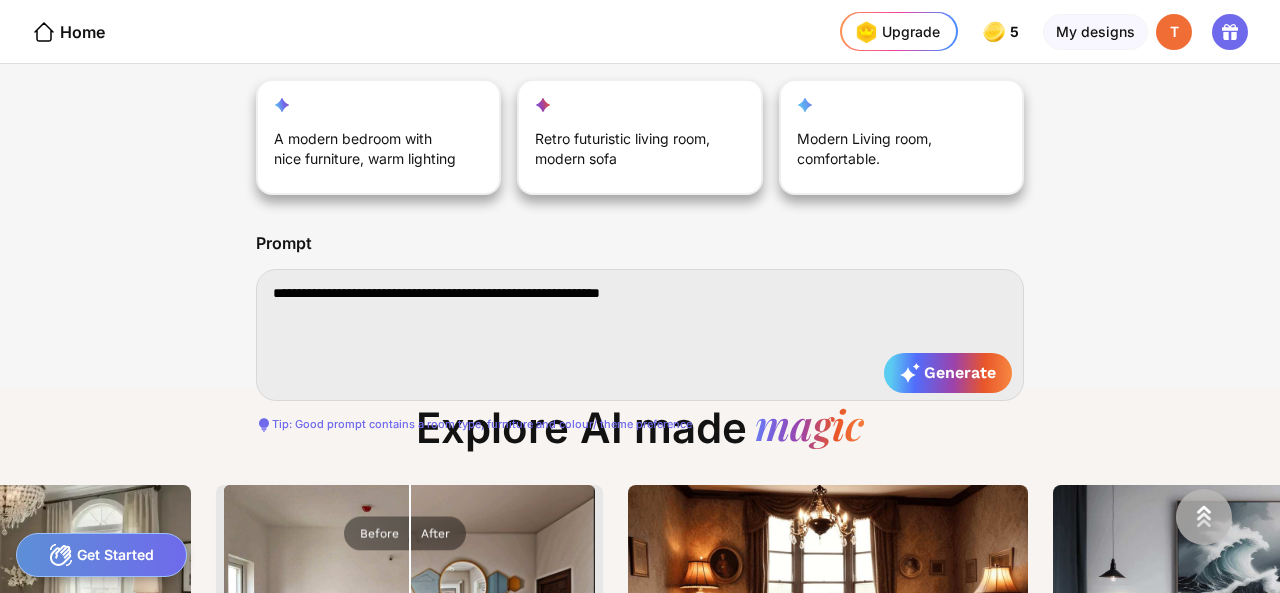 type on "**********" 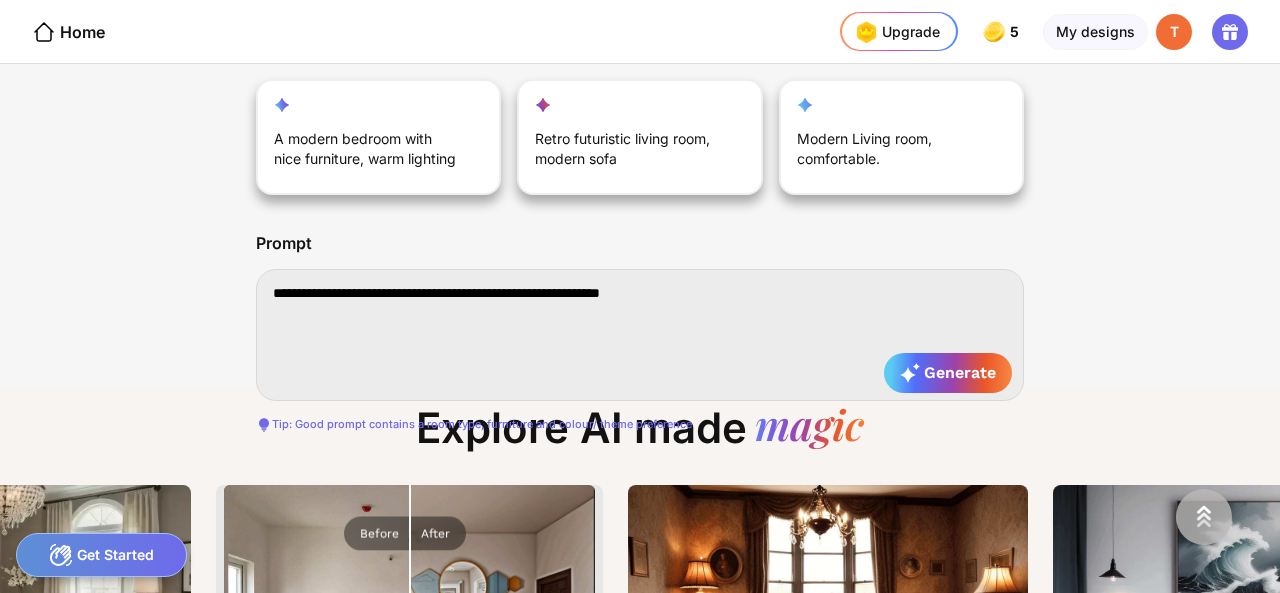 type on "**********" 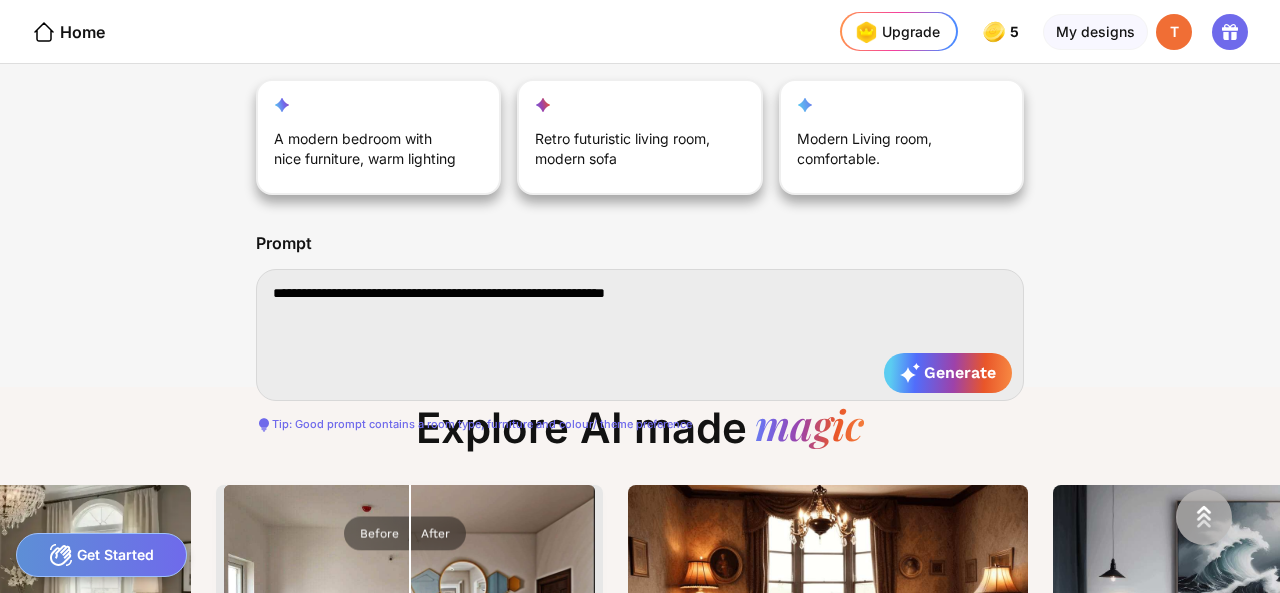 type on "**********" 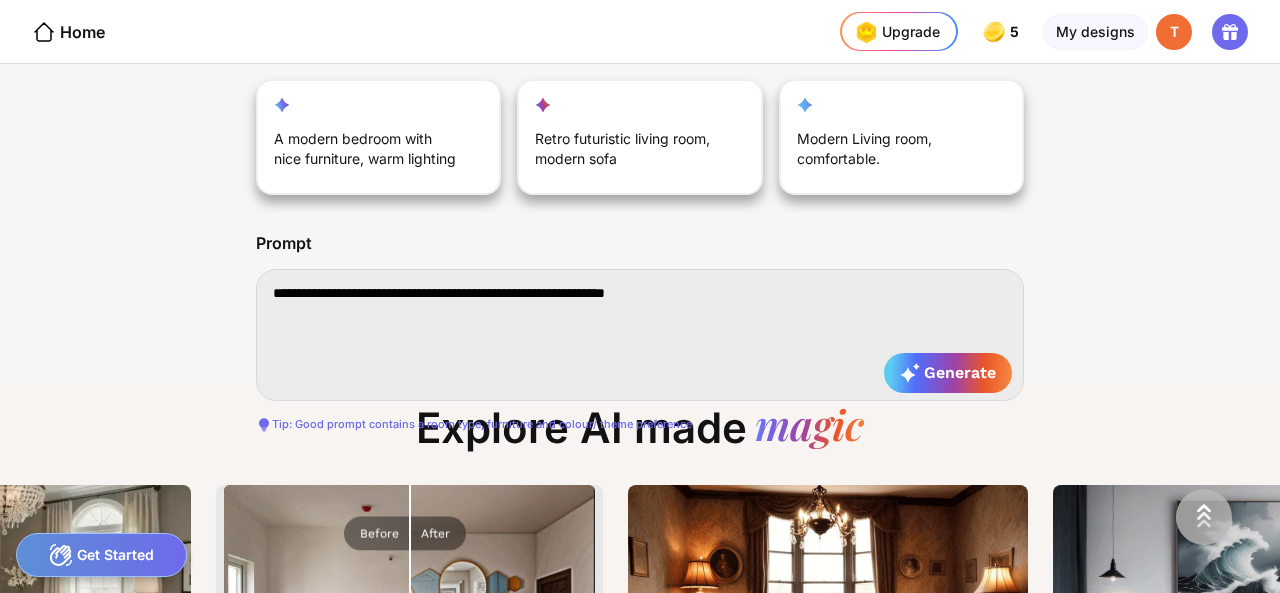 type on "**********" 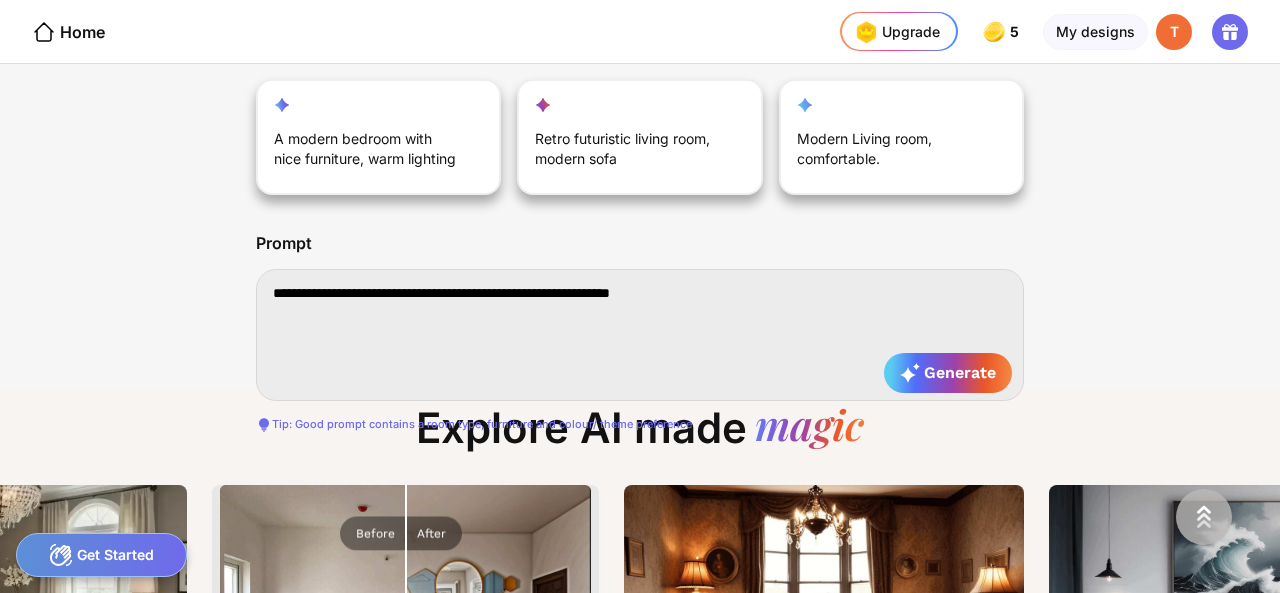 type on "**********" 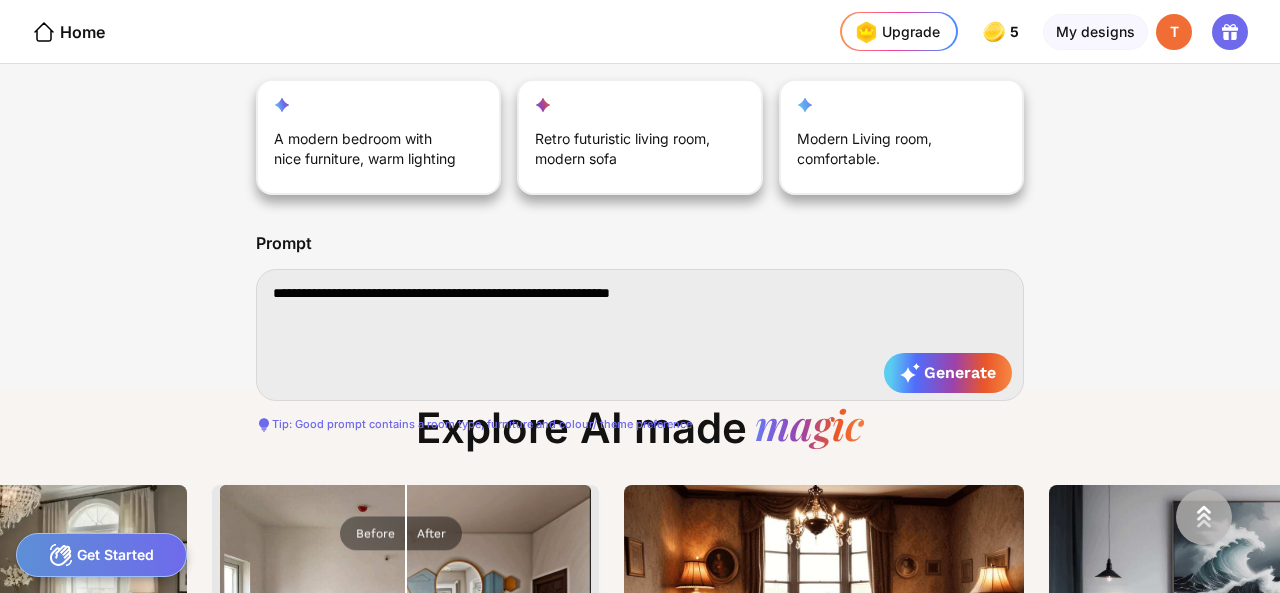 type on "**********" 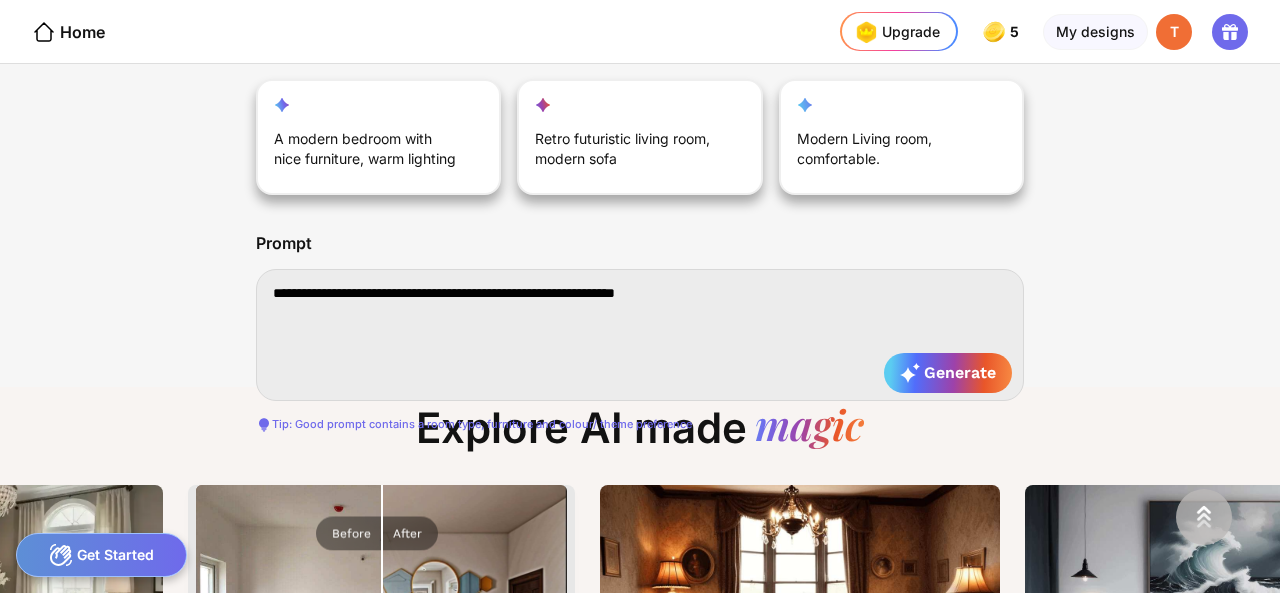 type on "**********" 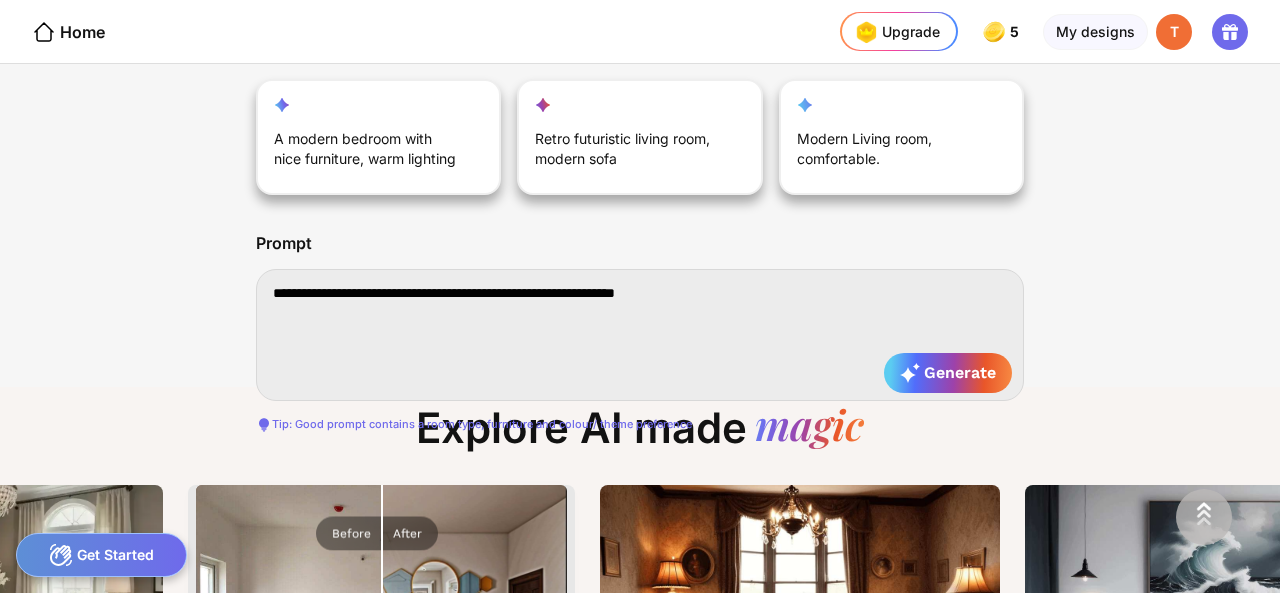 type on "**********" 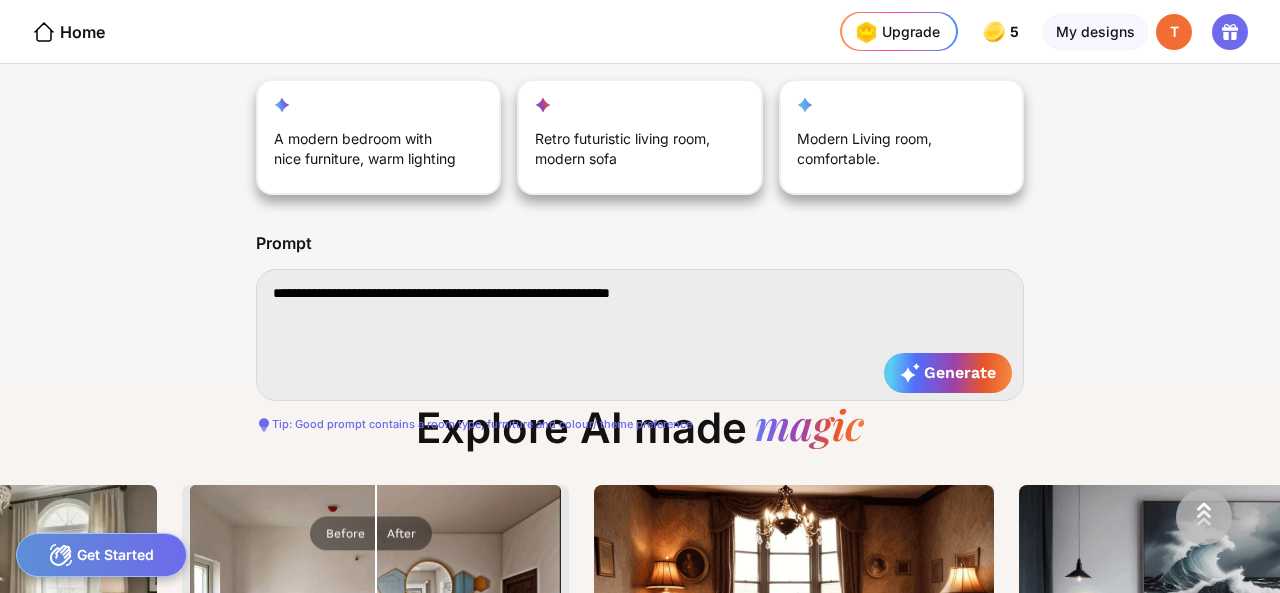type on "**********" 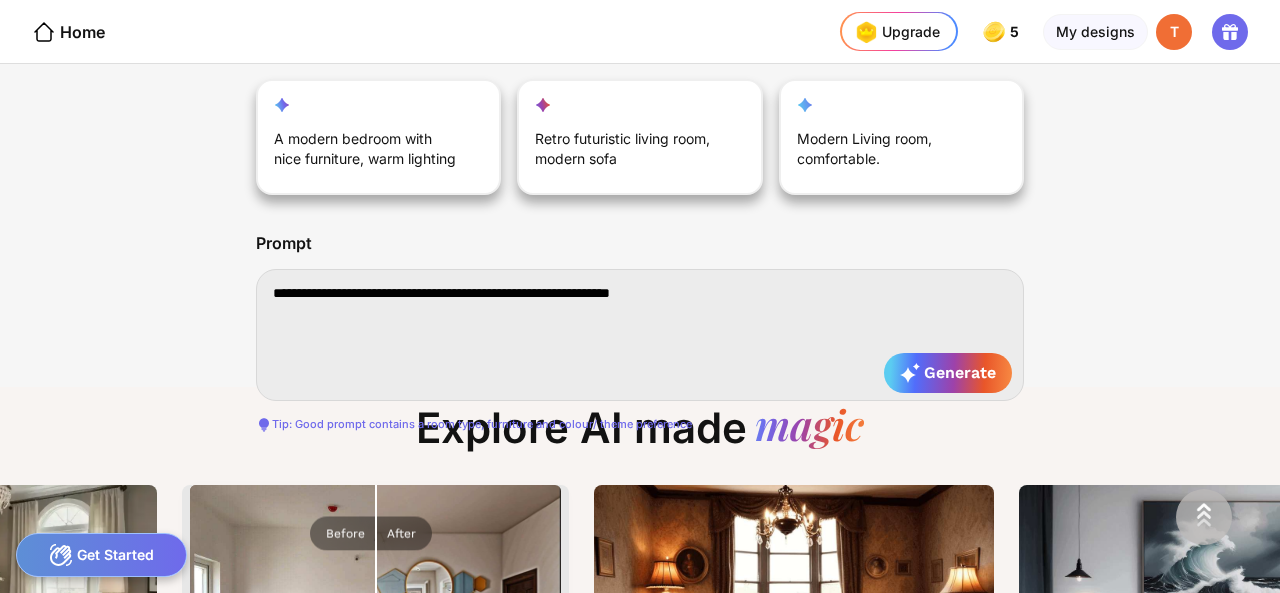 type on "**********" 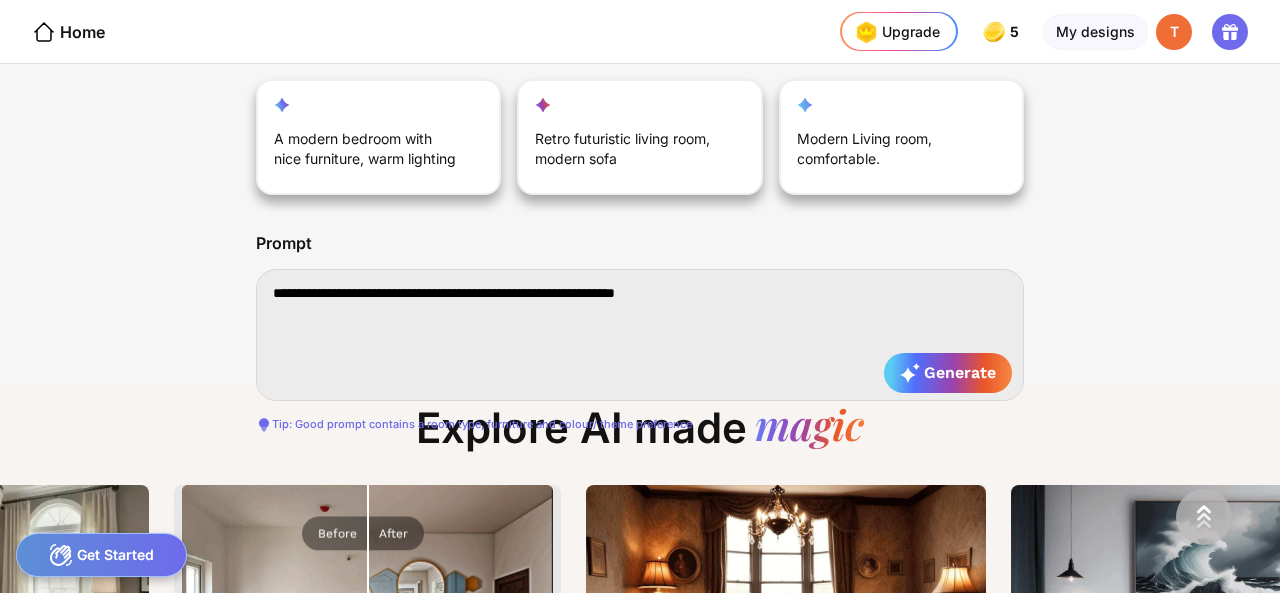 type on "**********" 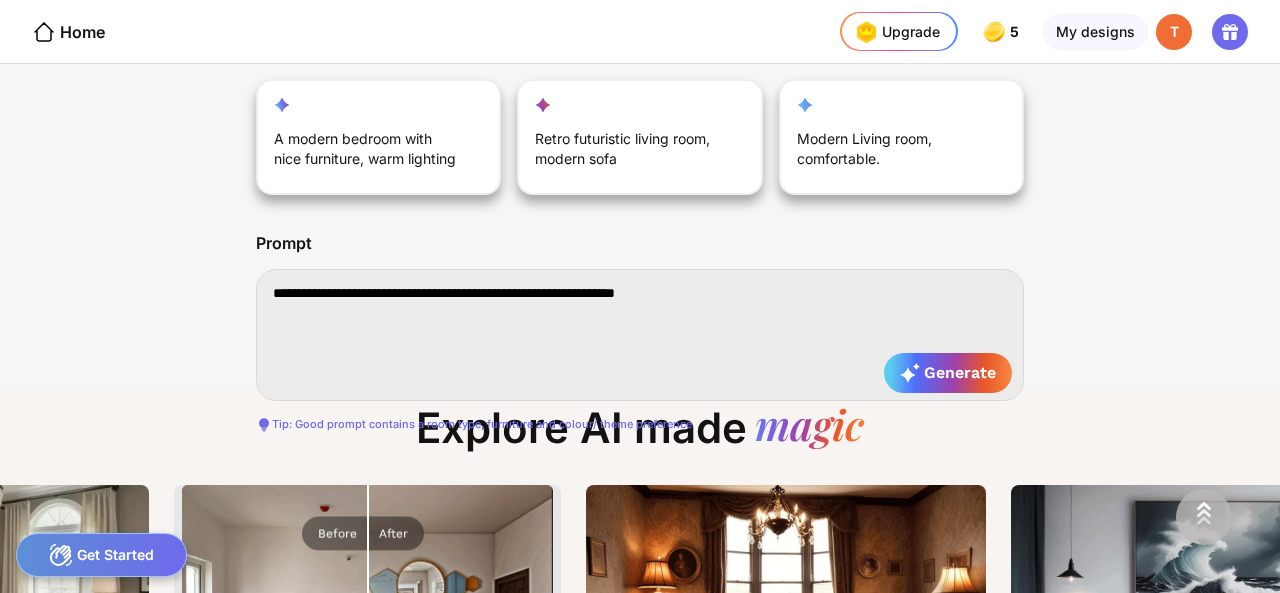 type on "**********" 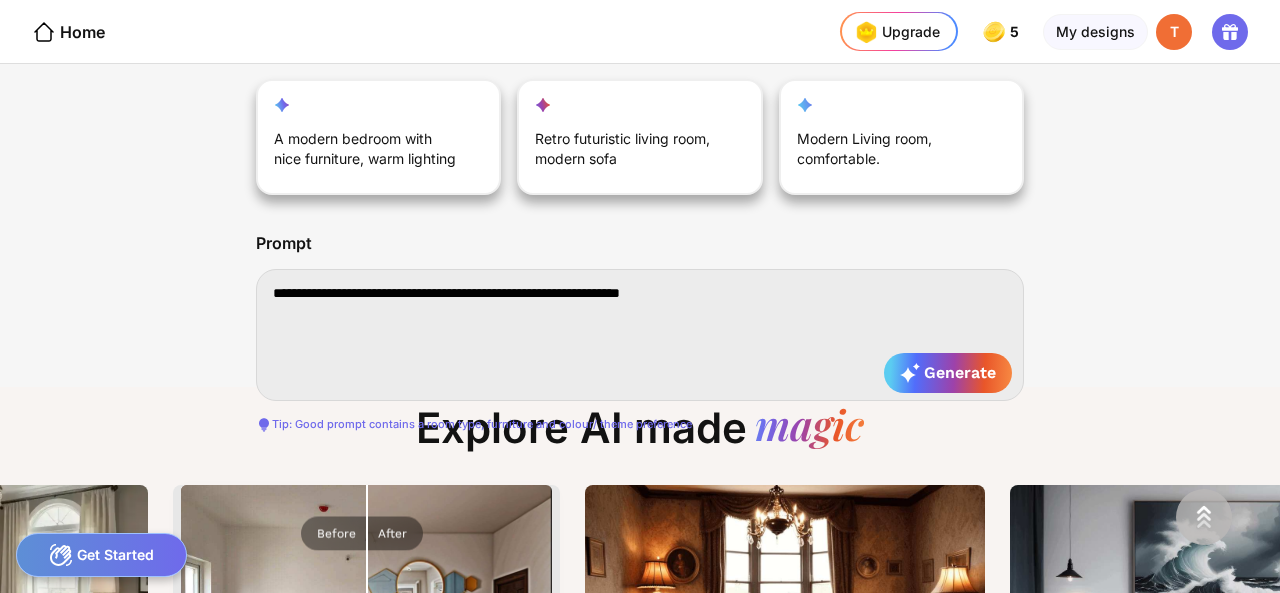 type on "**********" 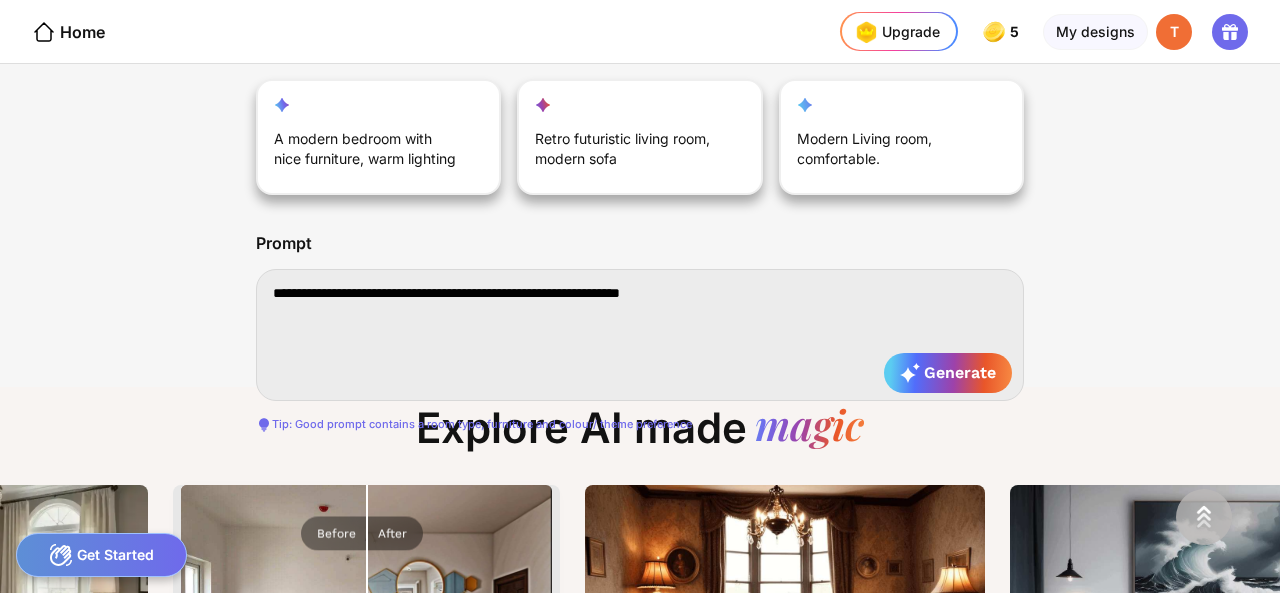 type on "**********" 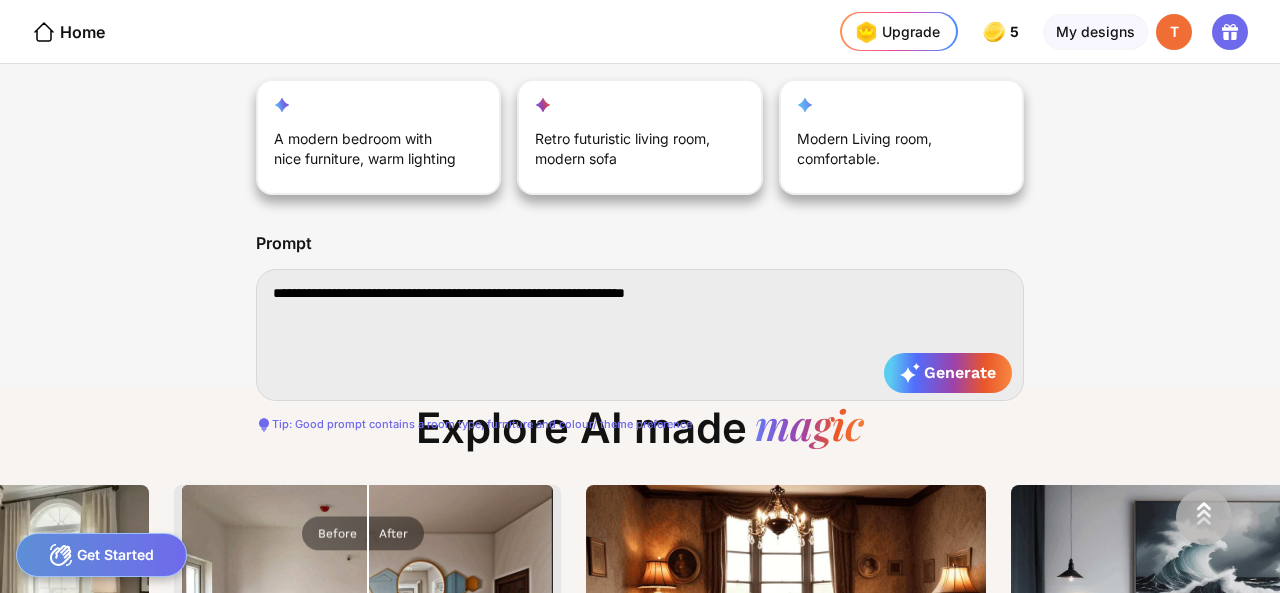 type on "**********" 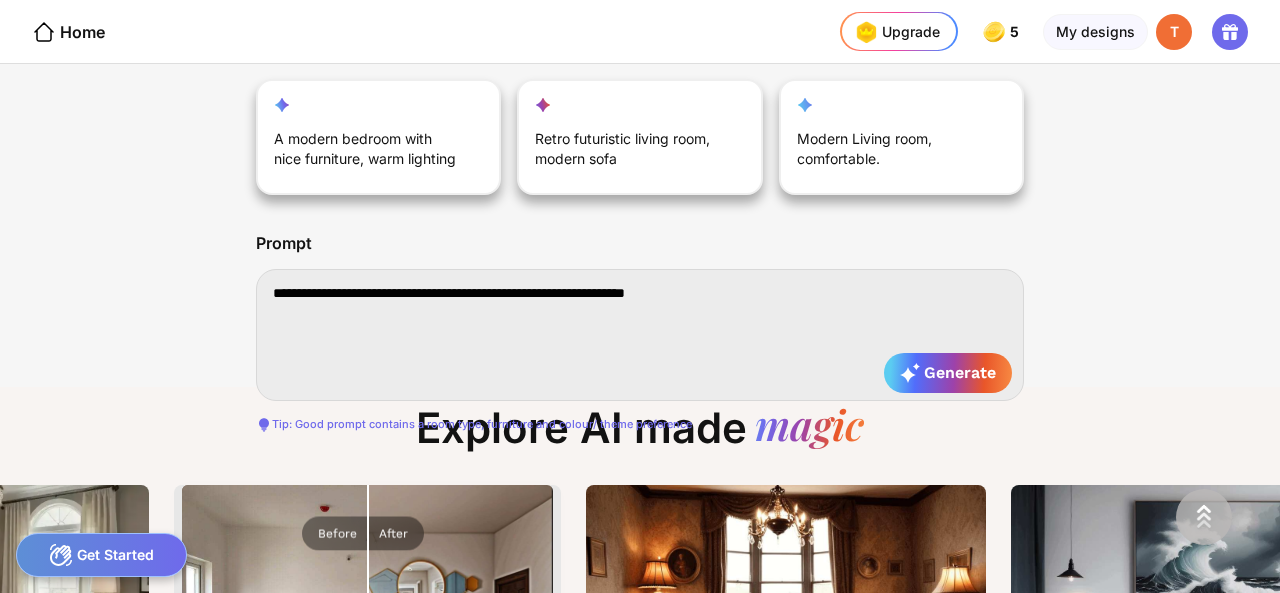 type on "**********" 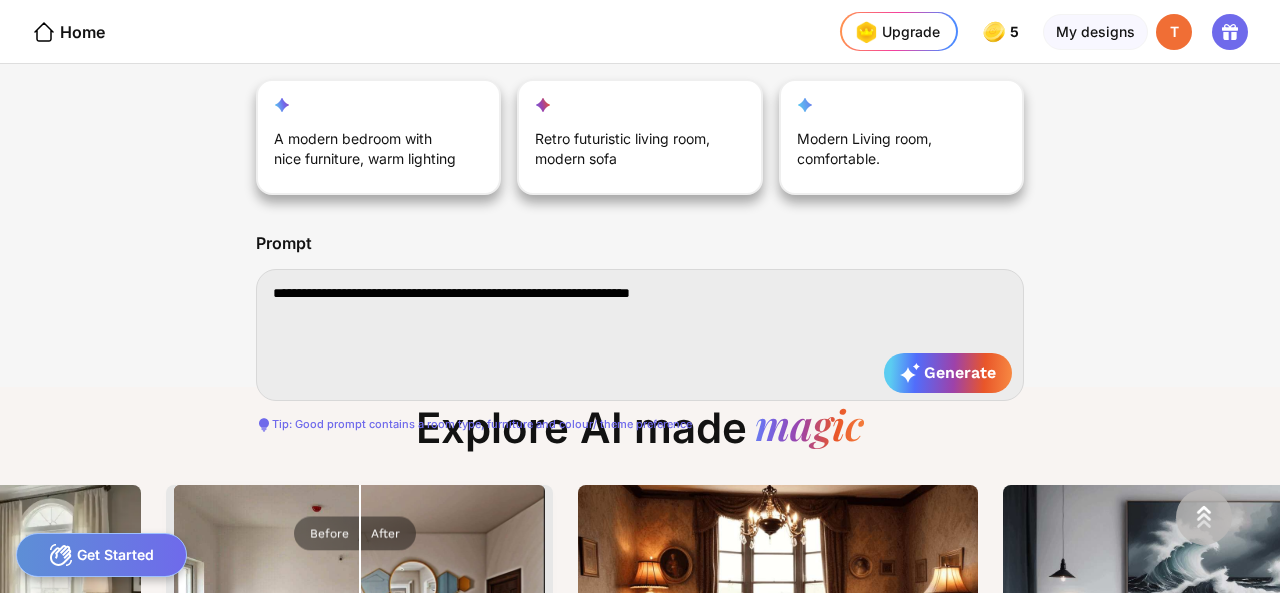 type on "**********" 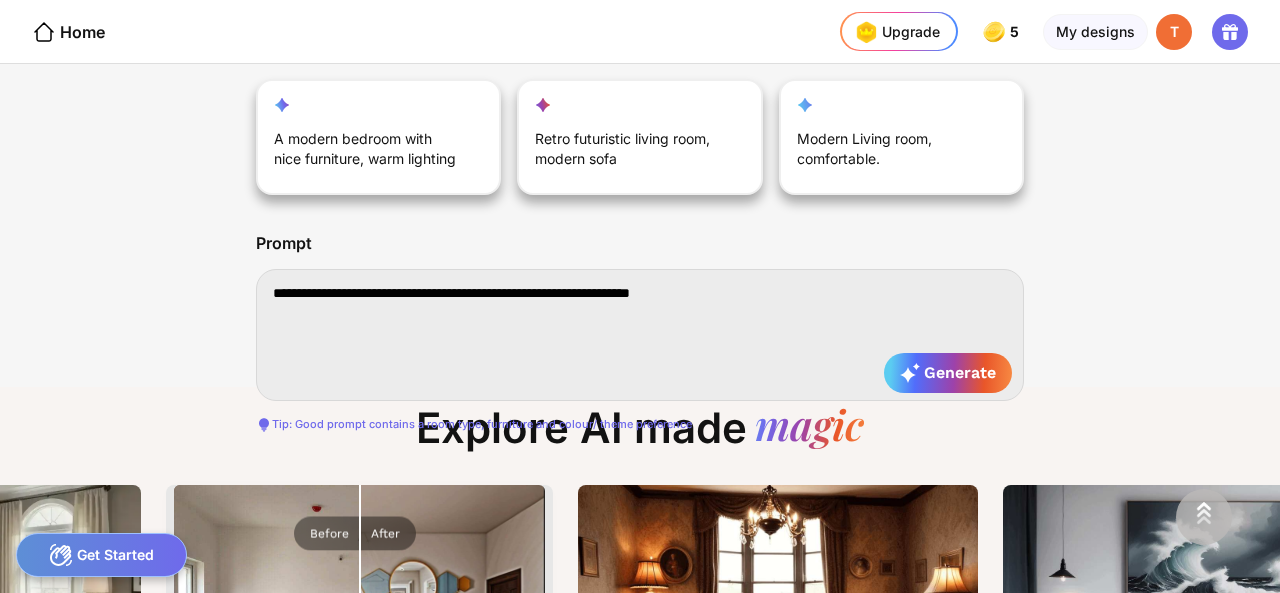 type on "**********" 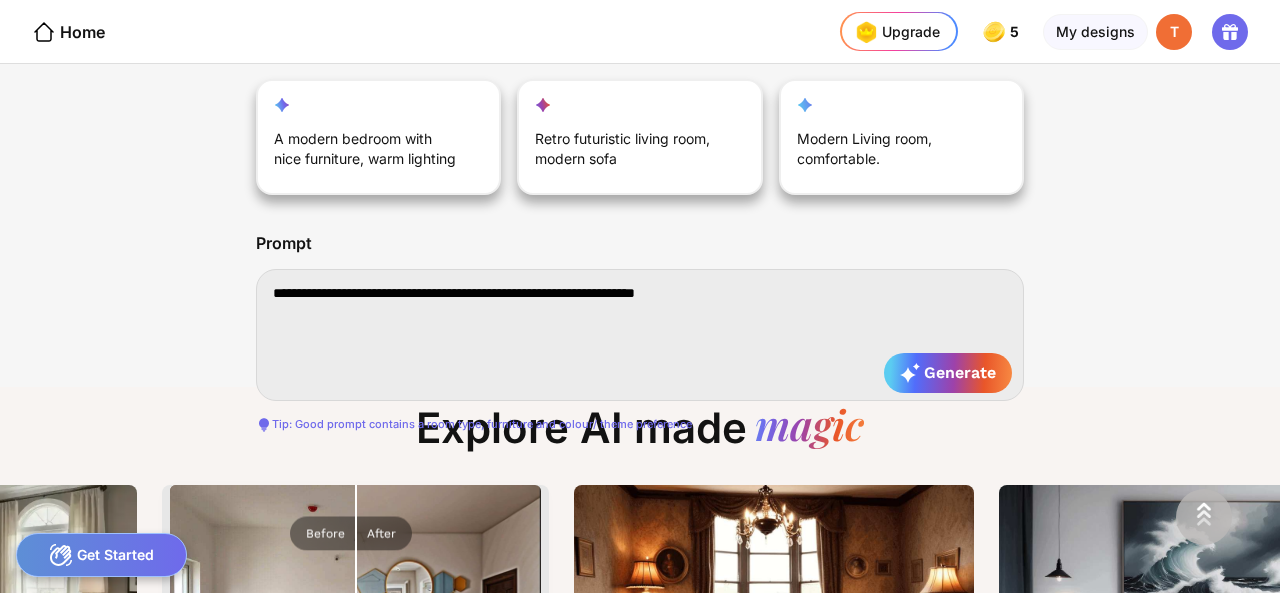 type on "**********" 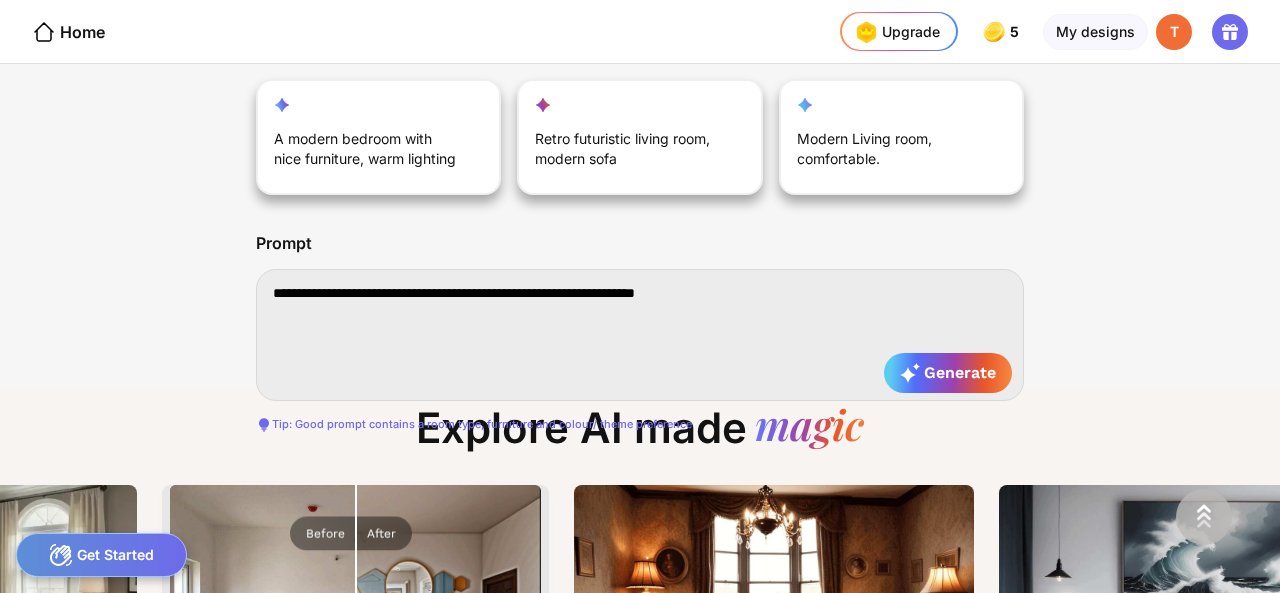 type on "**********" 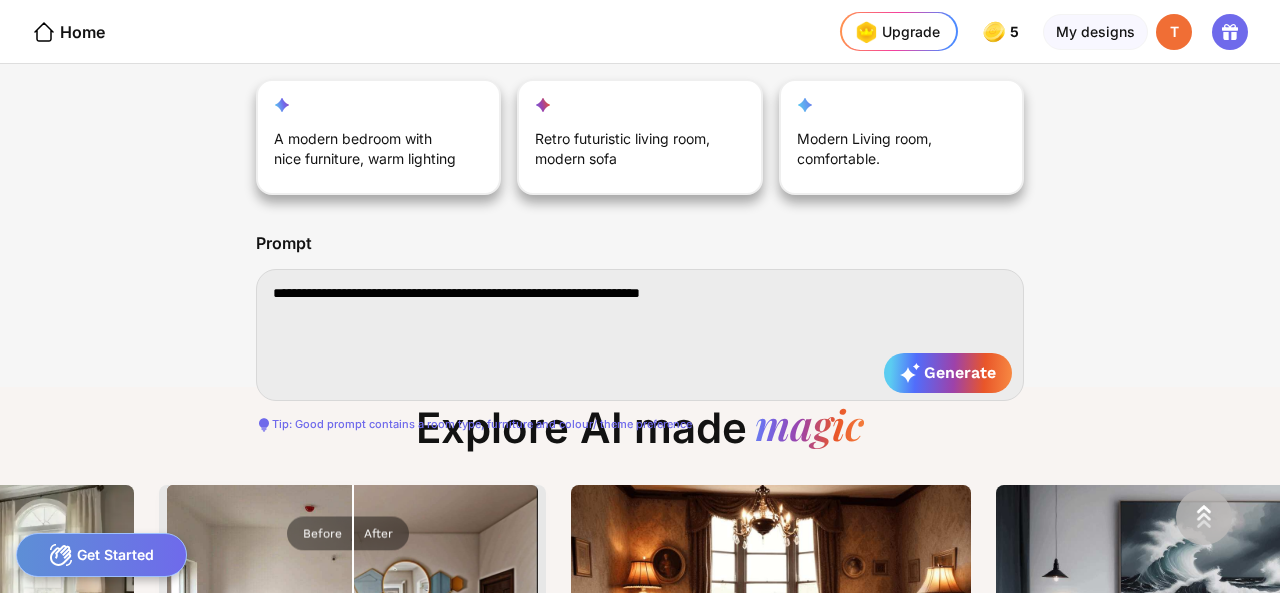 type on "**********" 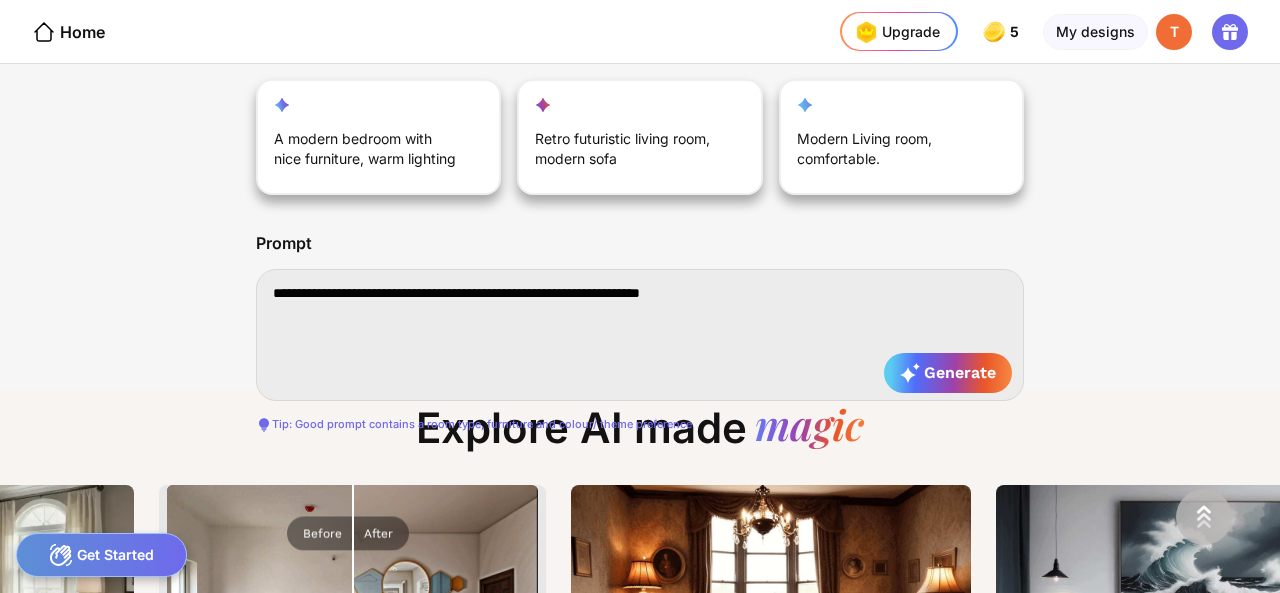 type on "**********" 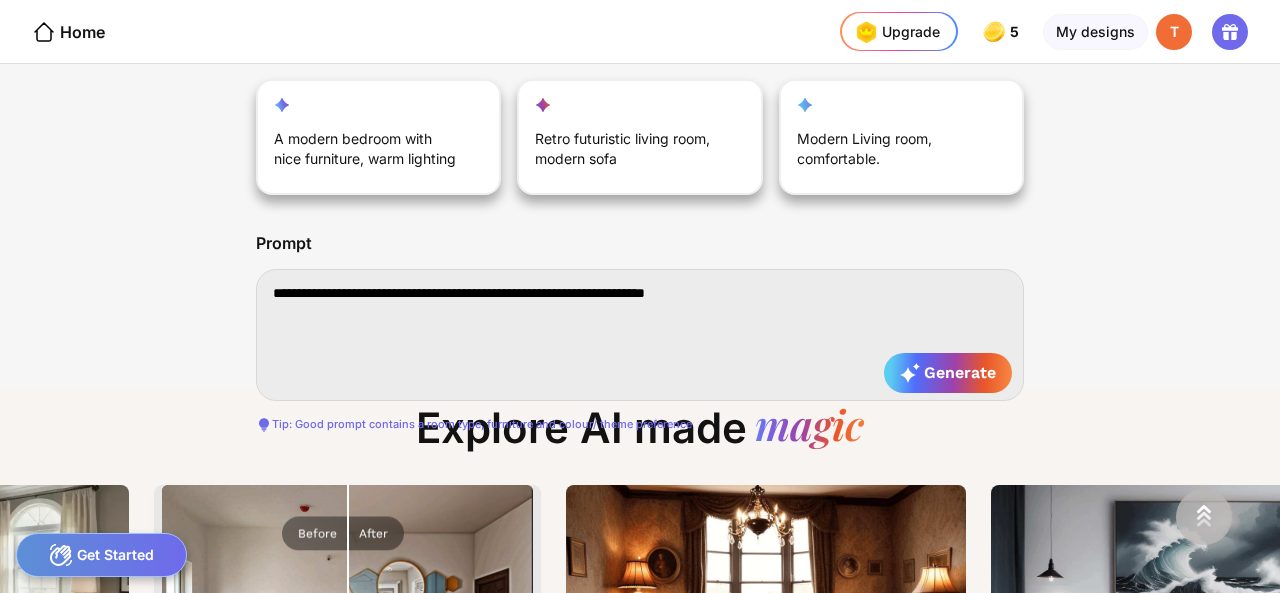 type on "**********" 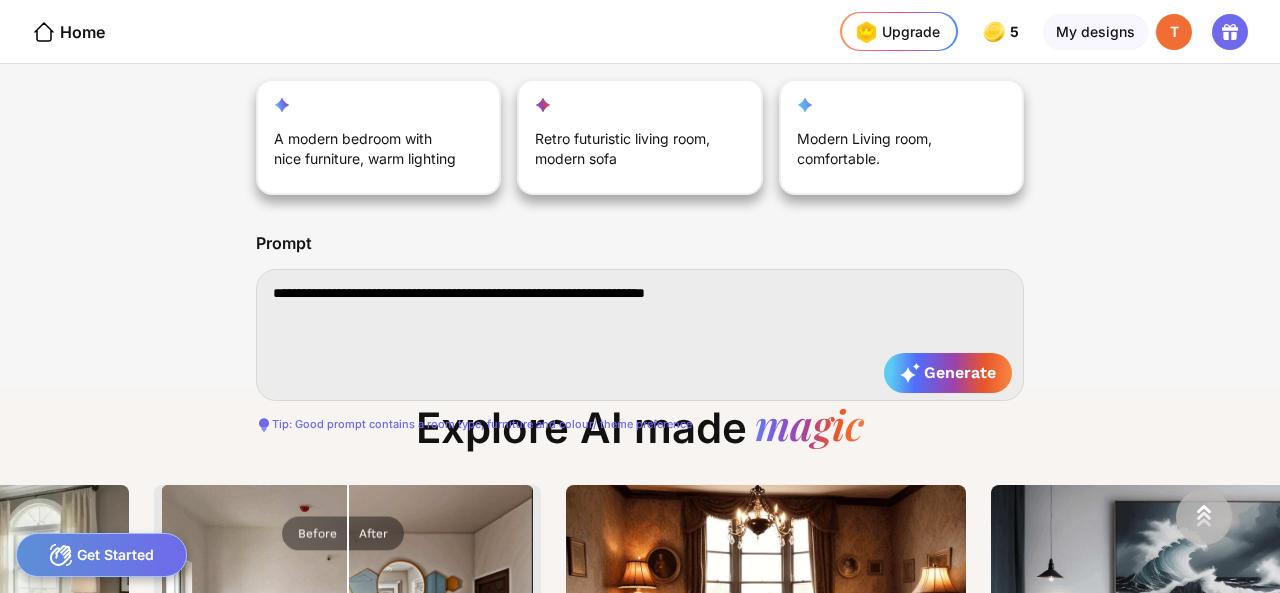 type on "**********" 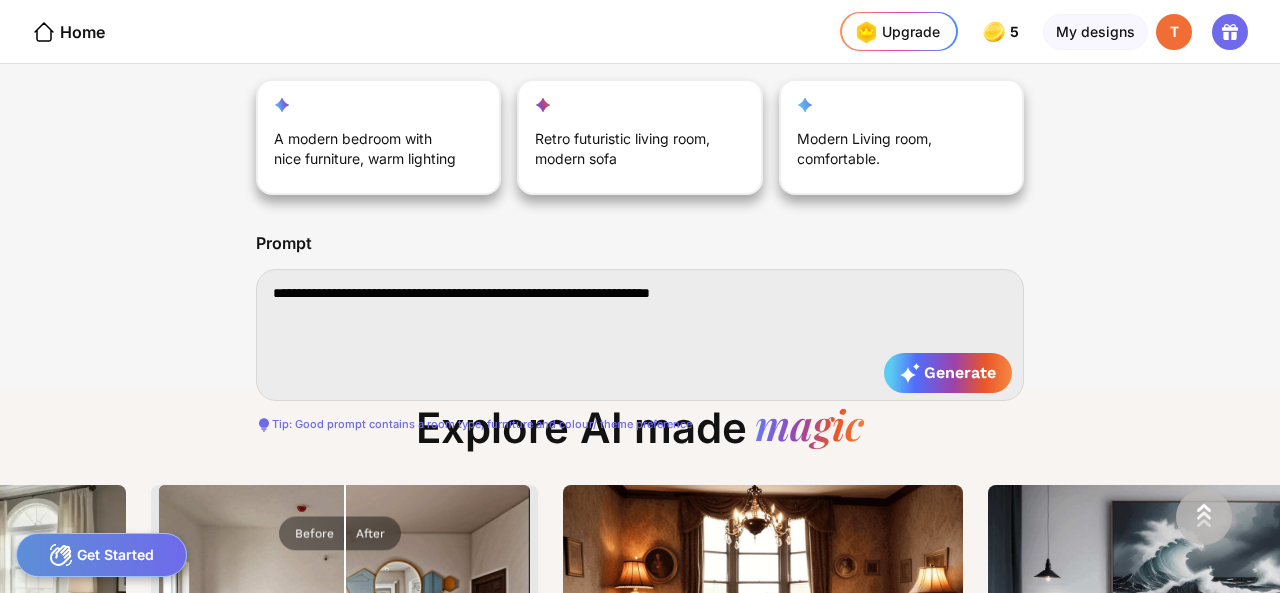 type on "**********" 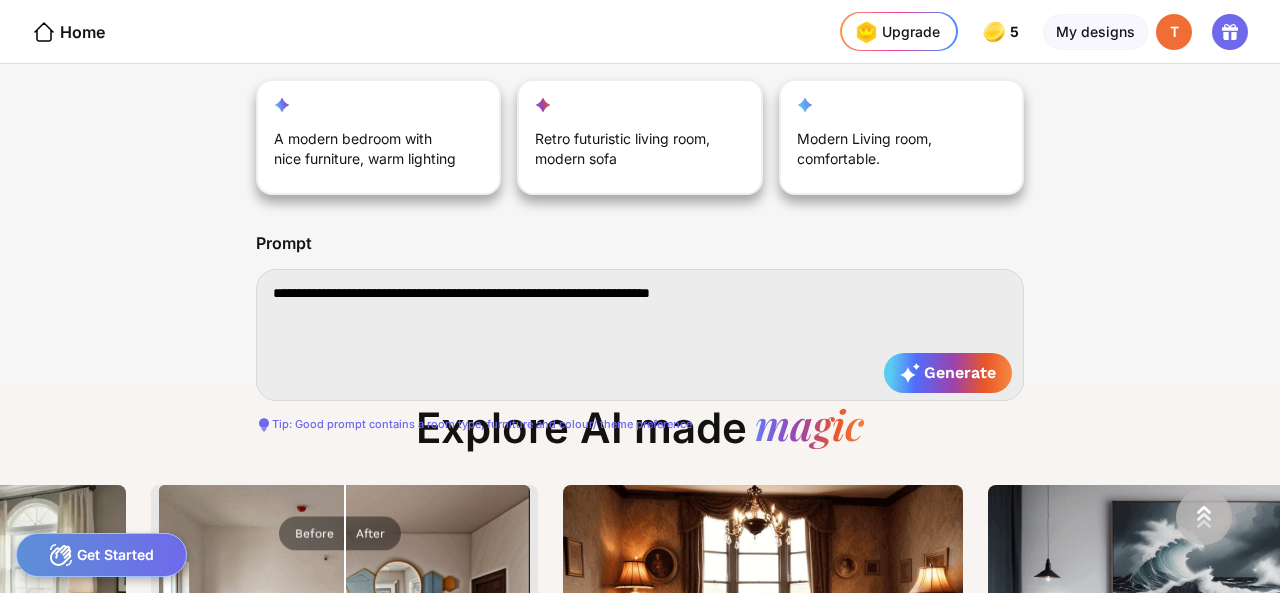 type on "**********" 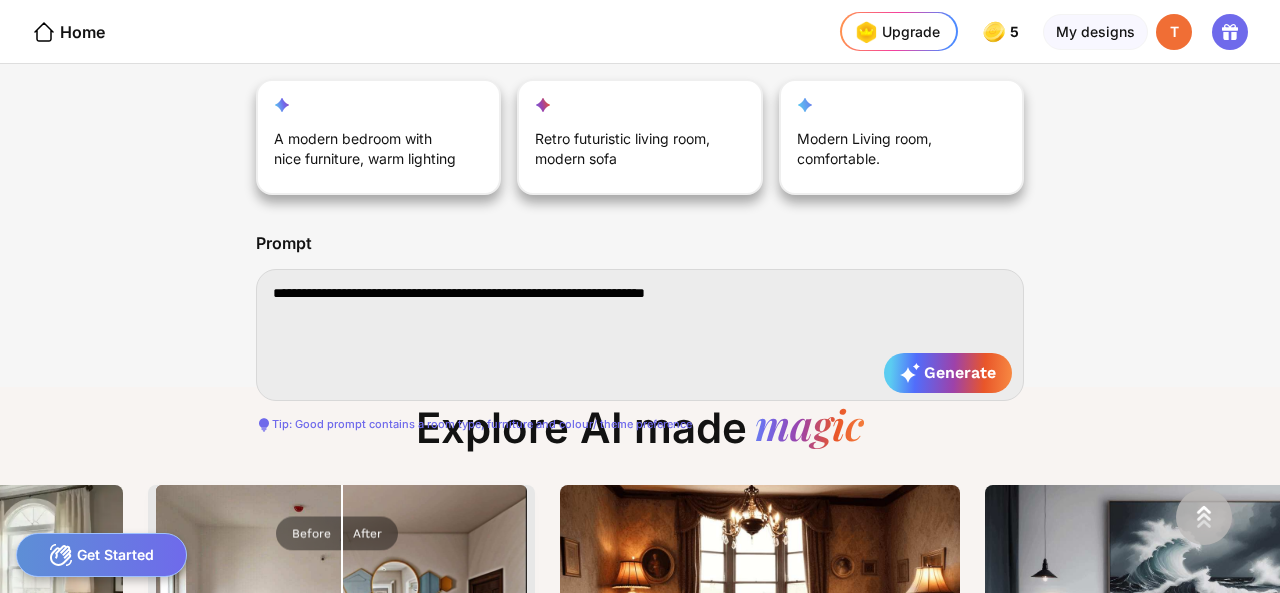 type on "**********" 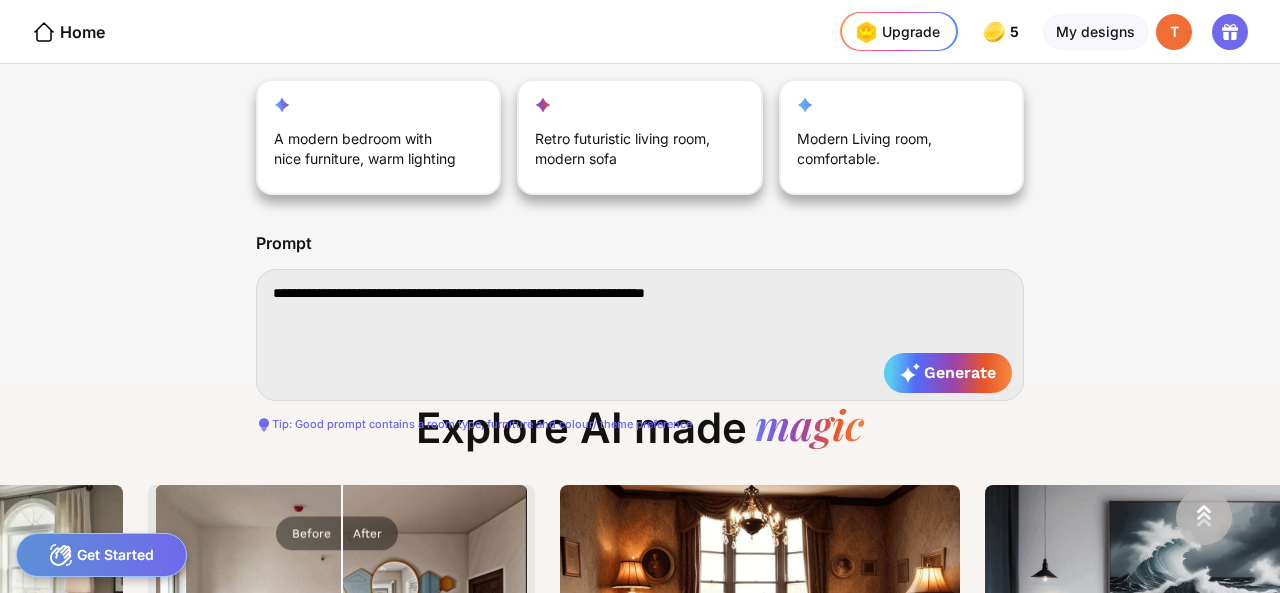type on "**********" 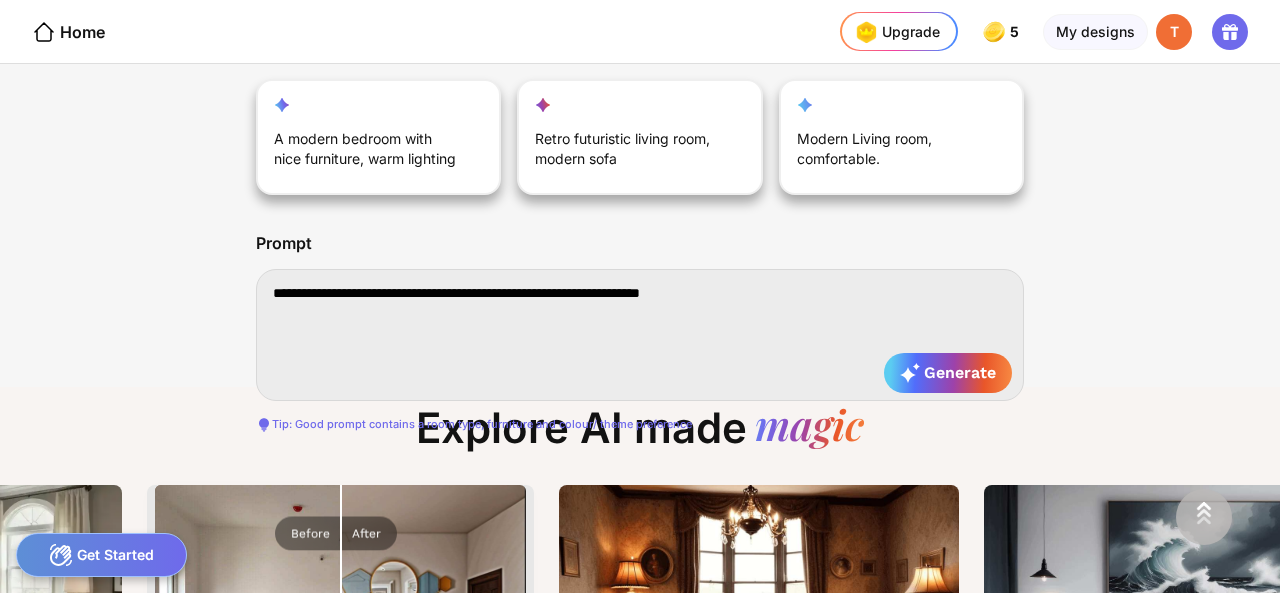 type on "**********" 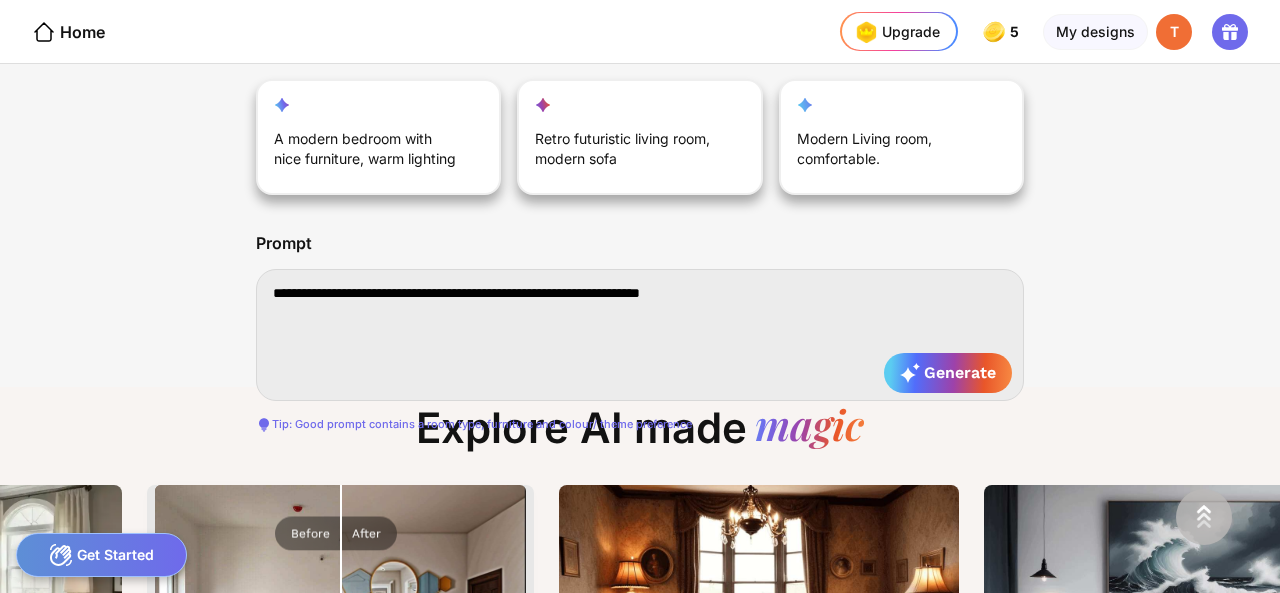 type on "**********" 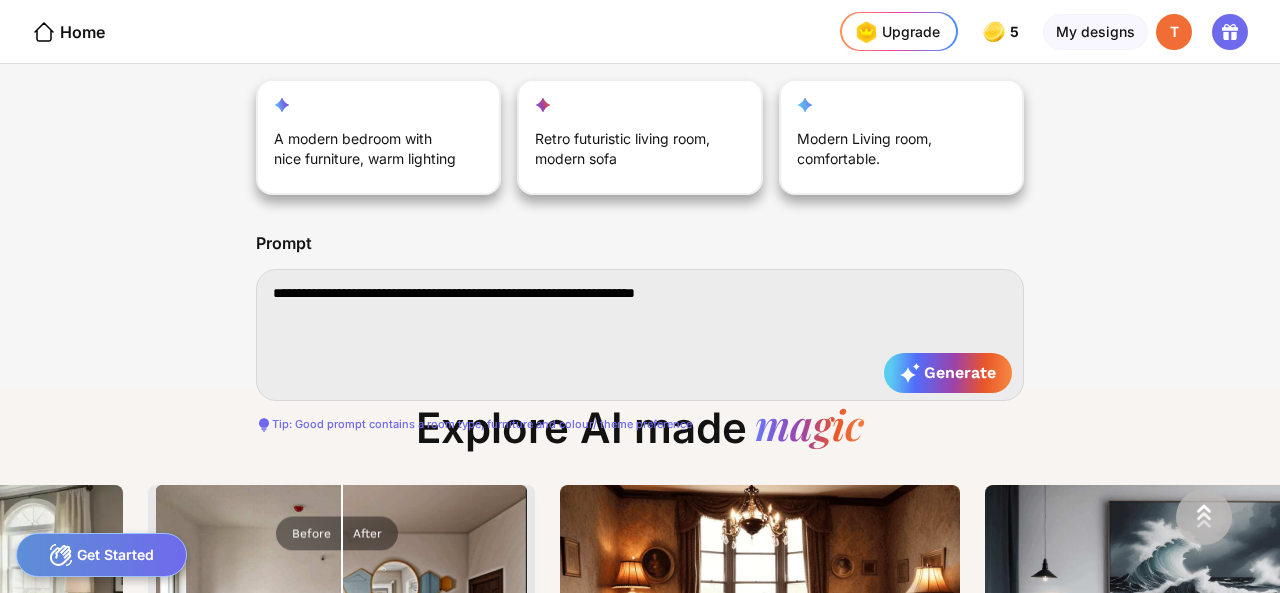 type on "**********" 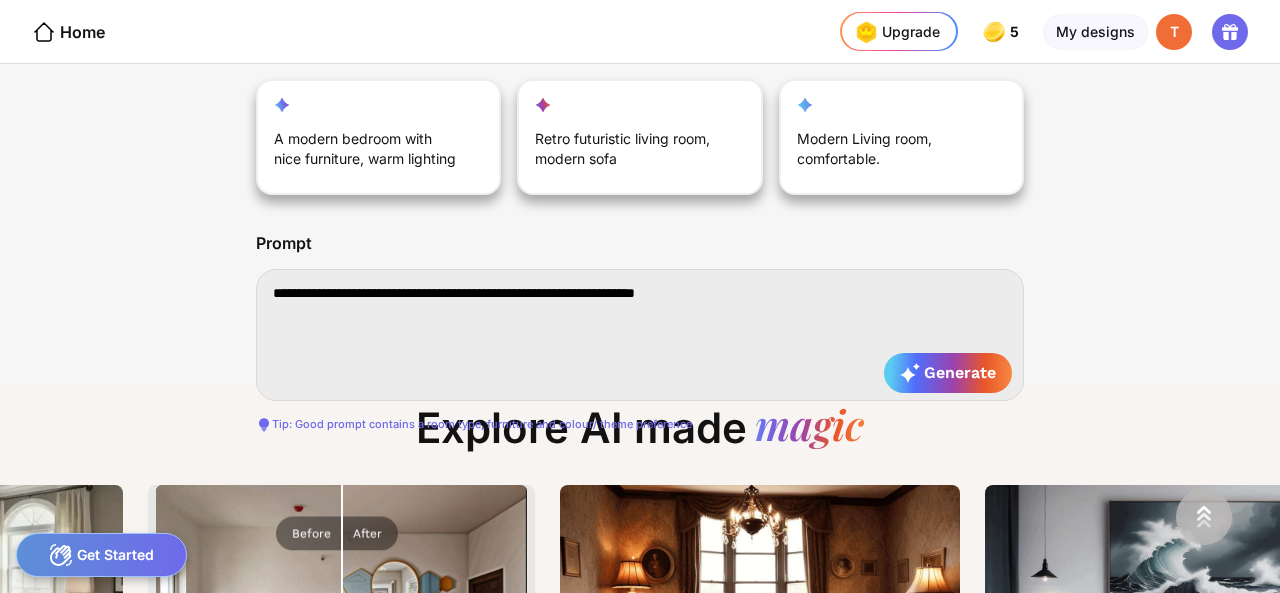 type on "**********" 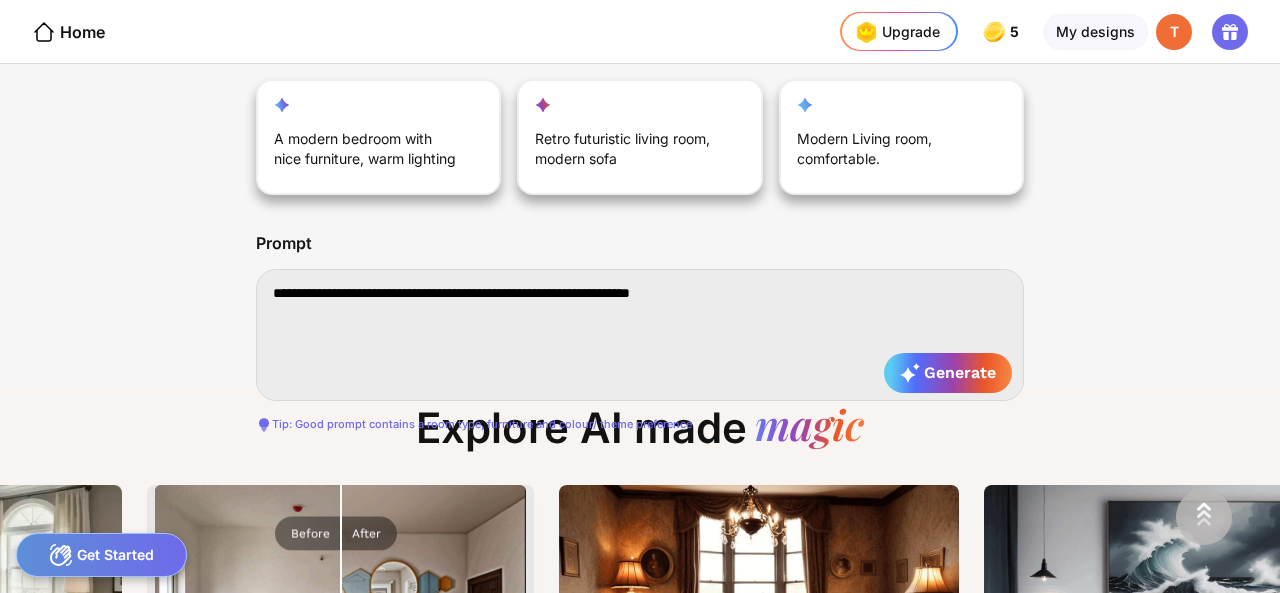 type on "**********" 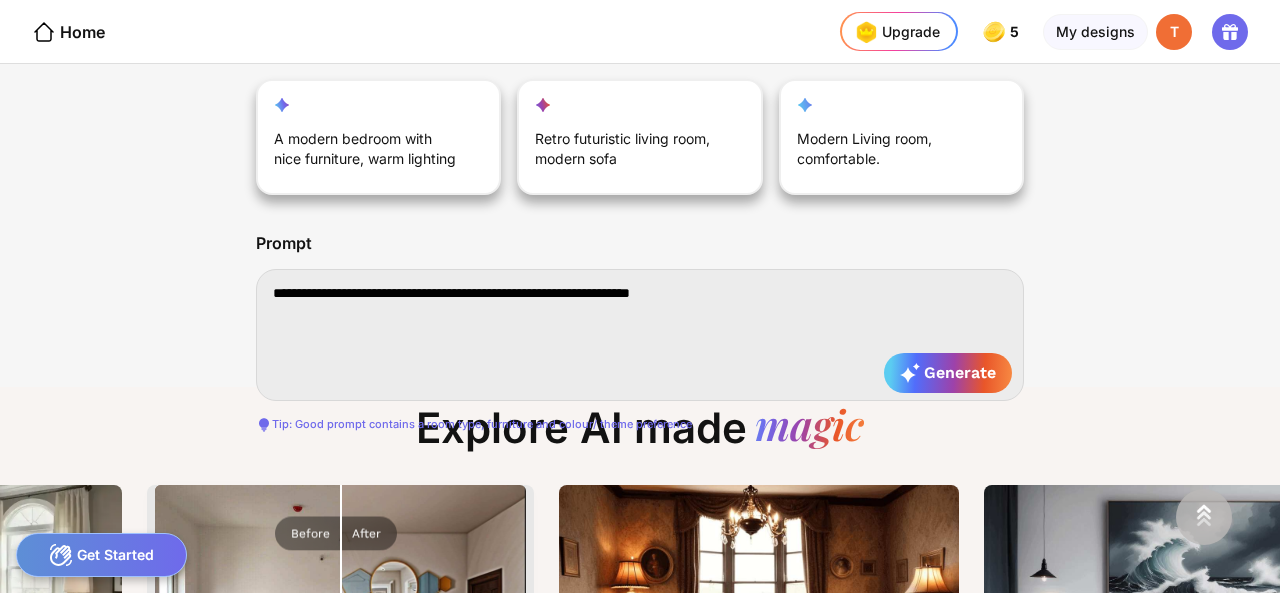 type on "**********" 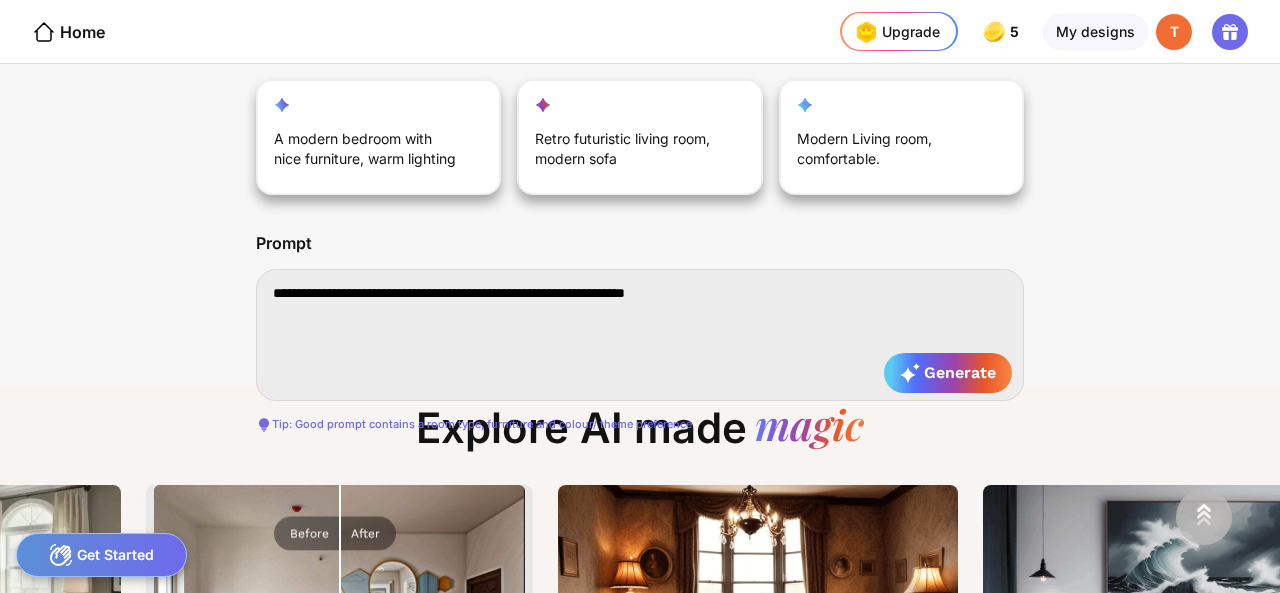 type on "**********" 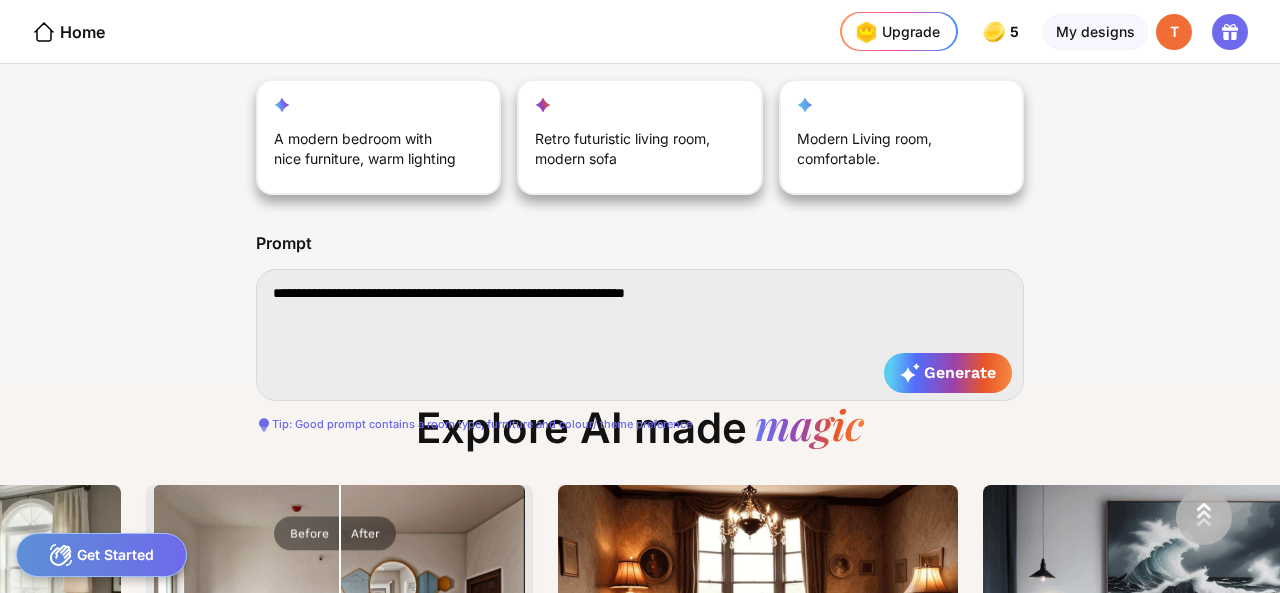 type on "**********" 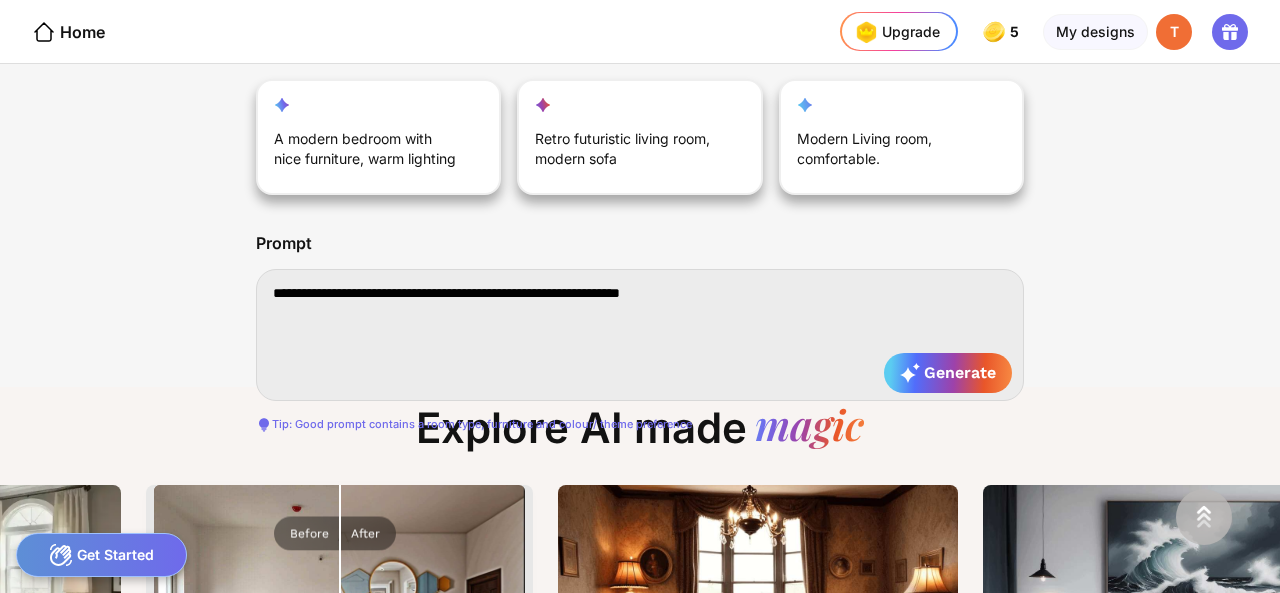 type on "**********" 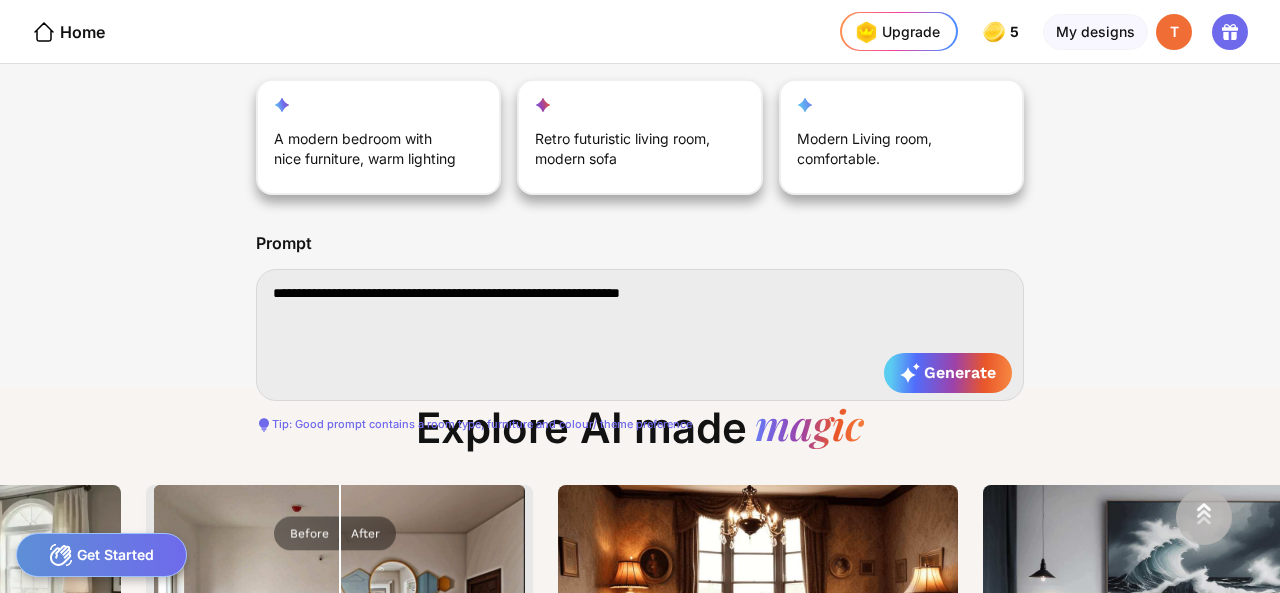 type on "**********" 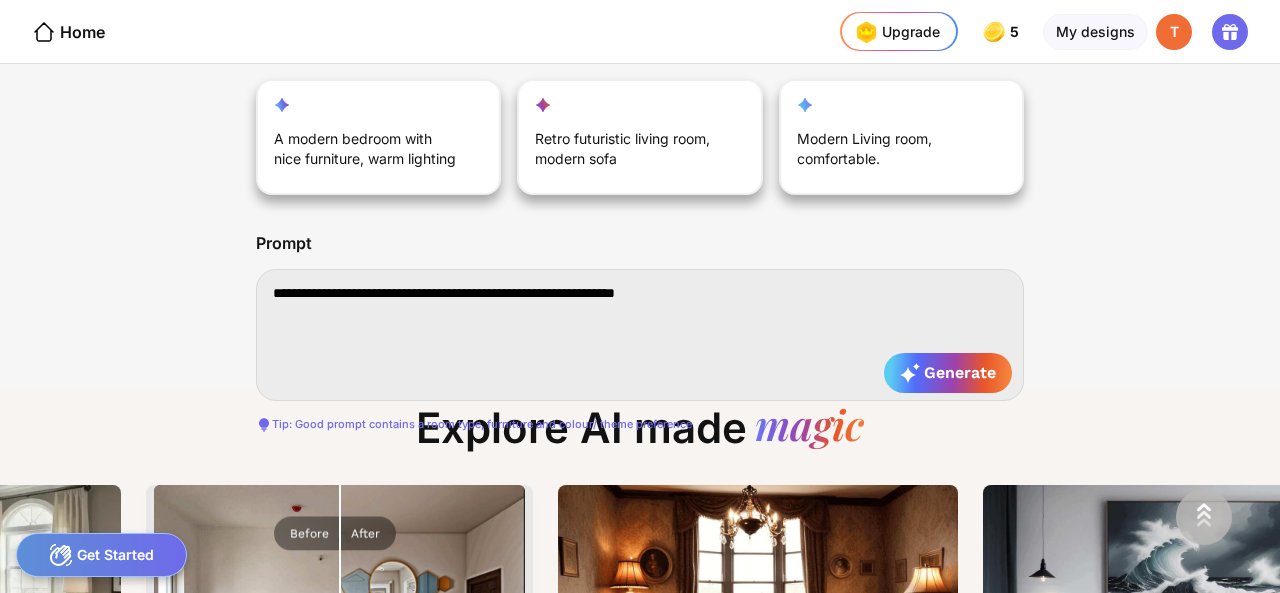 type on "**********" 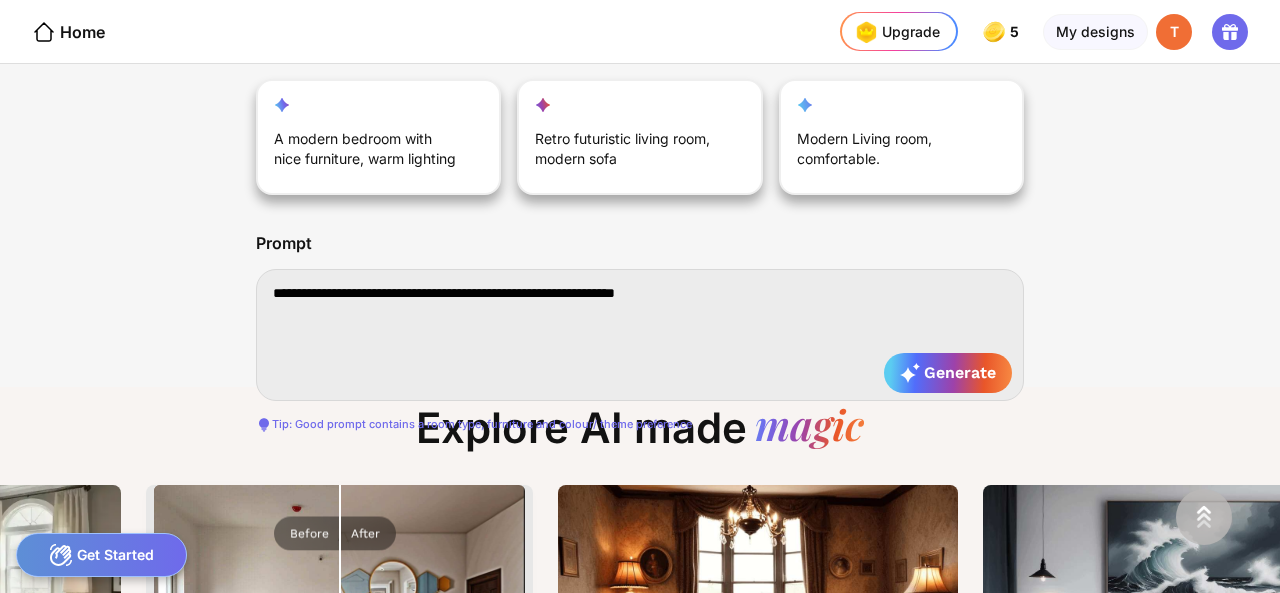 type on "**********" 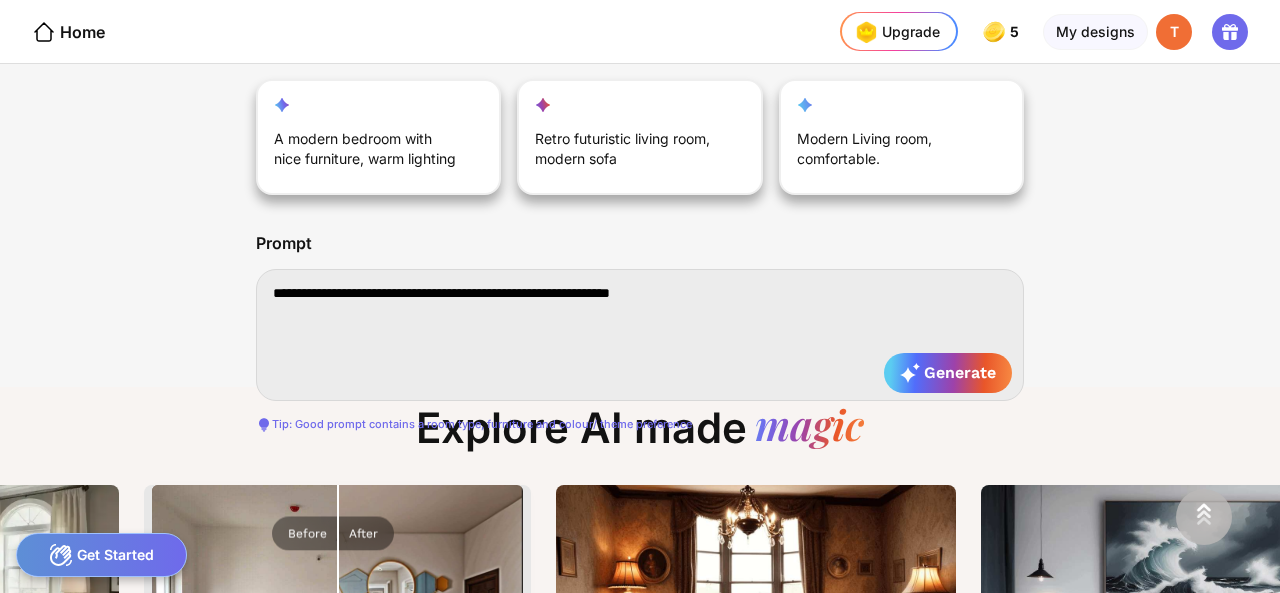 type on "**********" 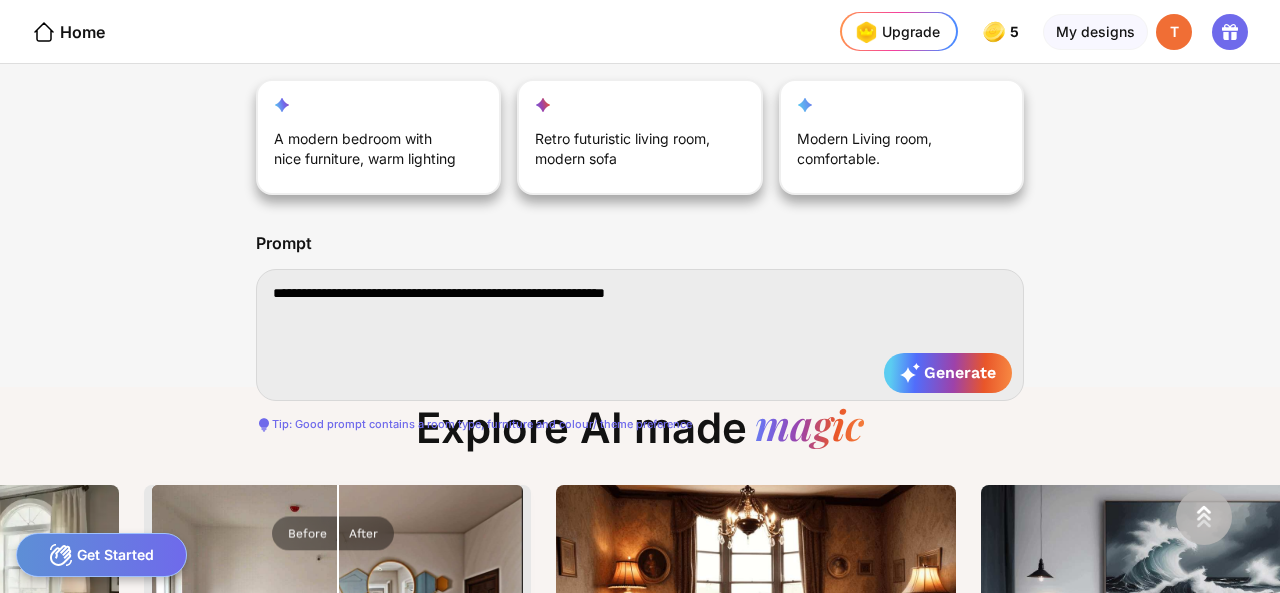 type on "**********" 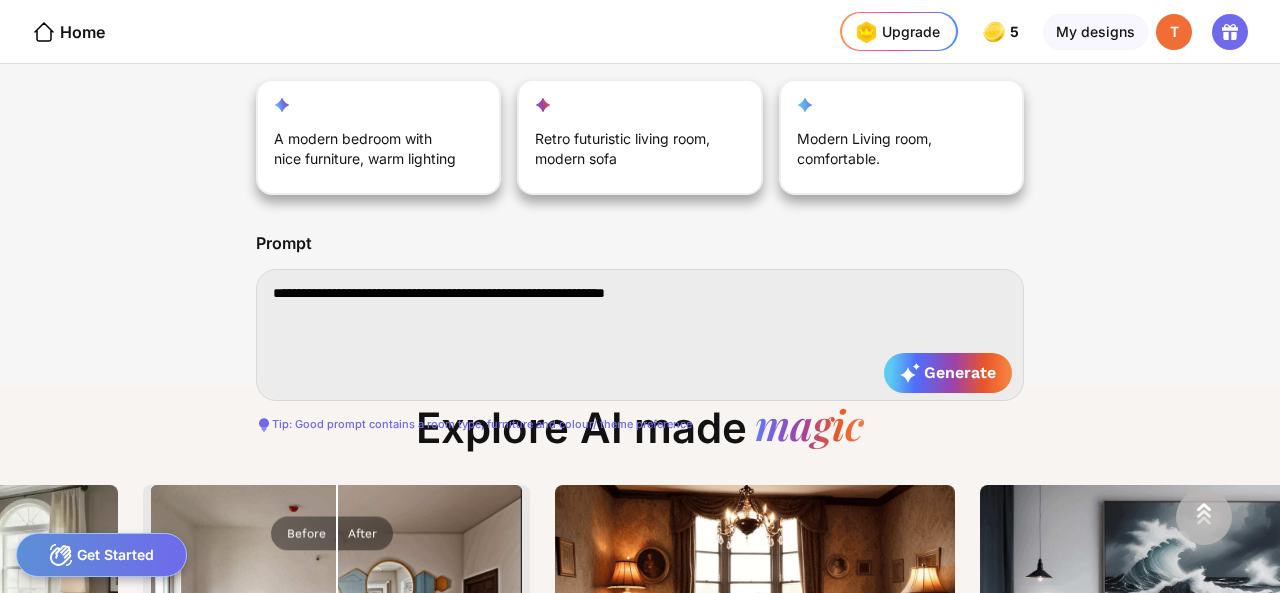 type on "**********" 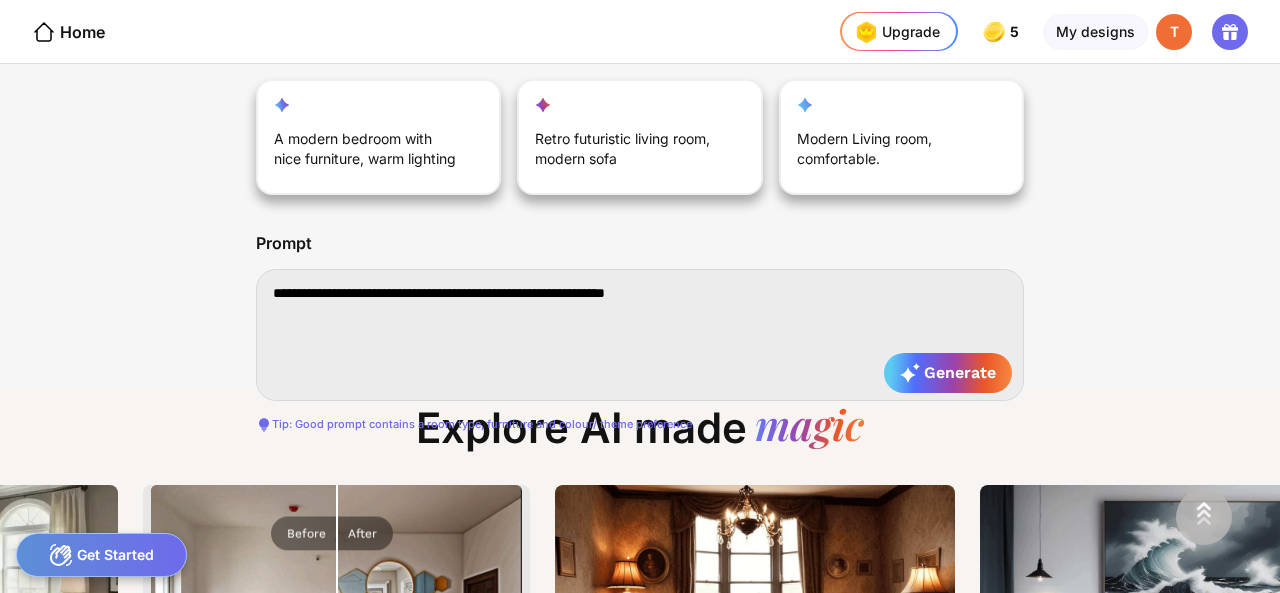 type on "**********" 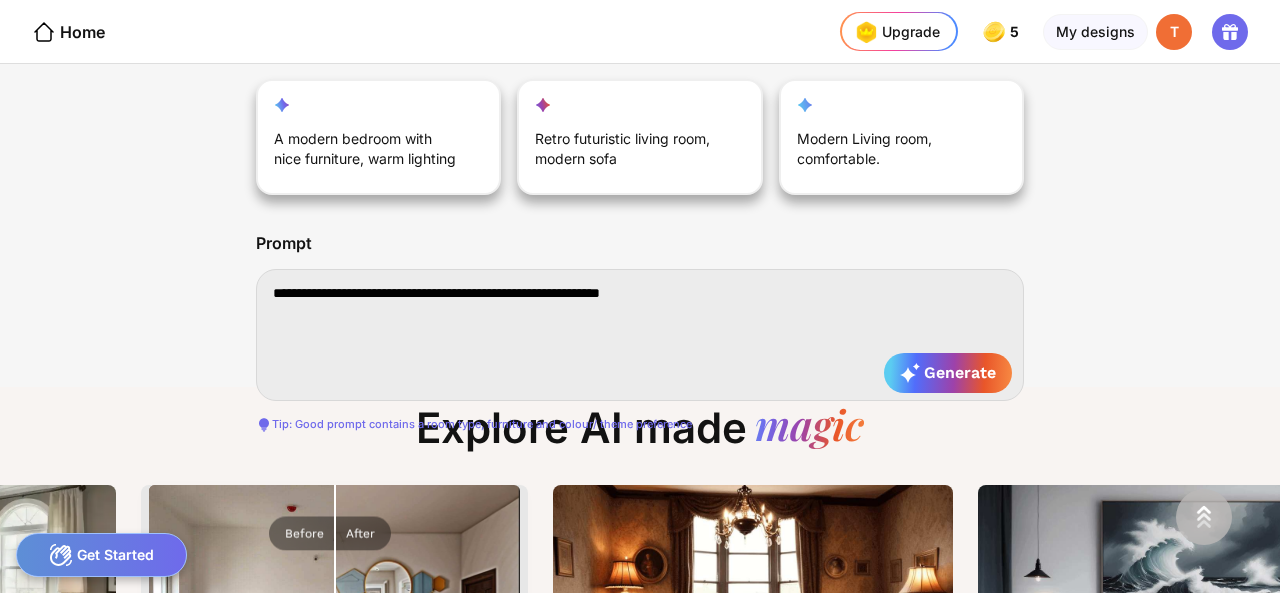 type on "**********" 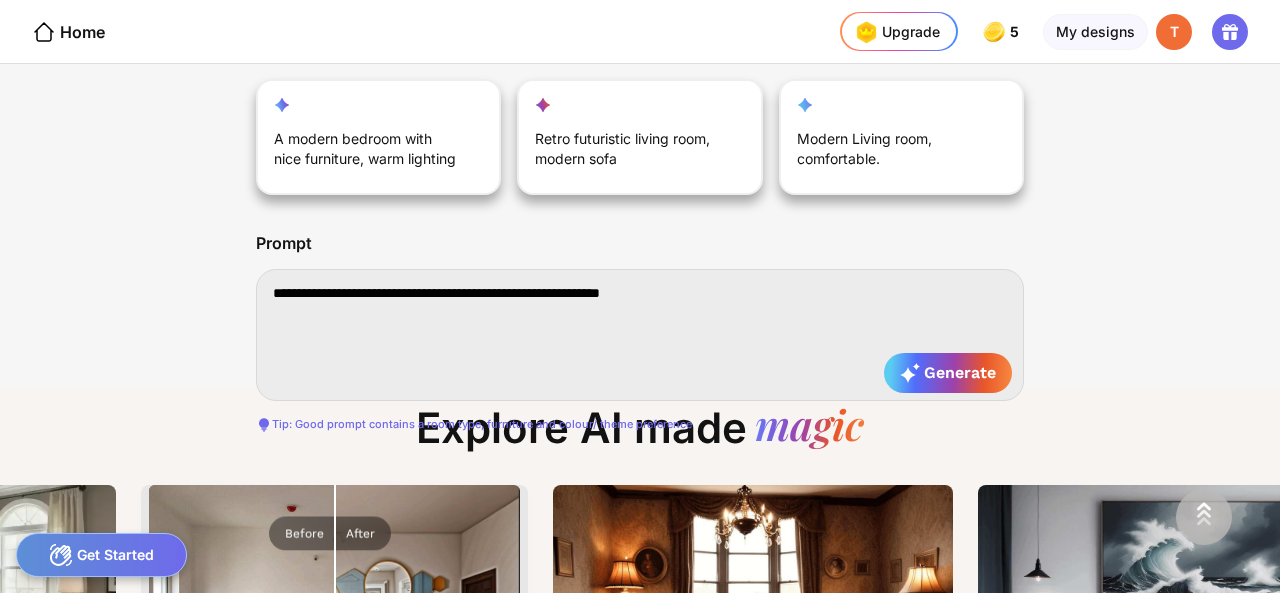 type on "**********" 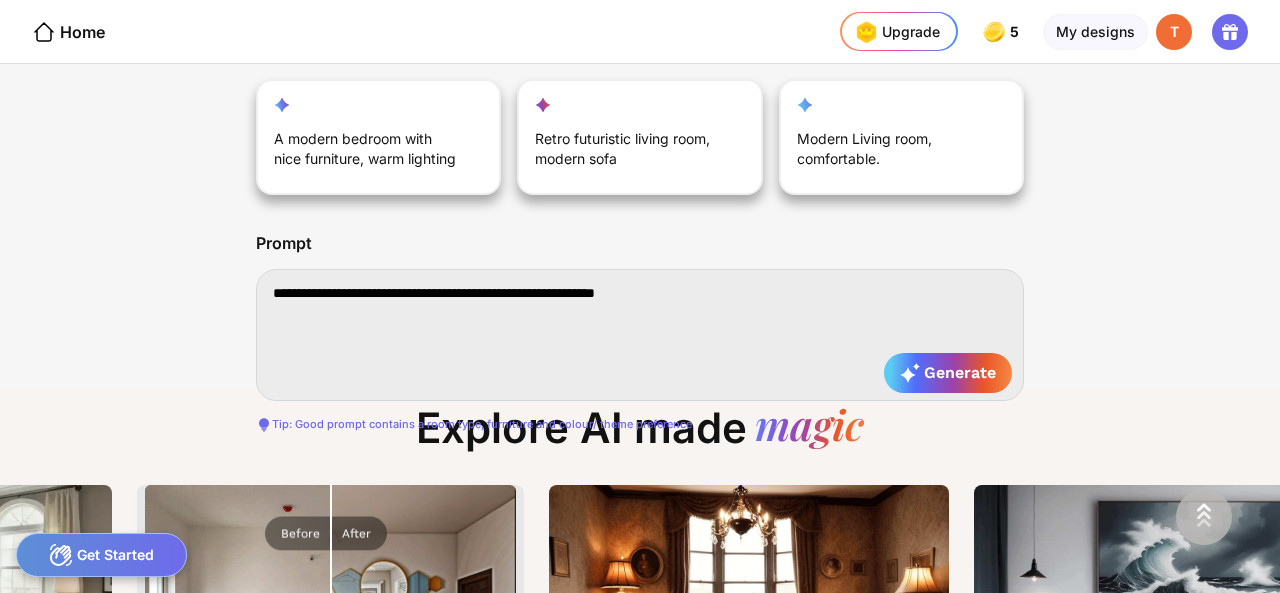 type 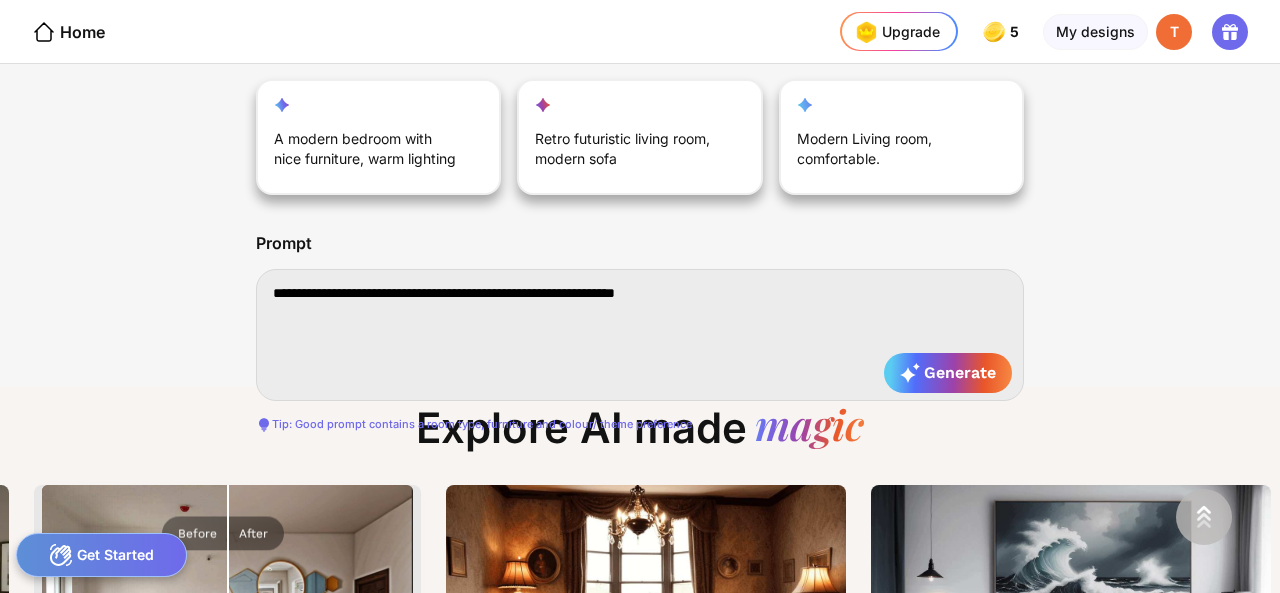 click on "**********" at bounding box center [640, 335] 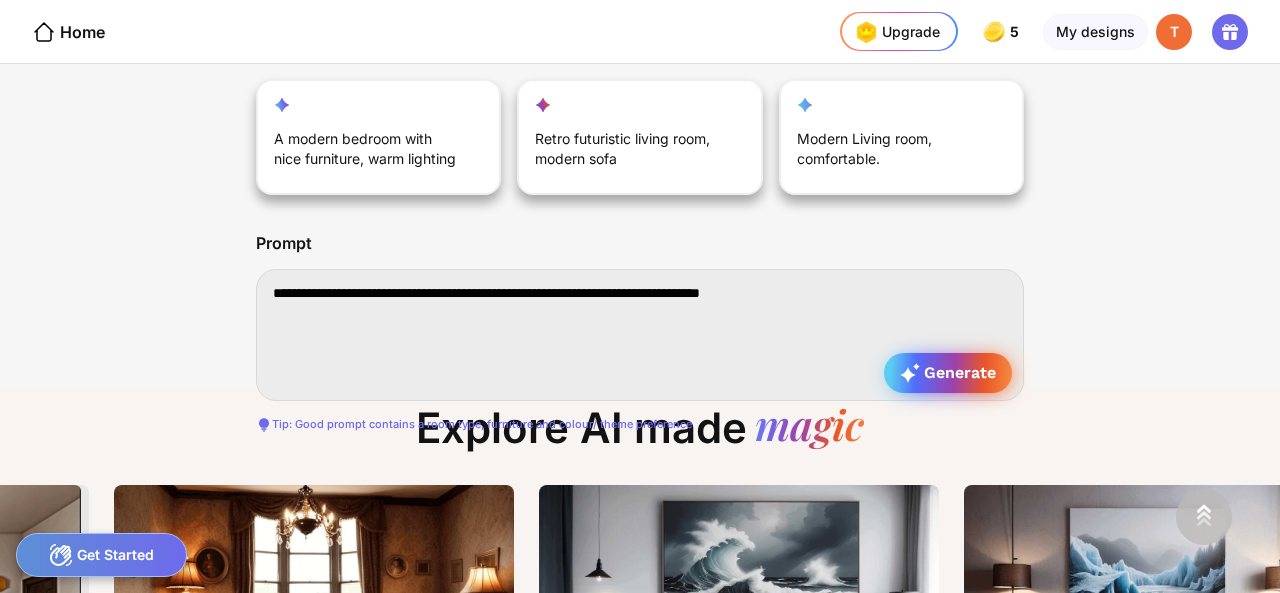 click on "Generate" at bounding box center [948, 373] 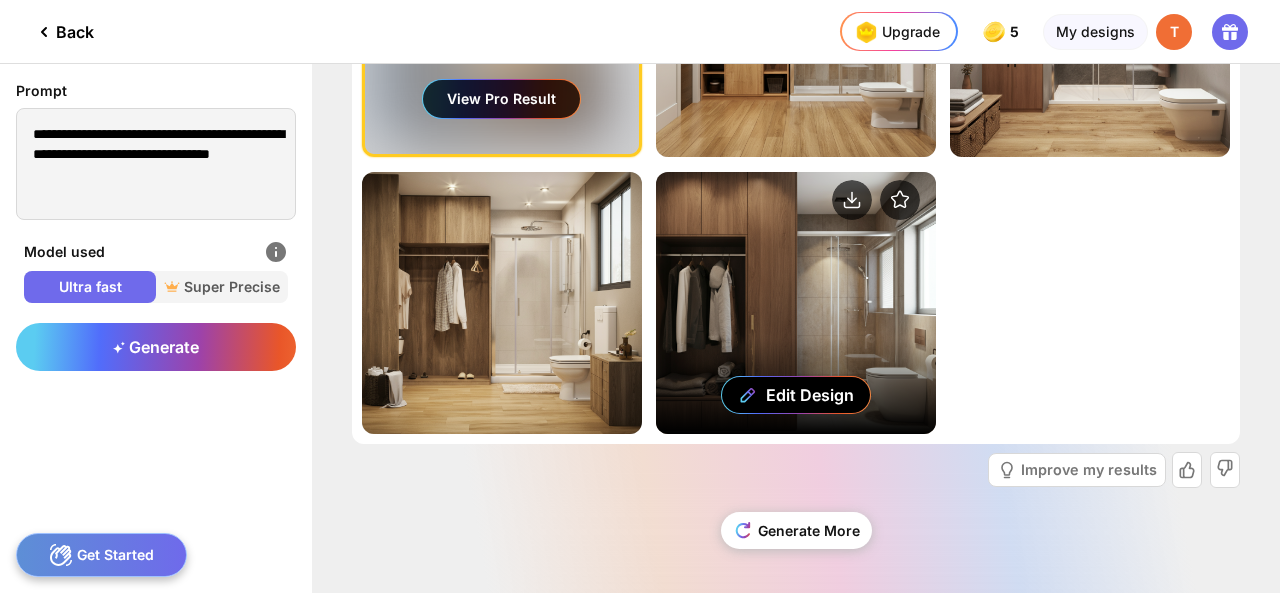 scroll, scrollTop: 0, scrollLeft: 0, axis: both 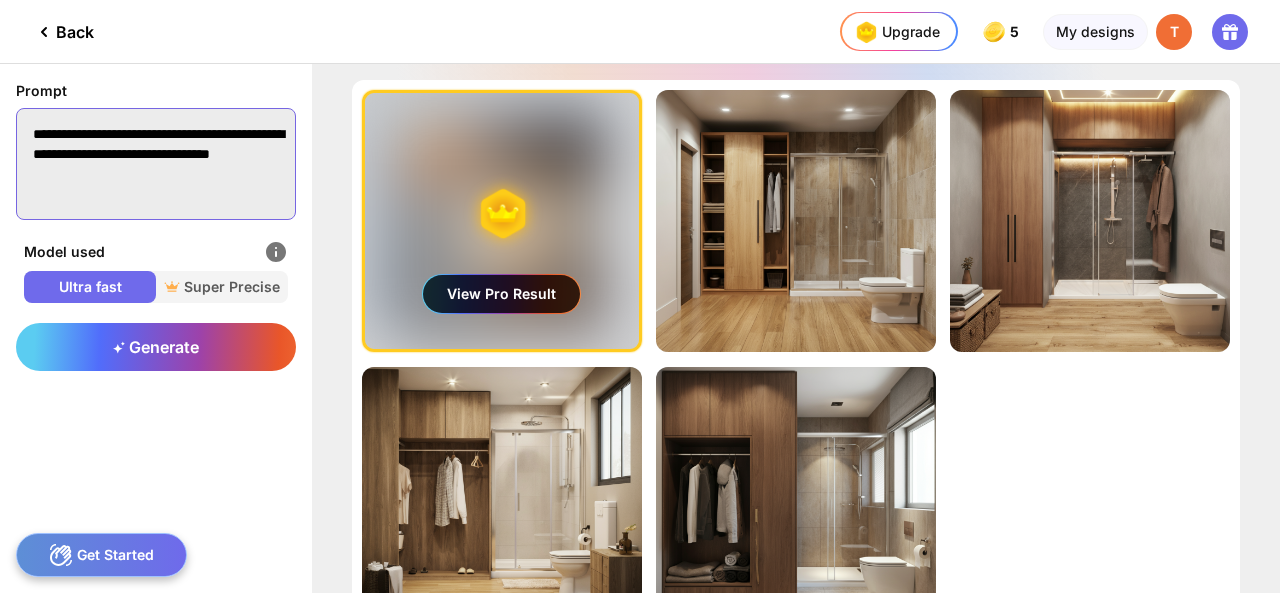 click on "**********" at bounding box center [156, 164] 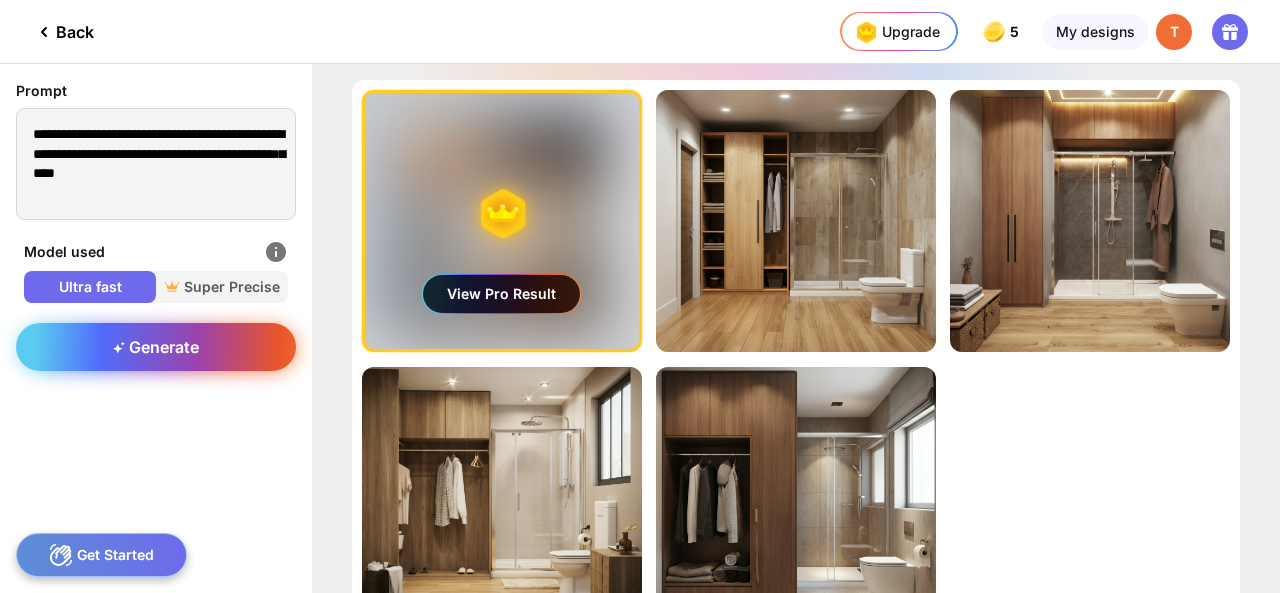 click on "Generate" at bounding box center [156, 347] 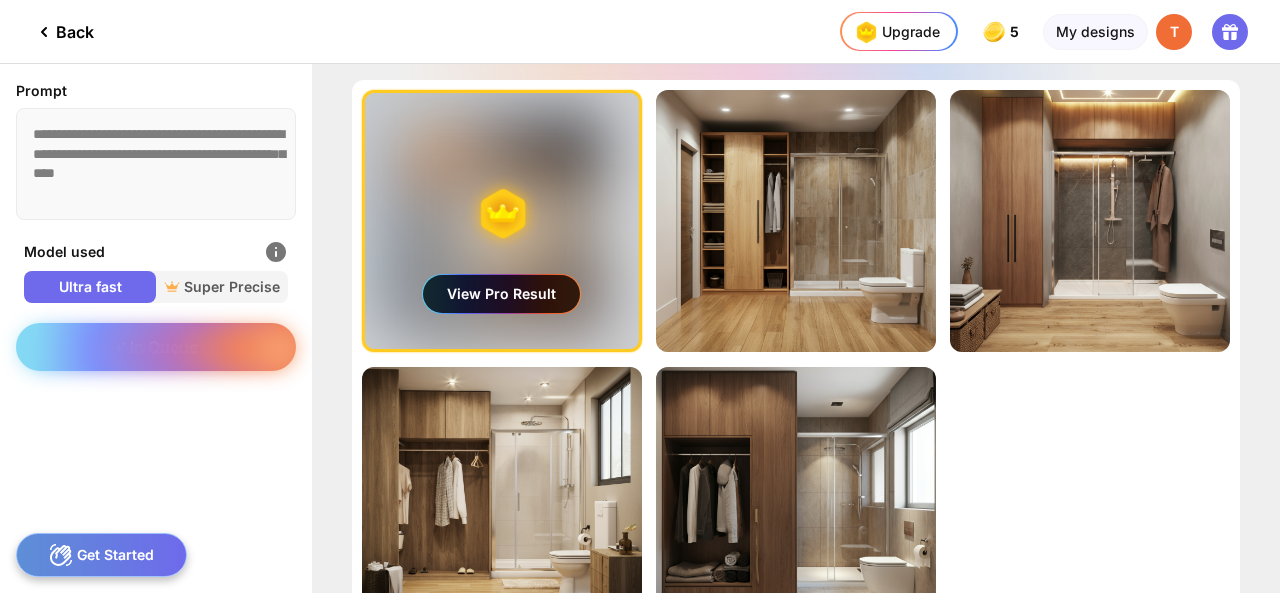 click on "In Queue" at bounding box center [156, 450] 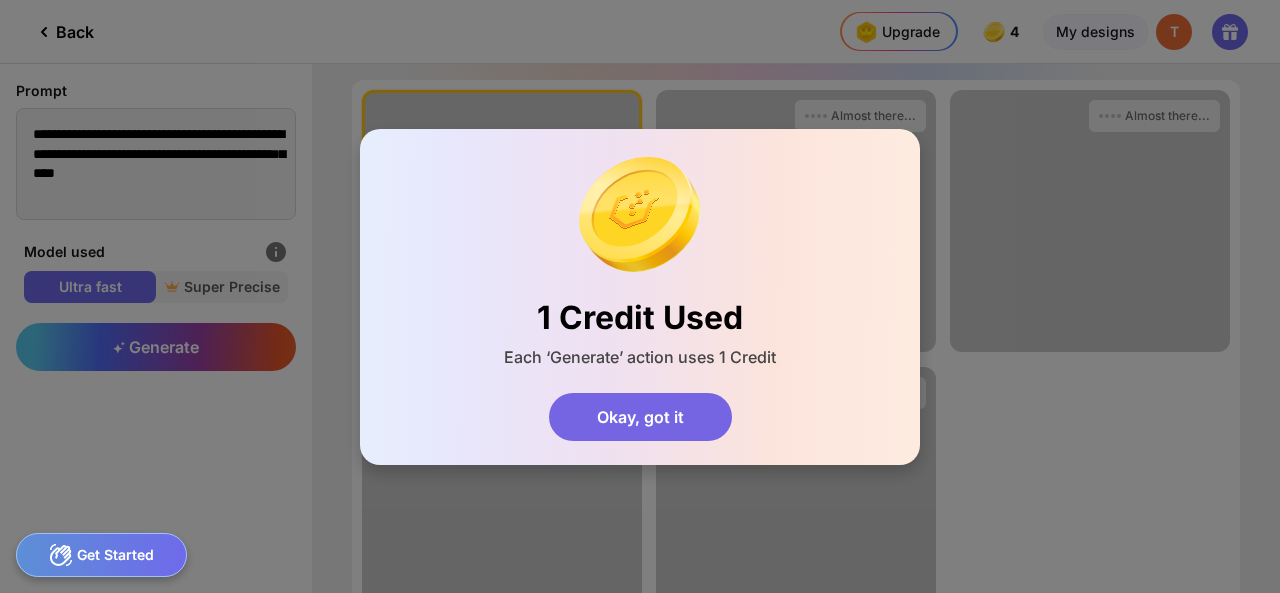 click on "Okay, got it" at bounding box center (640, 417) 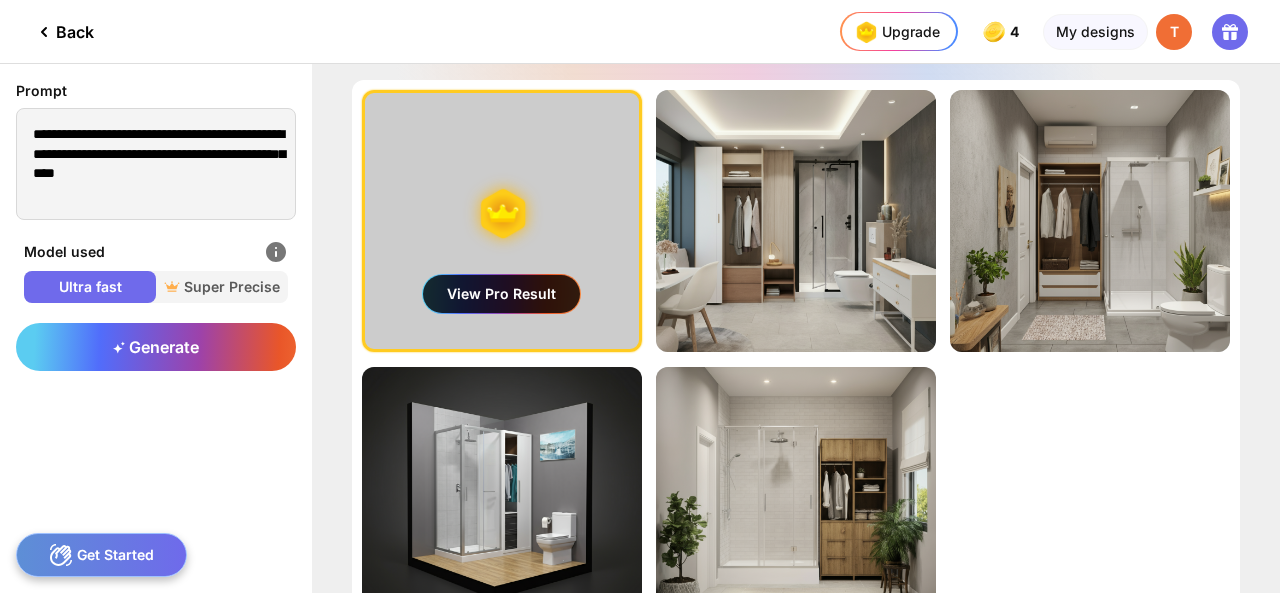 scroll, scrollTop: 195, scrollLeft: 0, axis: vertical 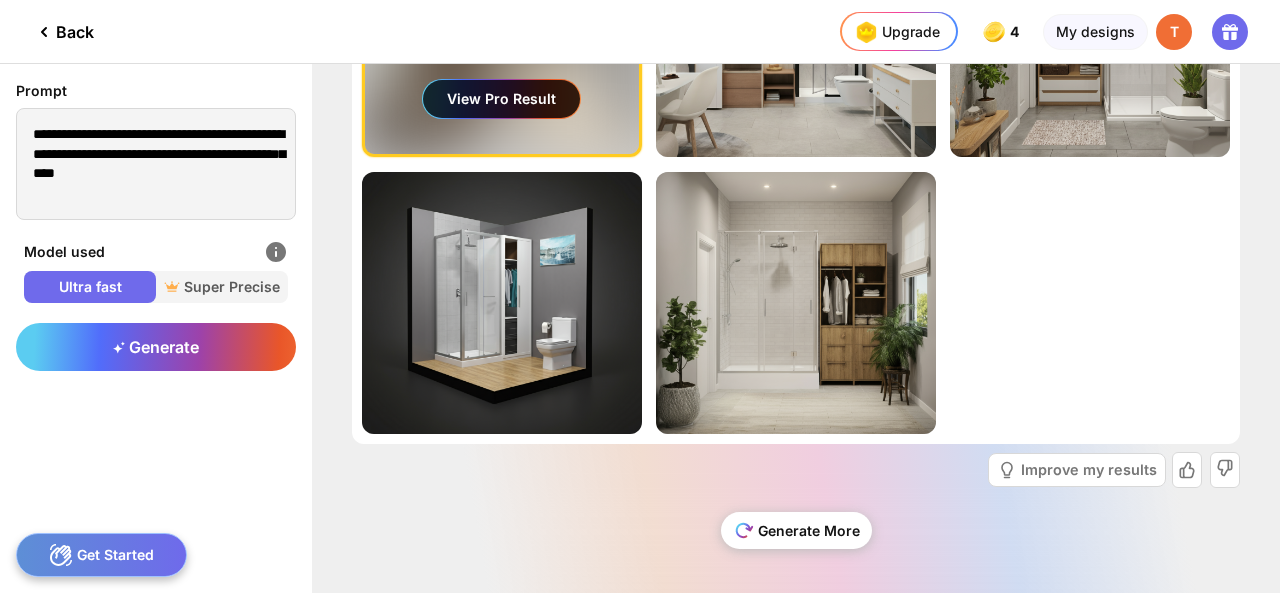 click on "Generate More" at bounding box center (796, 530) 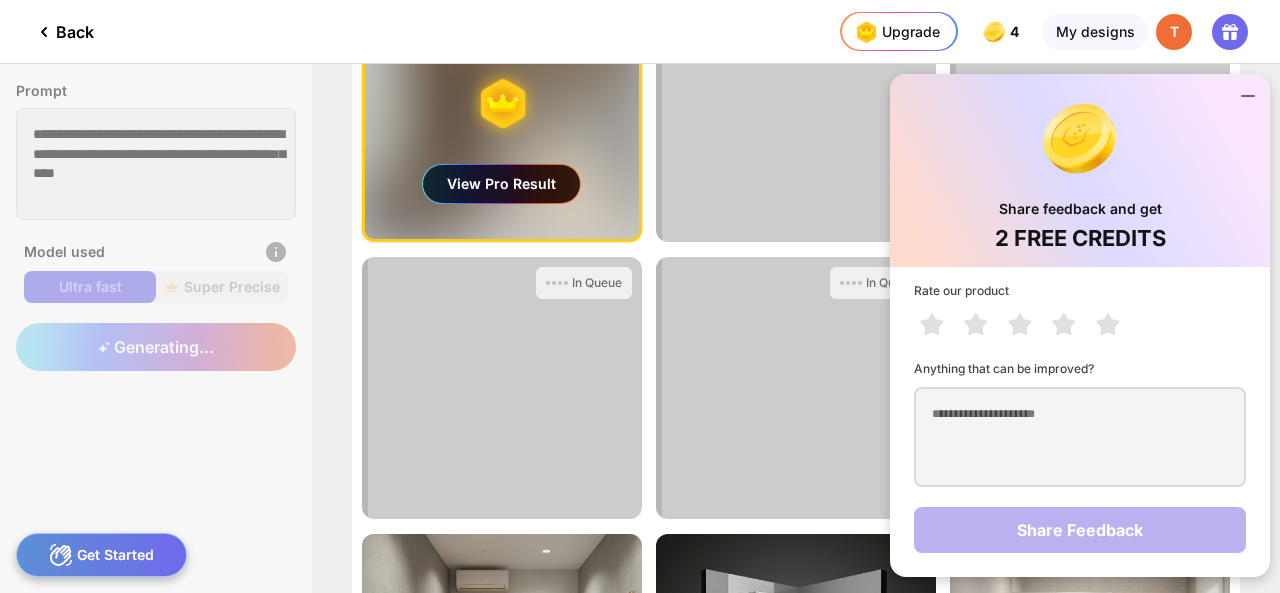 scroll, scrollTop: 0, scrollLeft: 0, axis: both 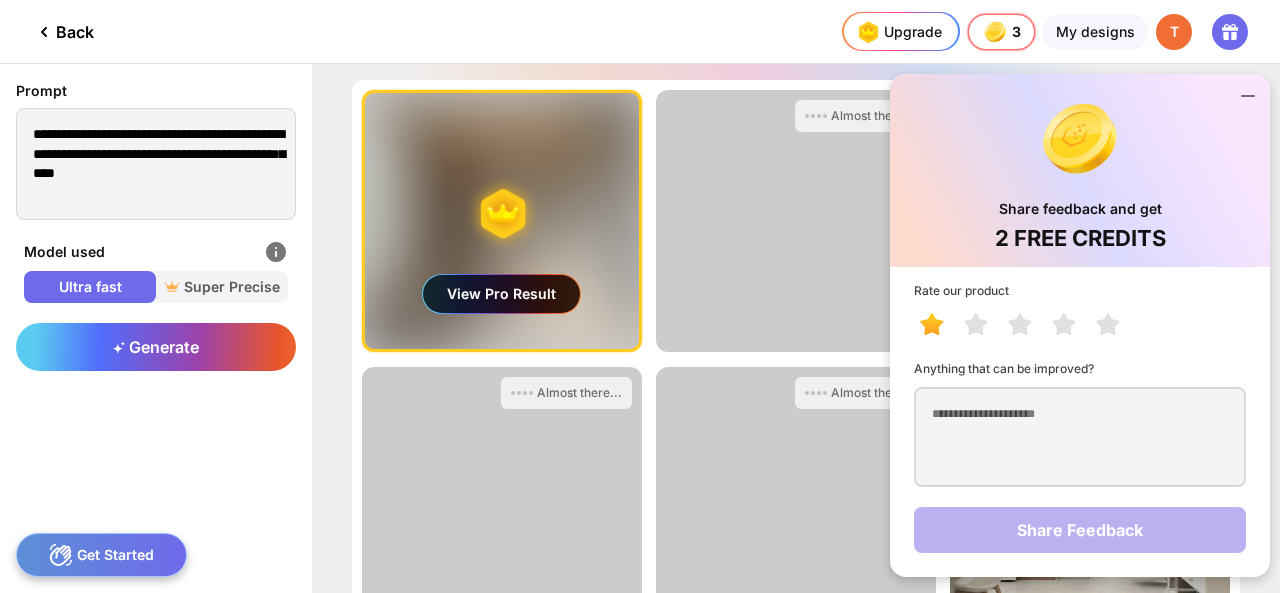 click 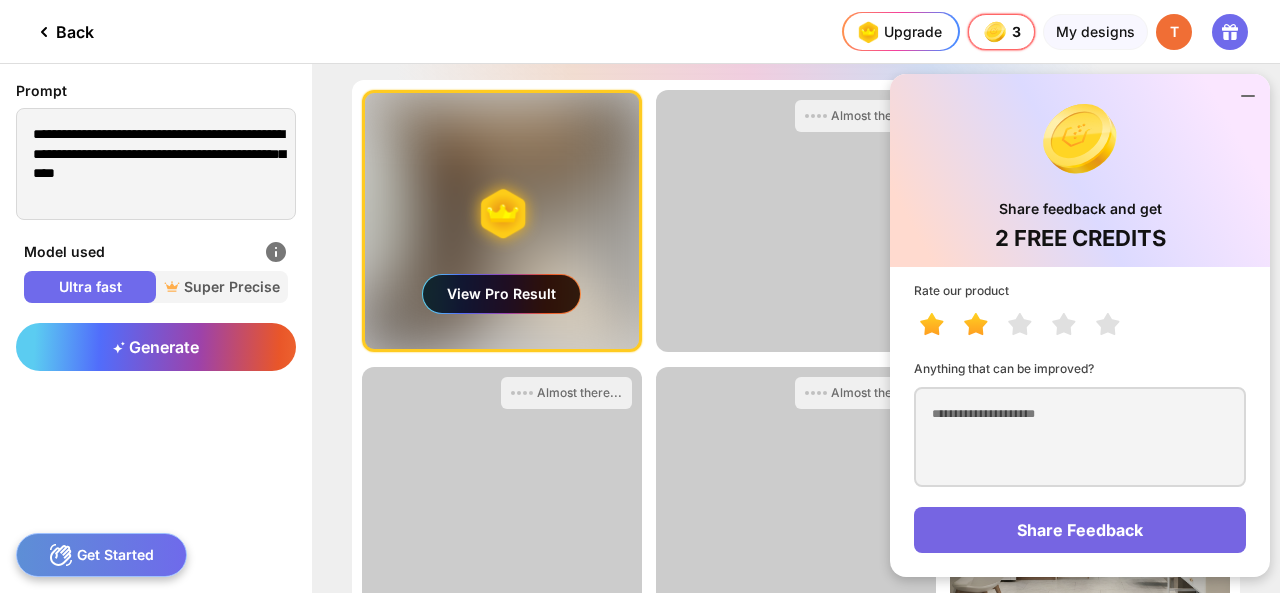 click 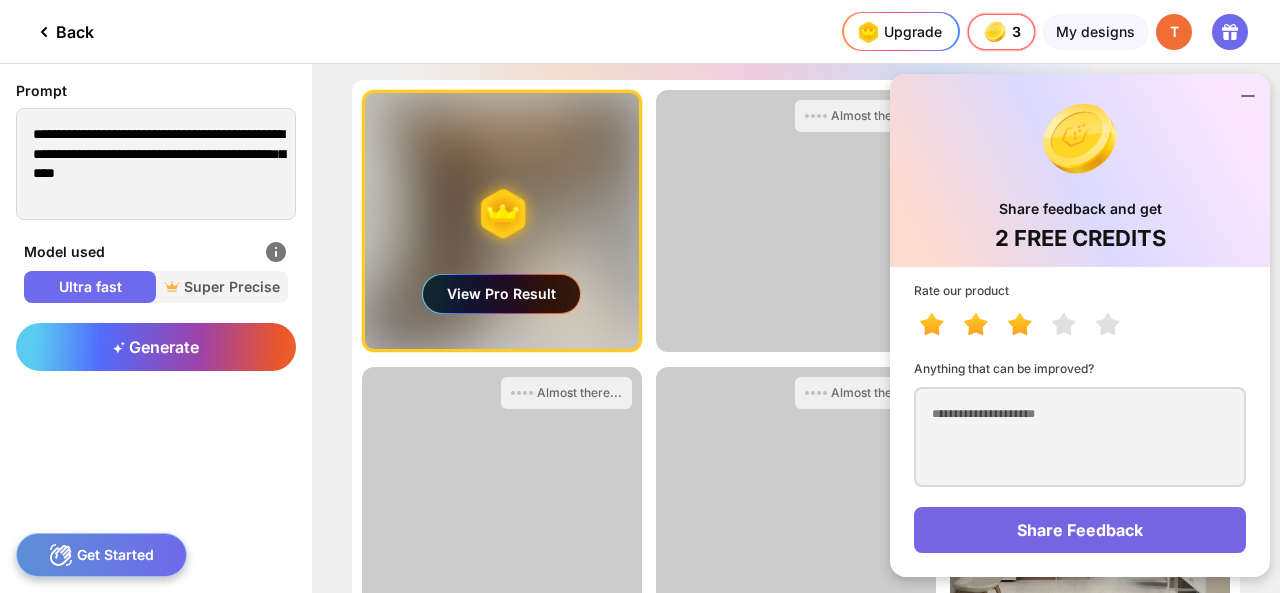 click 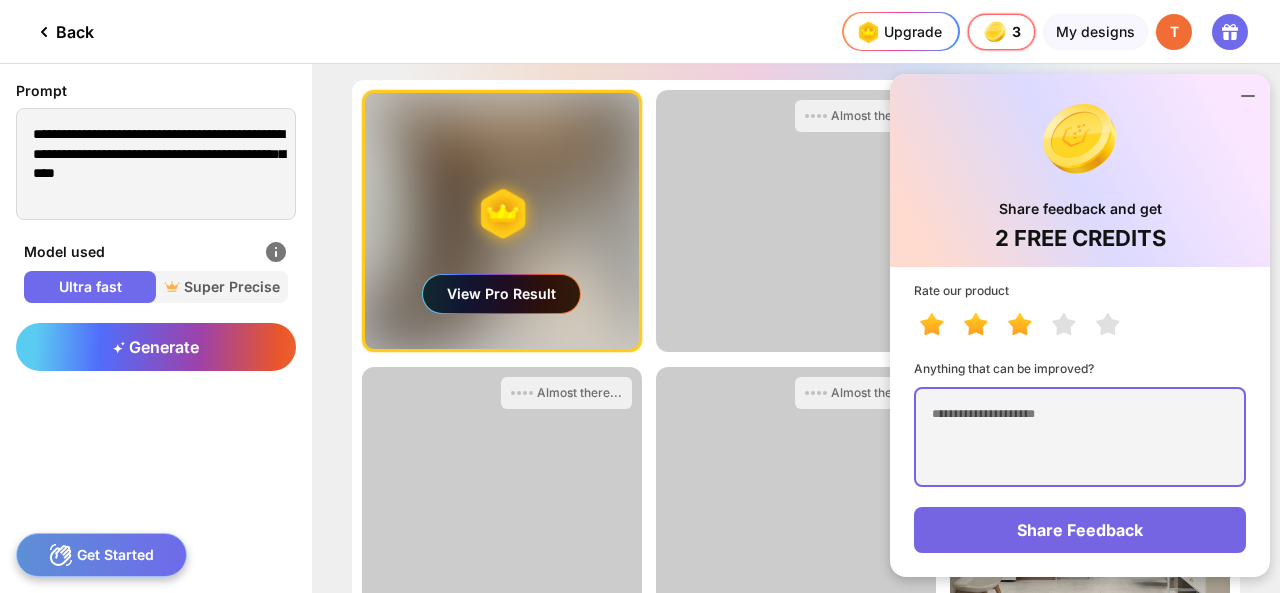 click at bounding box center (1080, 437) 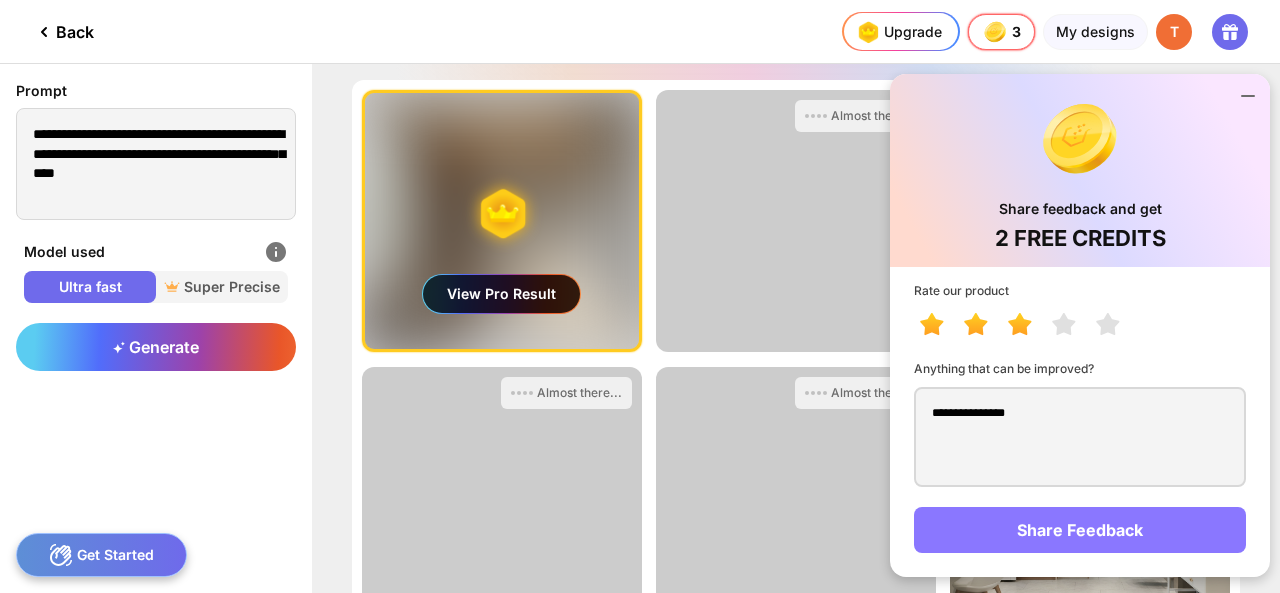 click on "Share Feedback" at bounding box center (1080, 530) 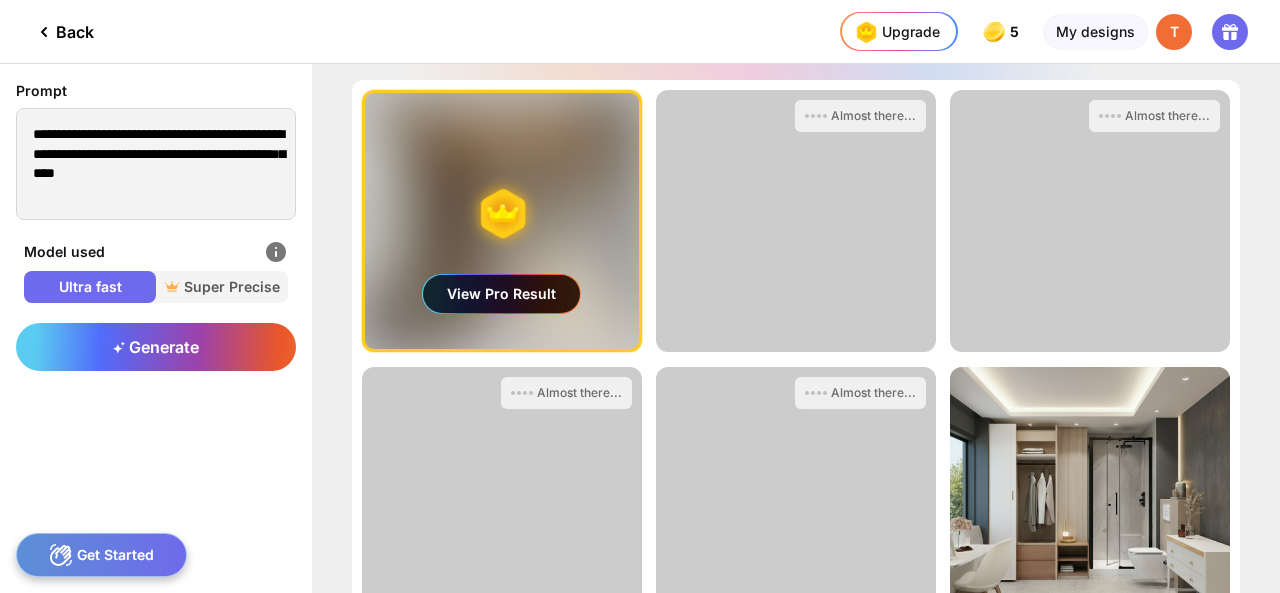 click on "Generating ultra realistic designs with our Super Precise Mode View Pro Result Edit Design Almost there... Edit Design Almost there... Edit Design Almost there... Edit Design Almost there... Edit Design Almost there... Edit Design Almost there... Edit Design Almost there... Edit Design Almost there... Edit Design Improve my results Generate More" 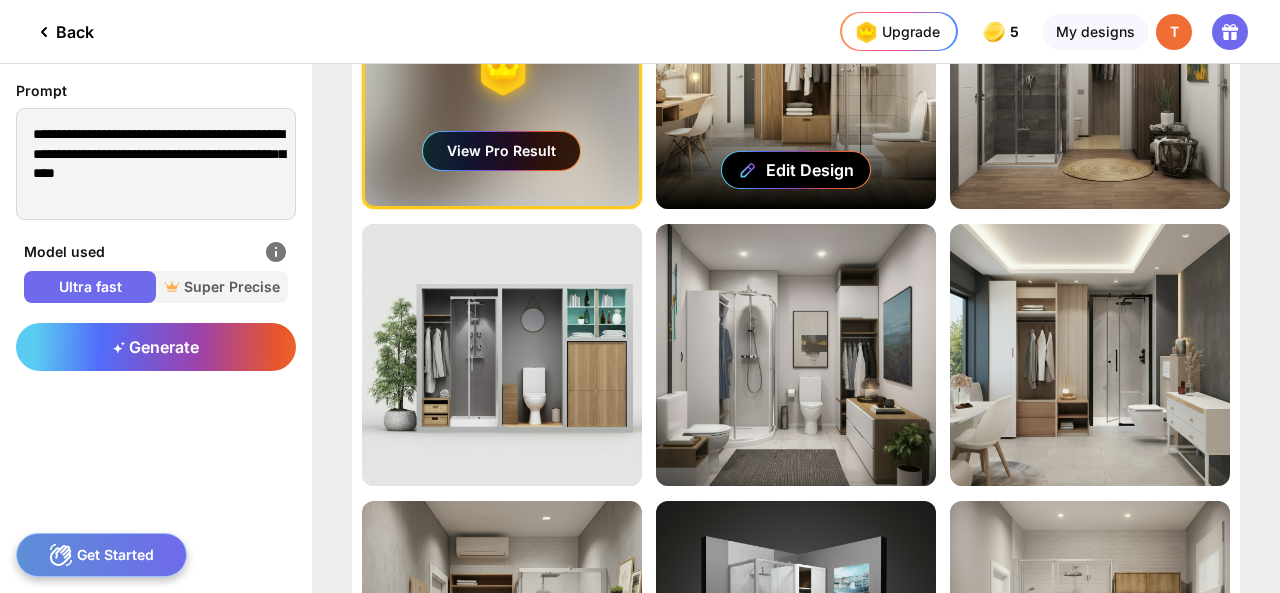 scroll, scrollTop: 148, scrollLeft: 0, axis: vertical 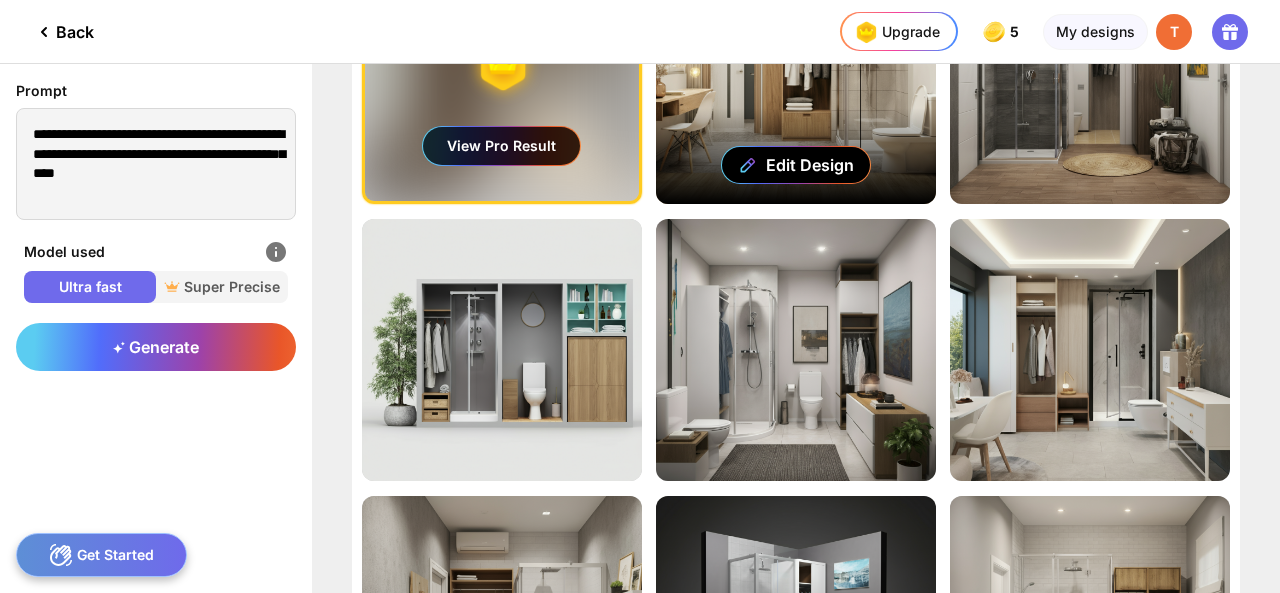click on "Edit Design" at bounding box center [0, 0] 